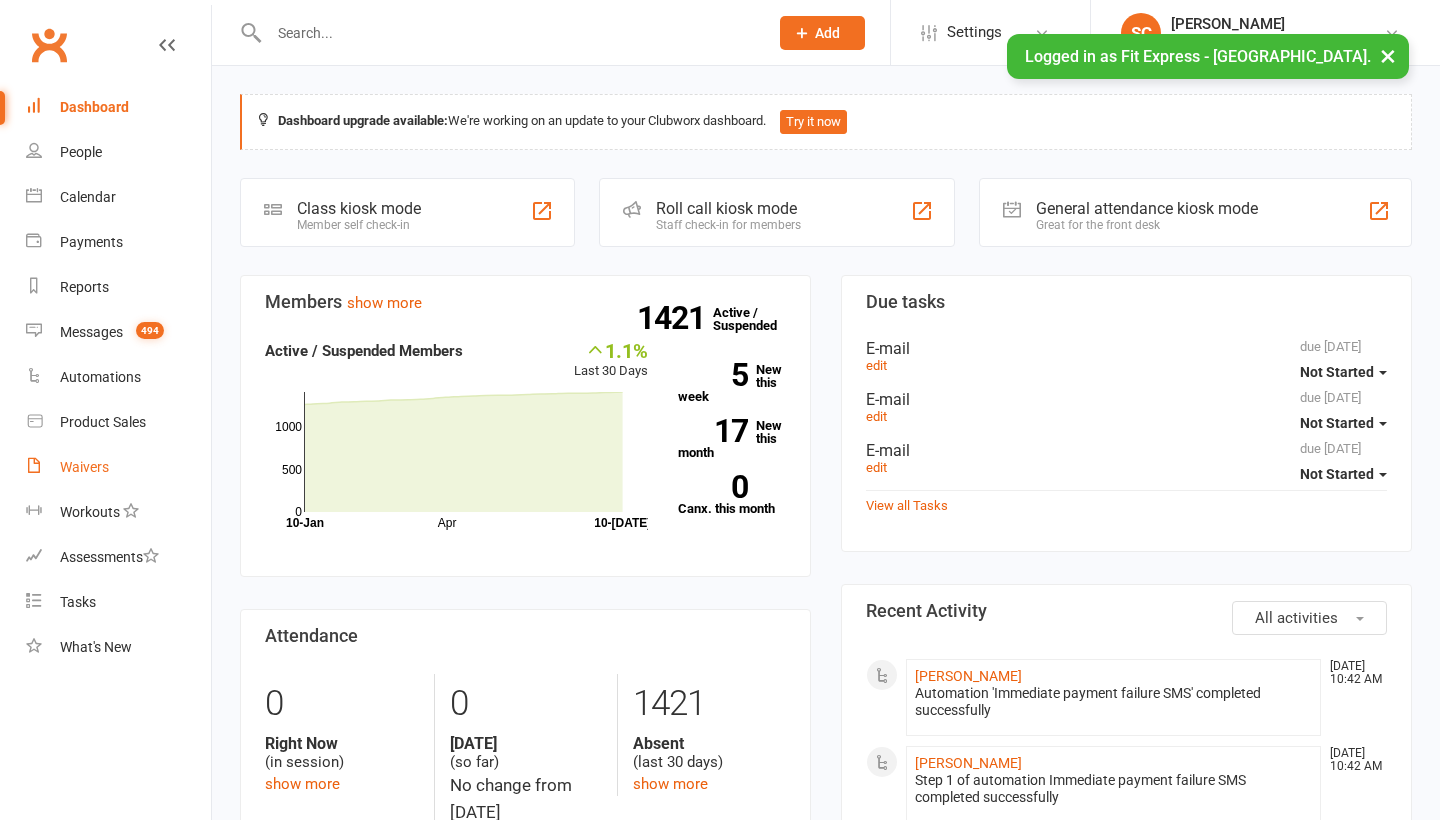 scroll, scrollTop: 0, scrollLeft: 0, axis: both 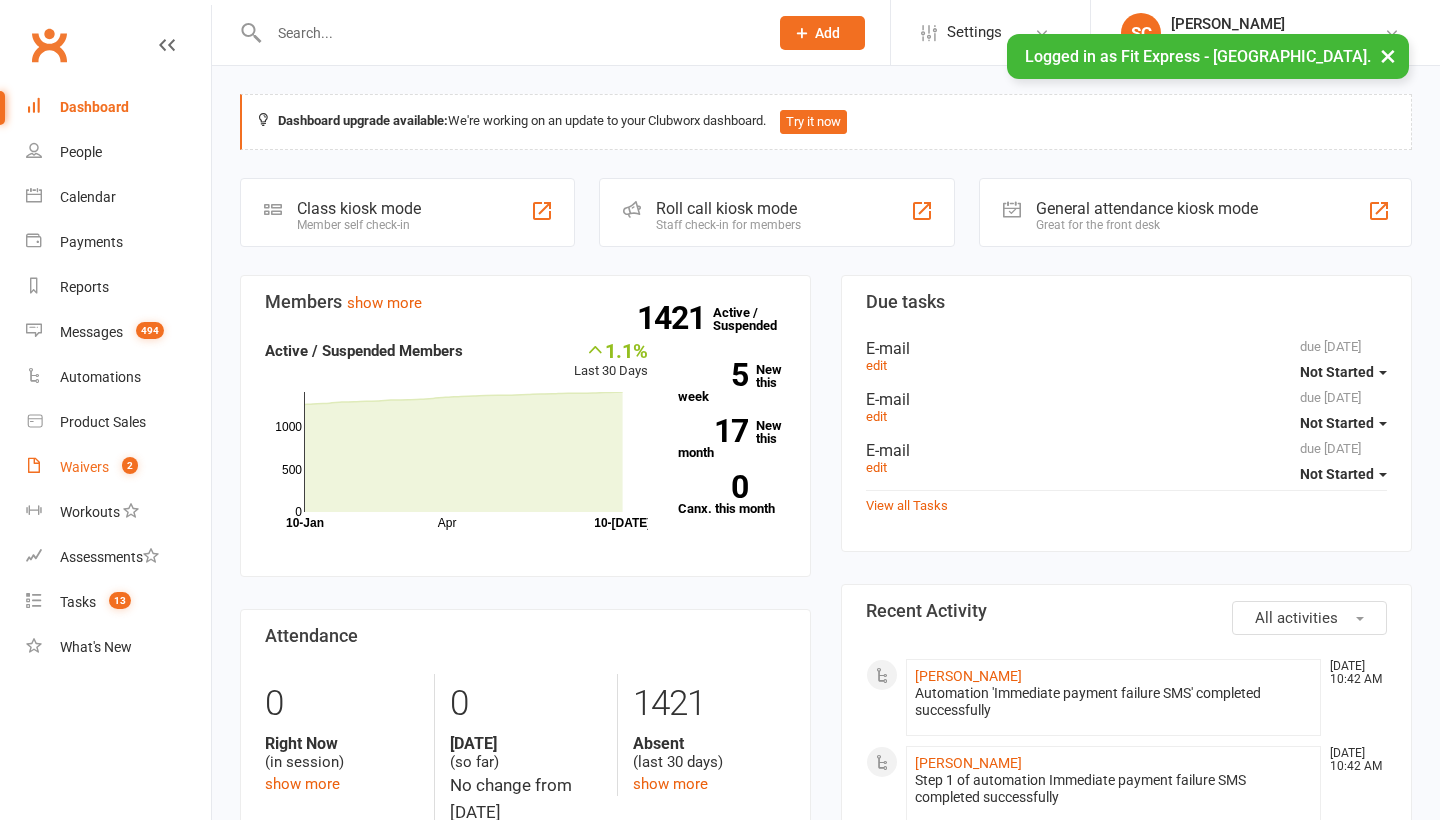 click on "Waivers" at bounding box center (84, 467) 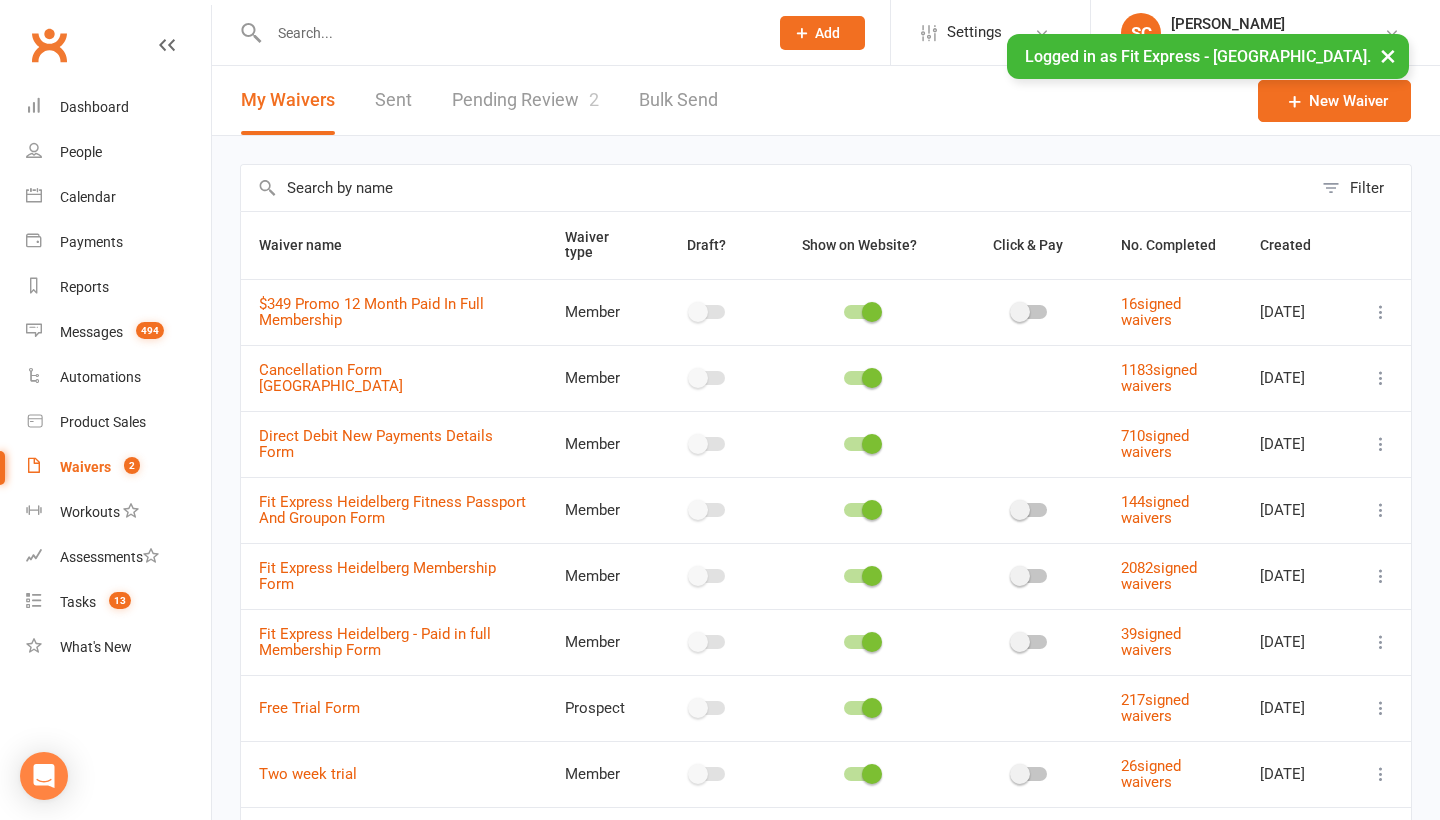 click on "Pending Review 2" at bounding box center (525, 100) 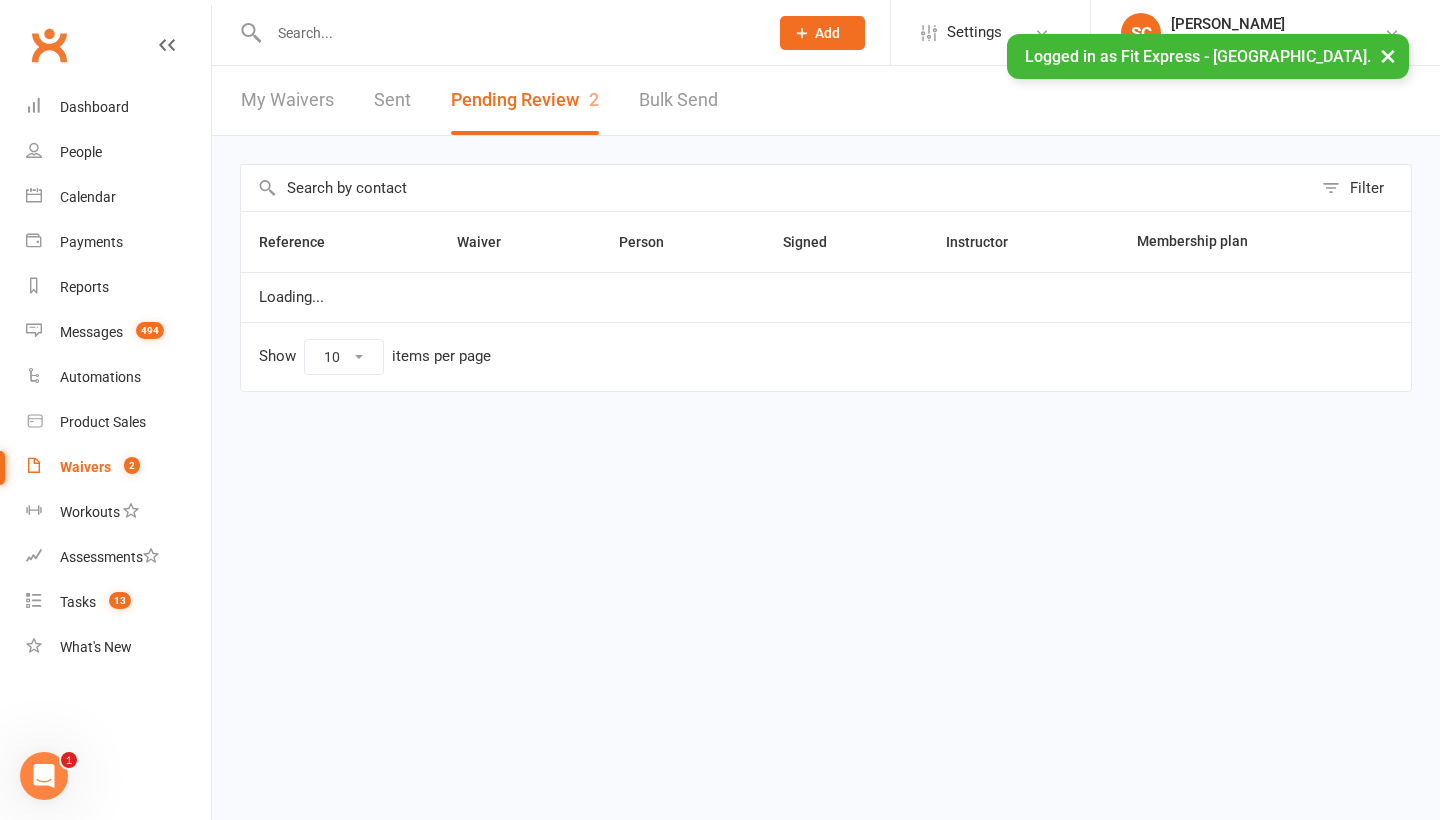 scroll, scrollTop: 0, scrollLeft: 0, axis: both 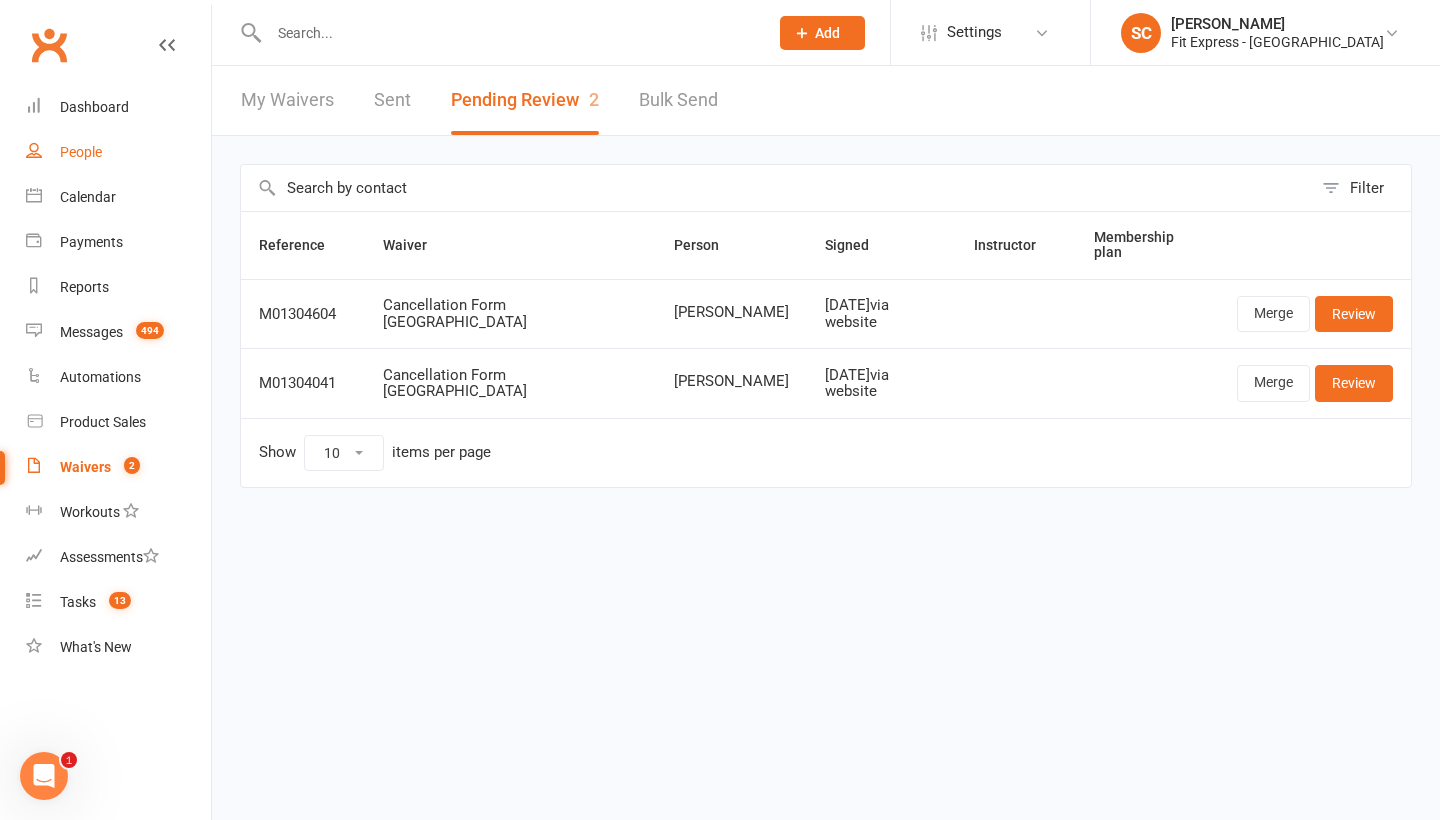 click on "People" at bounding box center [118, 152] 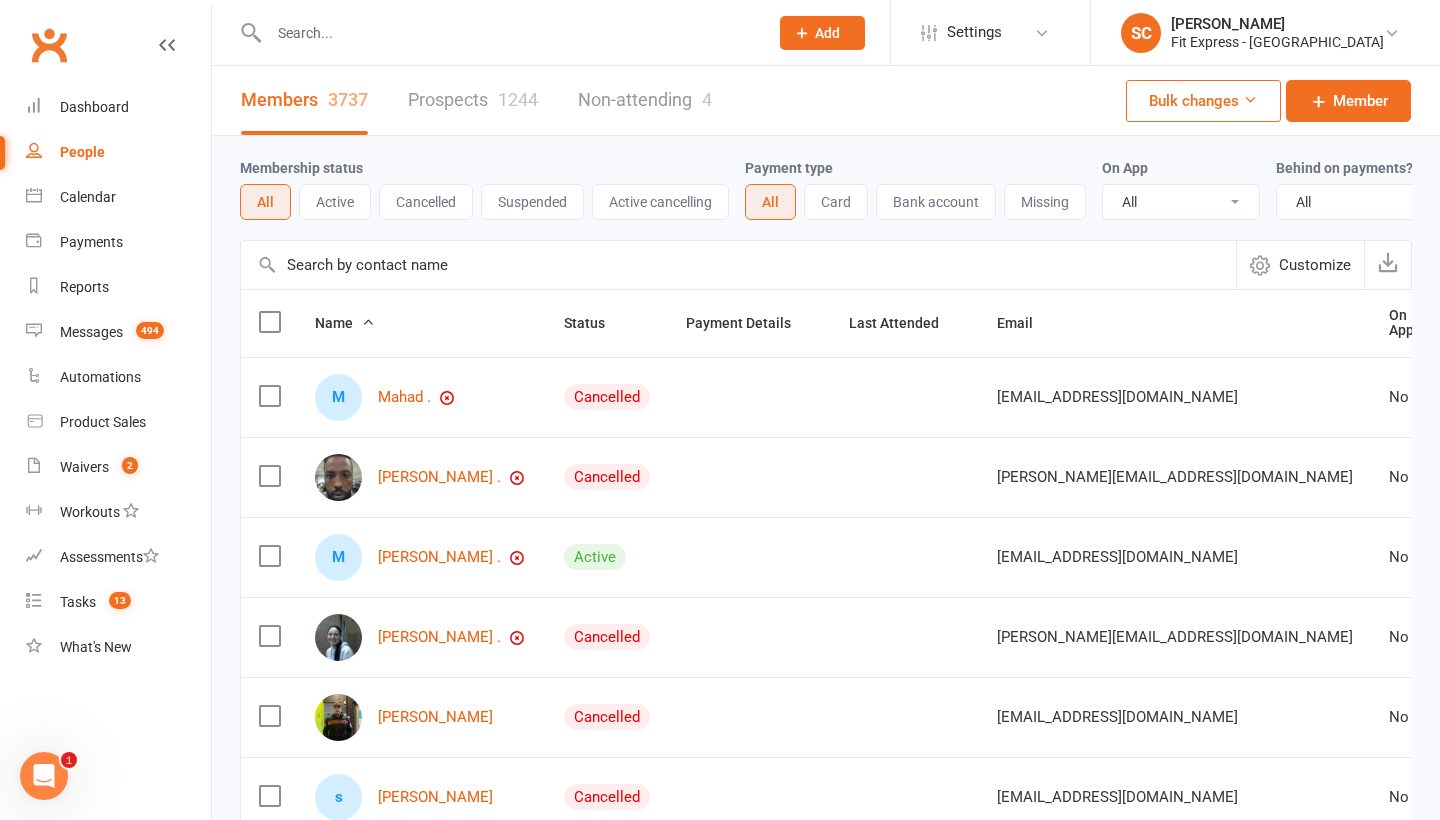 click at bounding box center [738, 265] 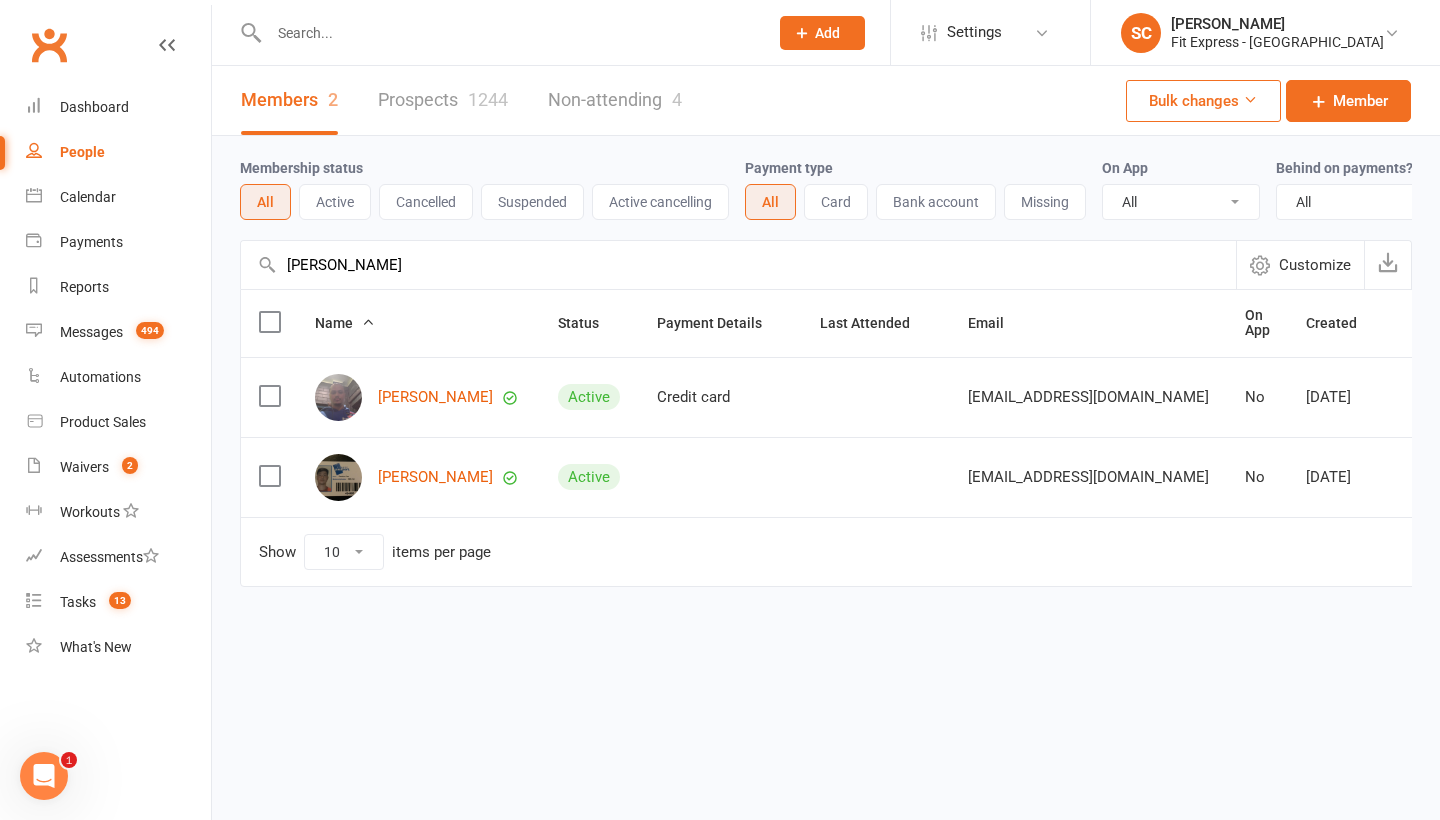 click on "People" at bounding box center (82, 152) 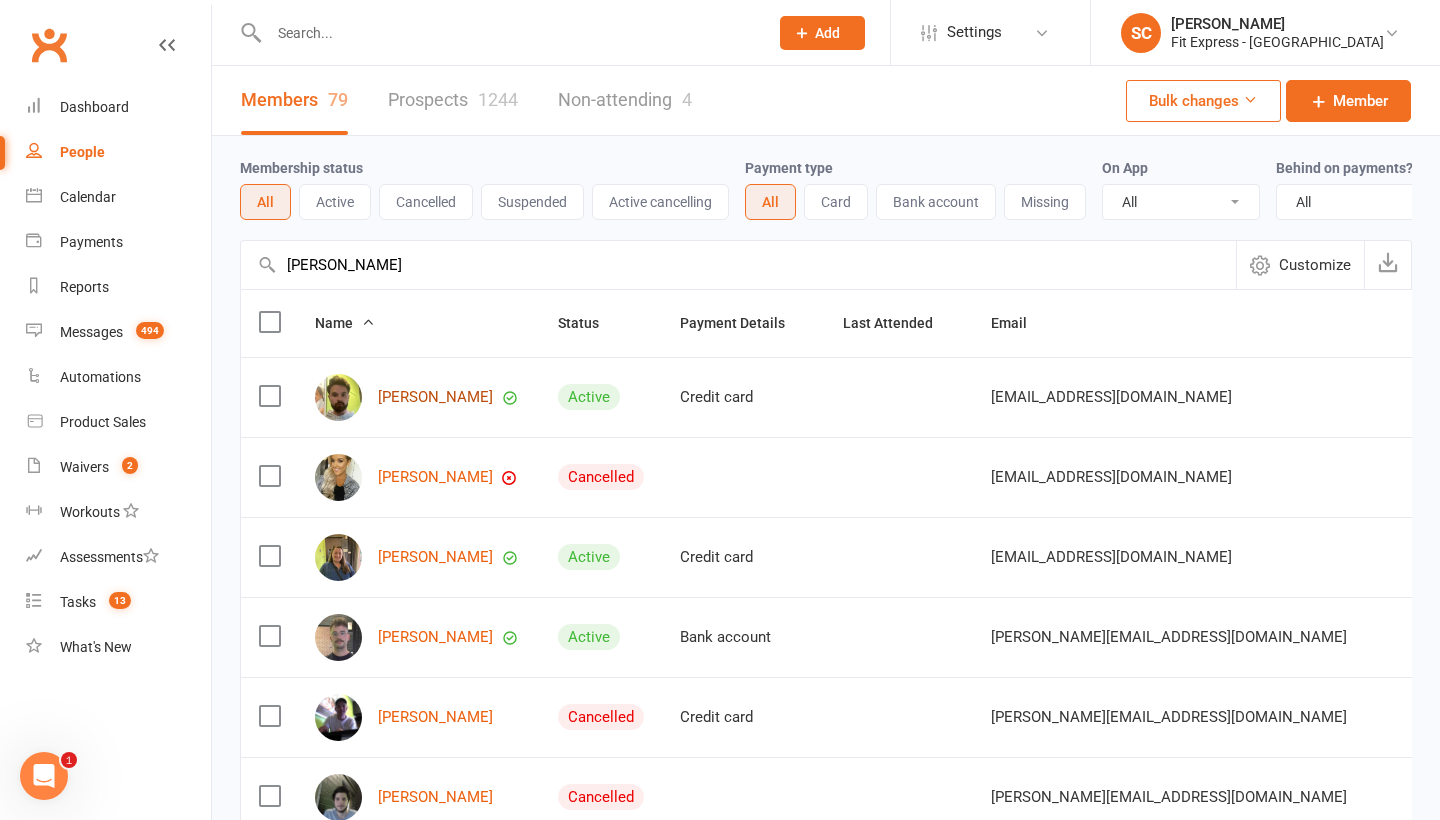 type on "[PERSON_NAME]" 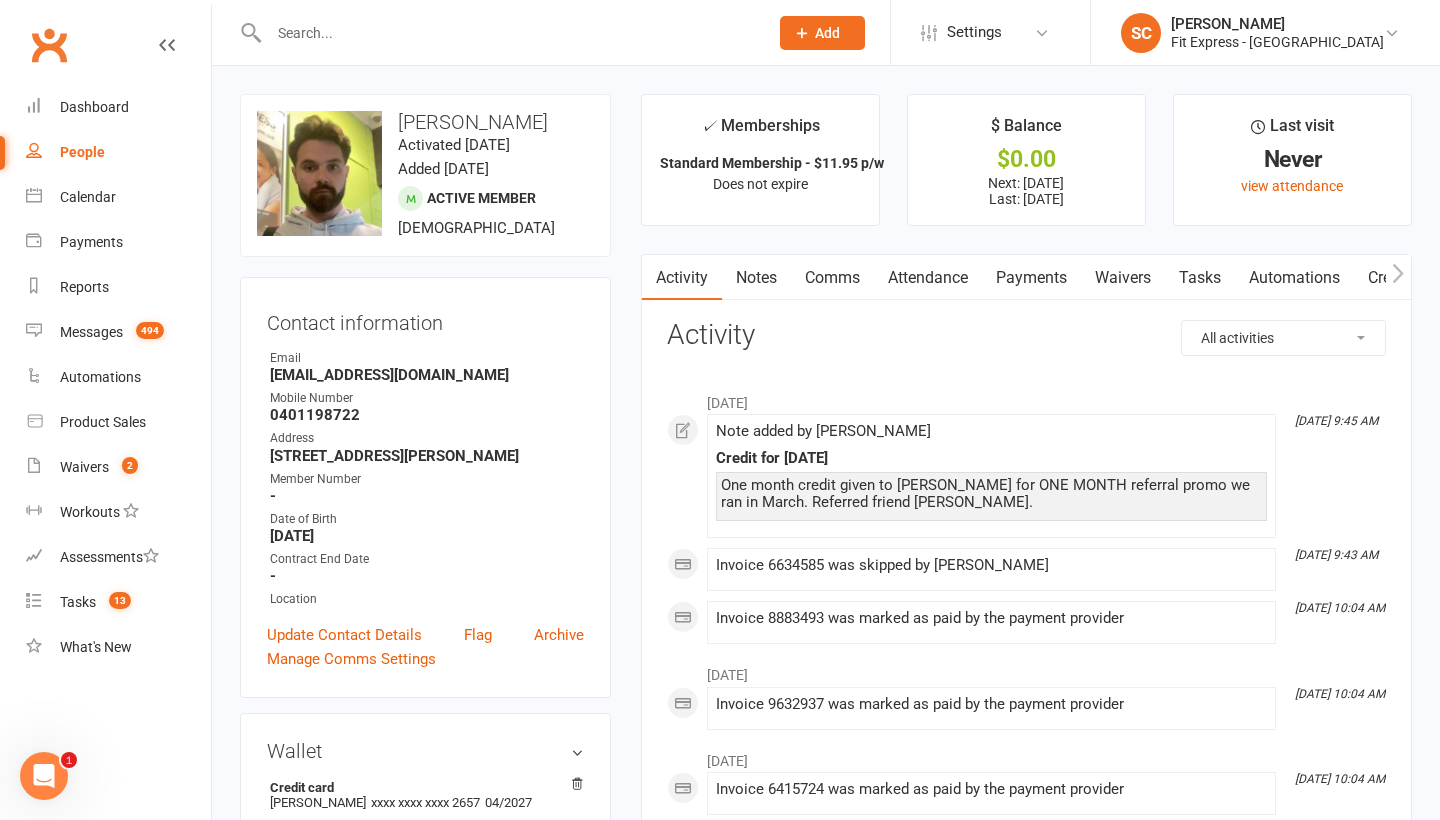 click on "People" at bounding box center [82, 152] 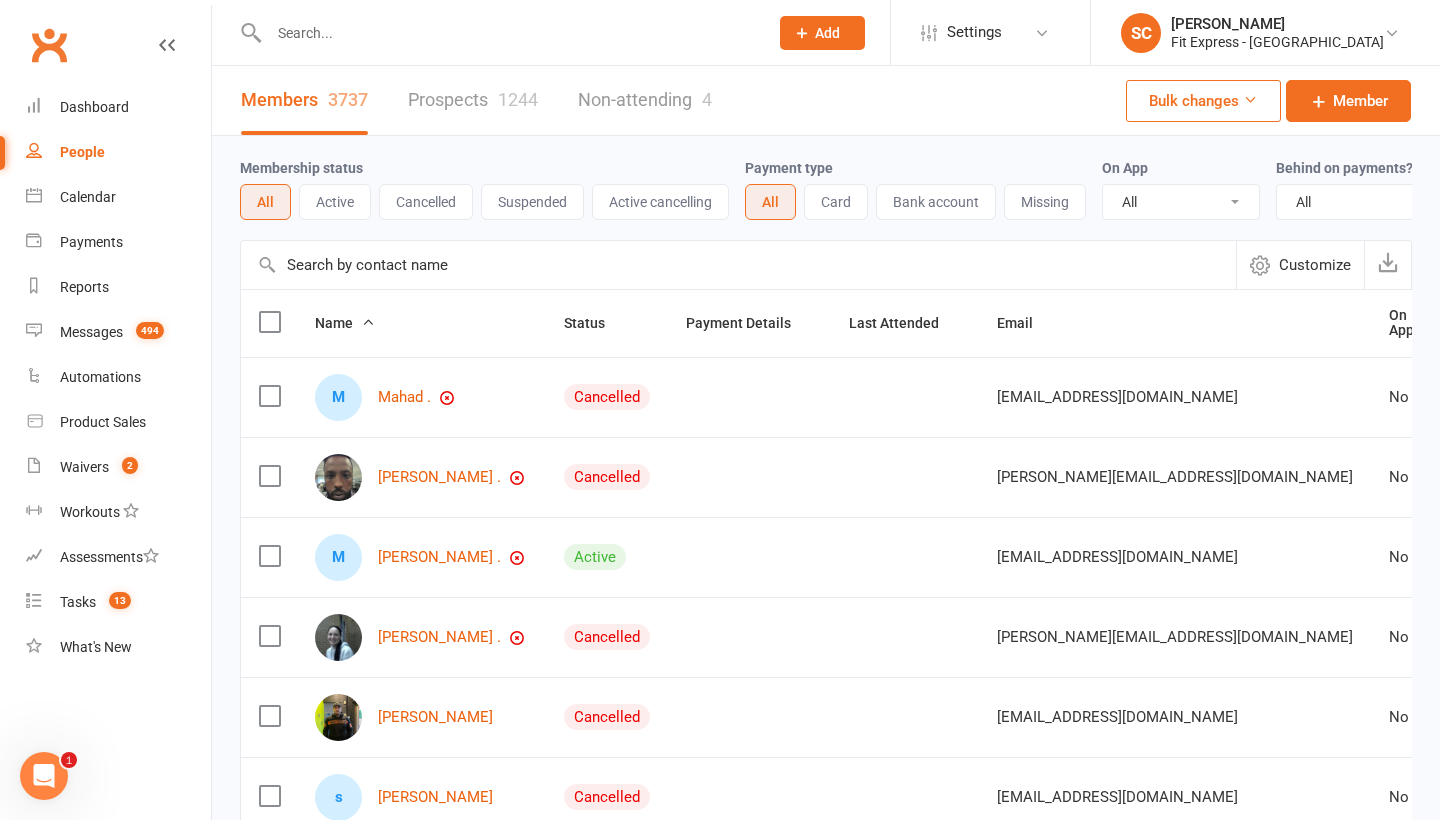 click at bounding box center [738, 265] 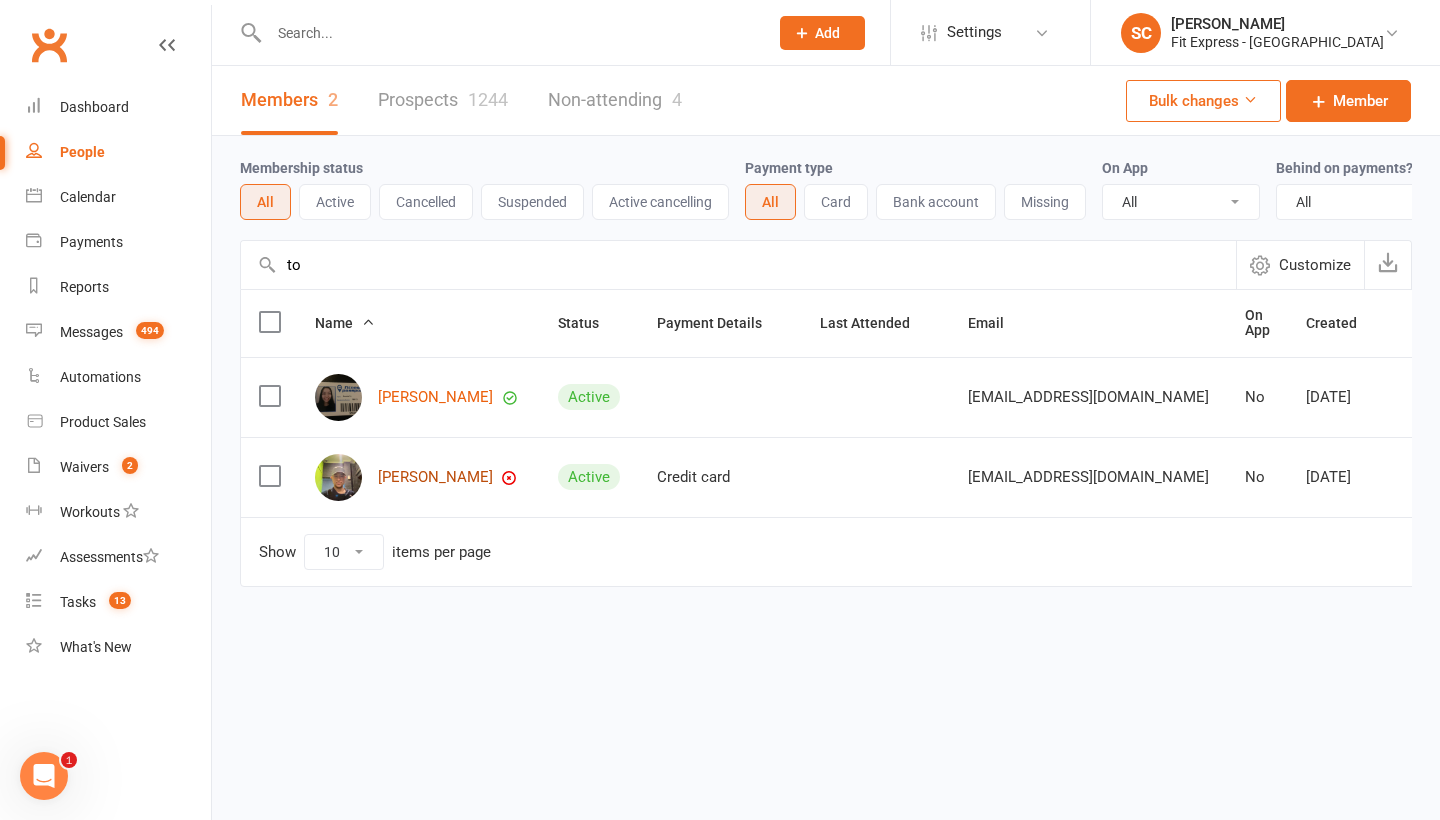 type on "to" 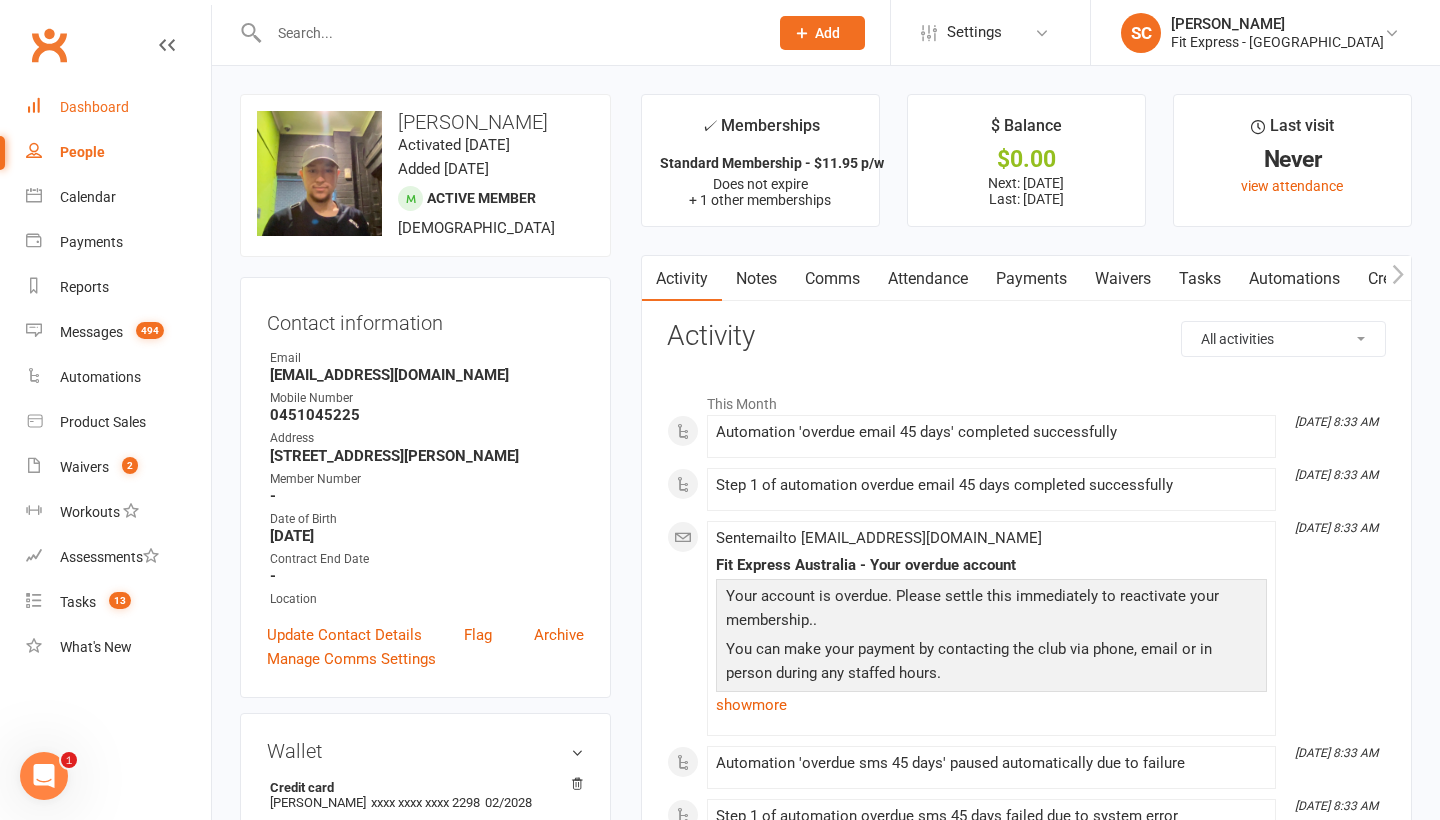 click on "Dashboard" at bounding box center [94, 107] 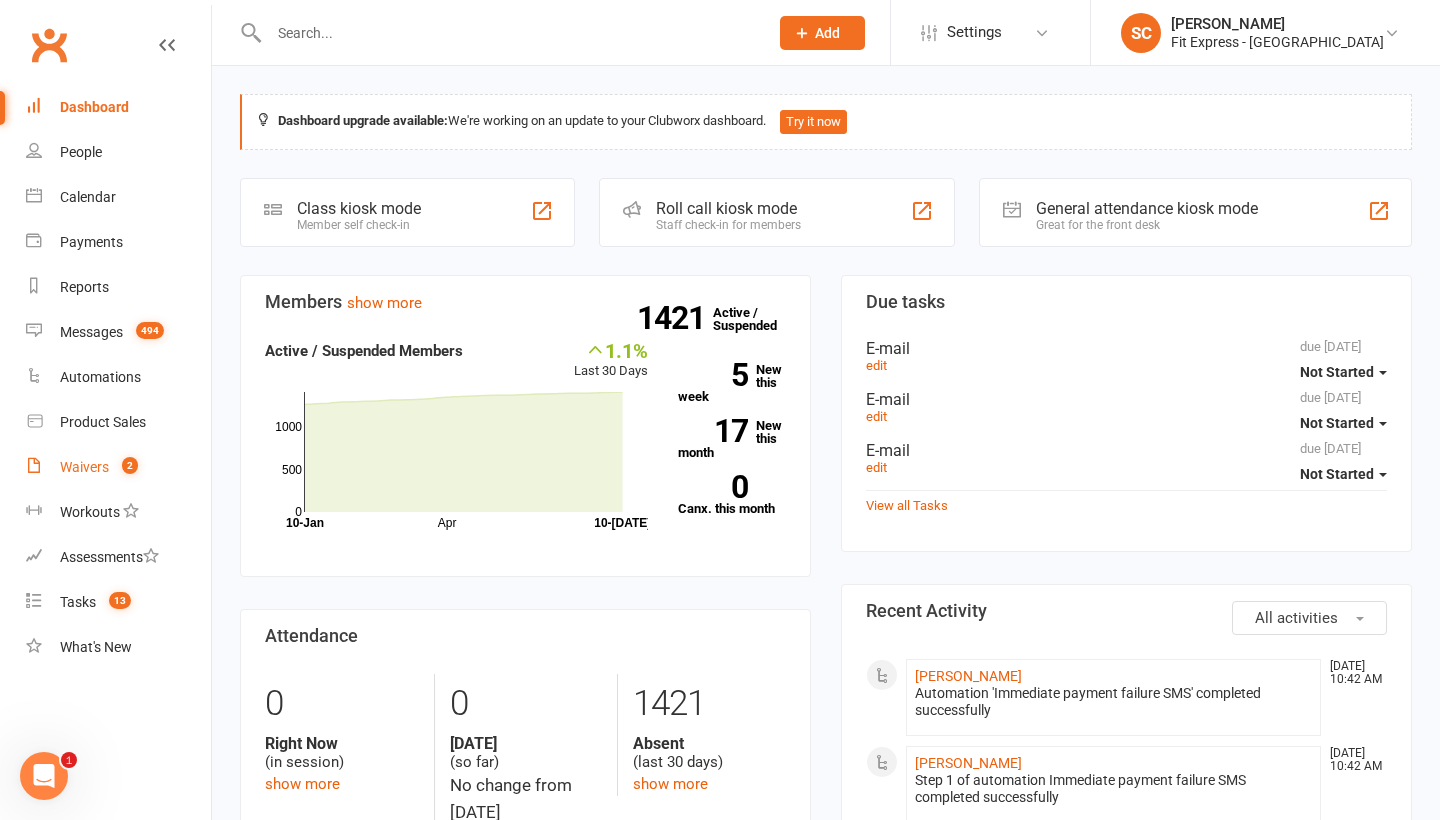 click on "Waivers" at bounding box center [84, 467] 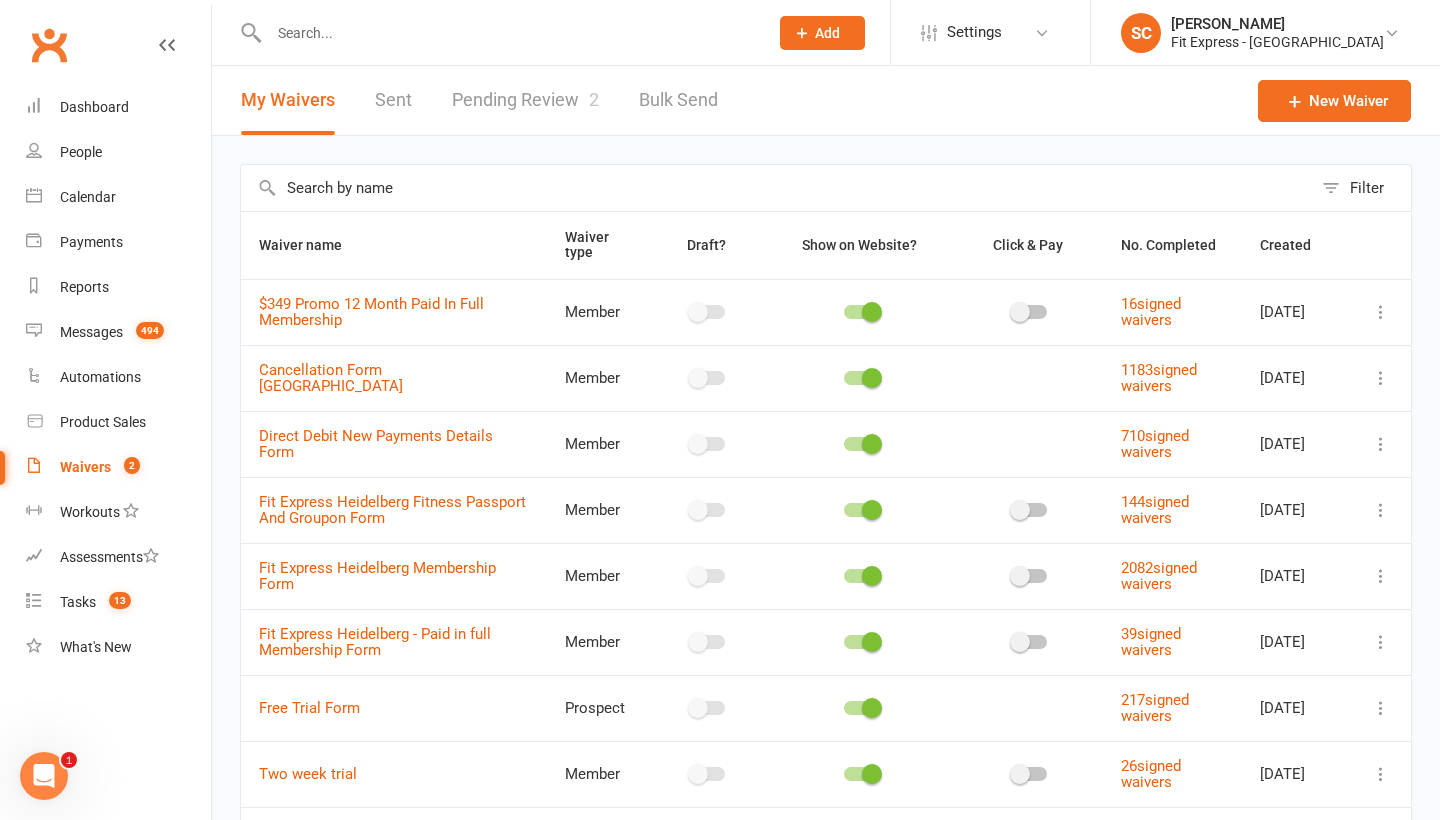 click on "Pending Review 2" at bounding box center (525, 100) 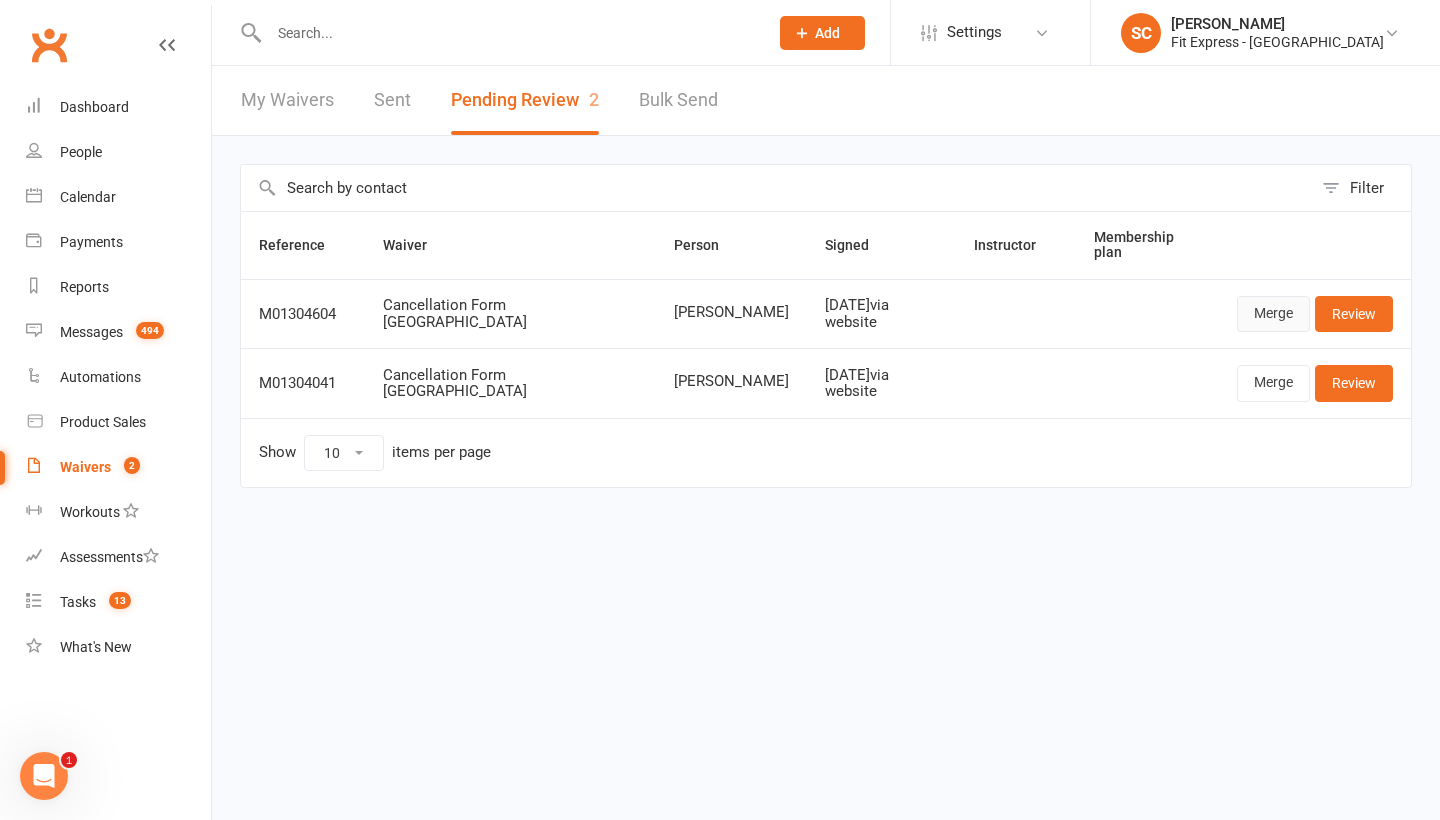 click on "Merge" at bounding box center [1273, 314] 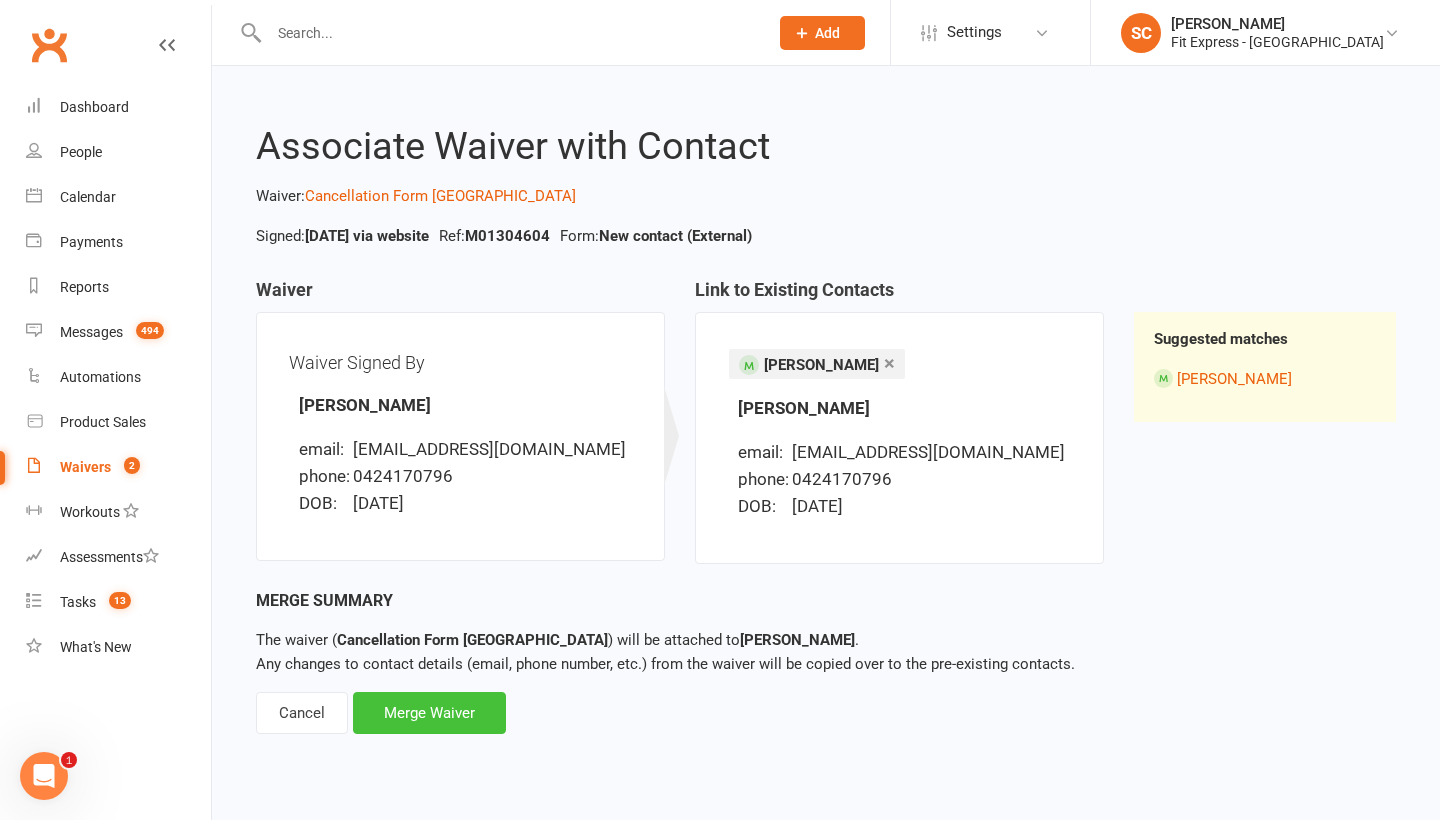 click on "Merge Waiver" at bounding box center [429, 713] 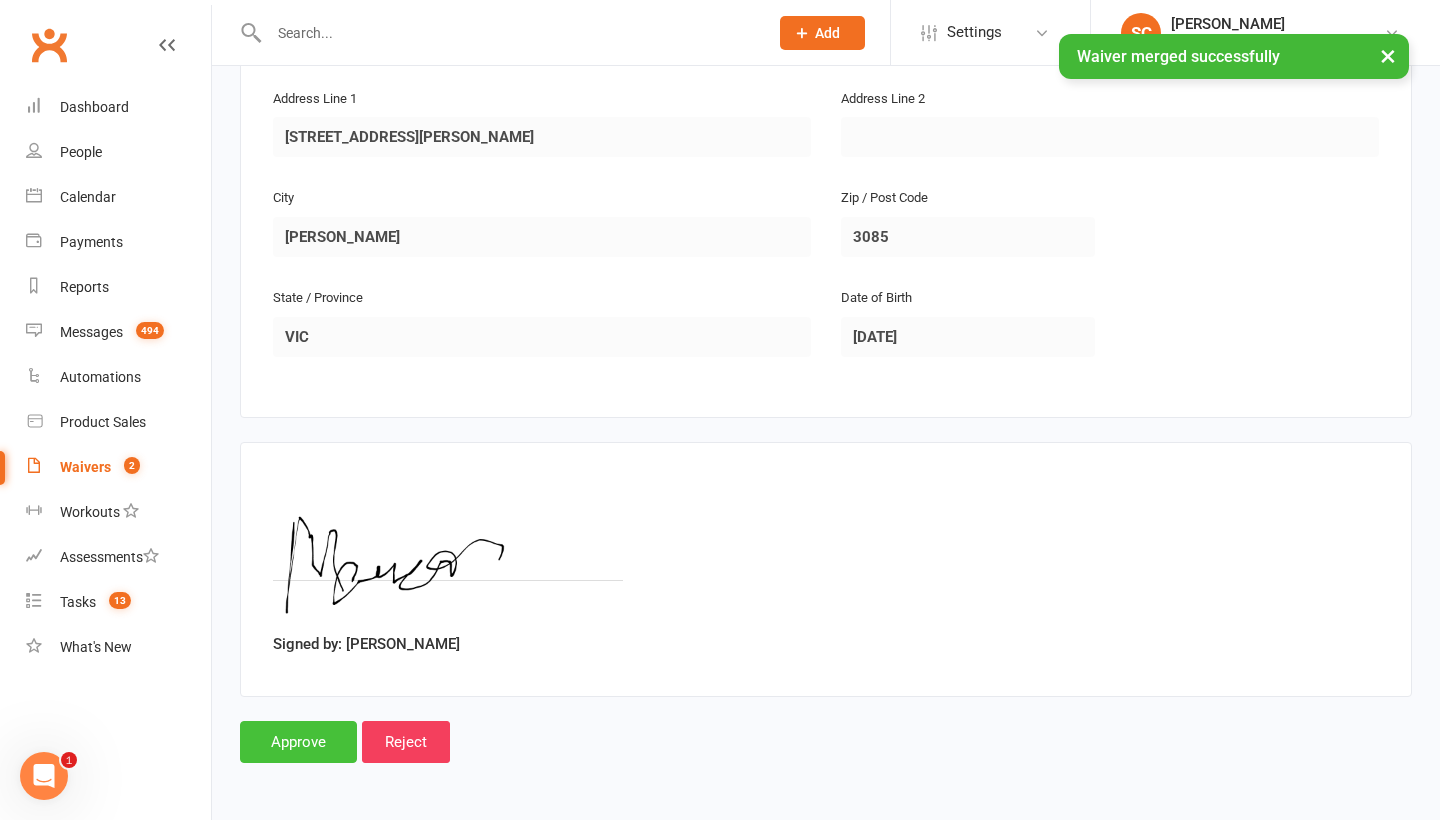 scroll, scrollTop: 532, scrollLeft: 0, axis: vertical 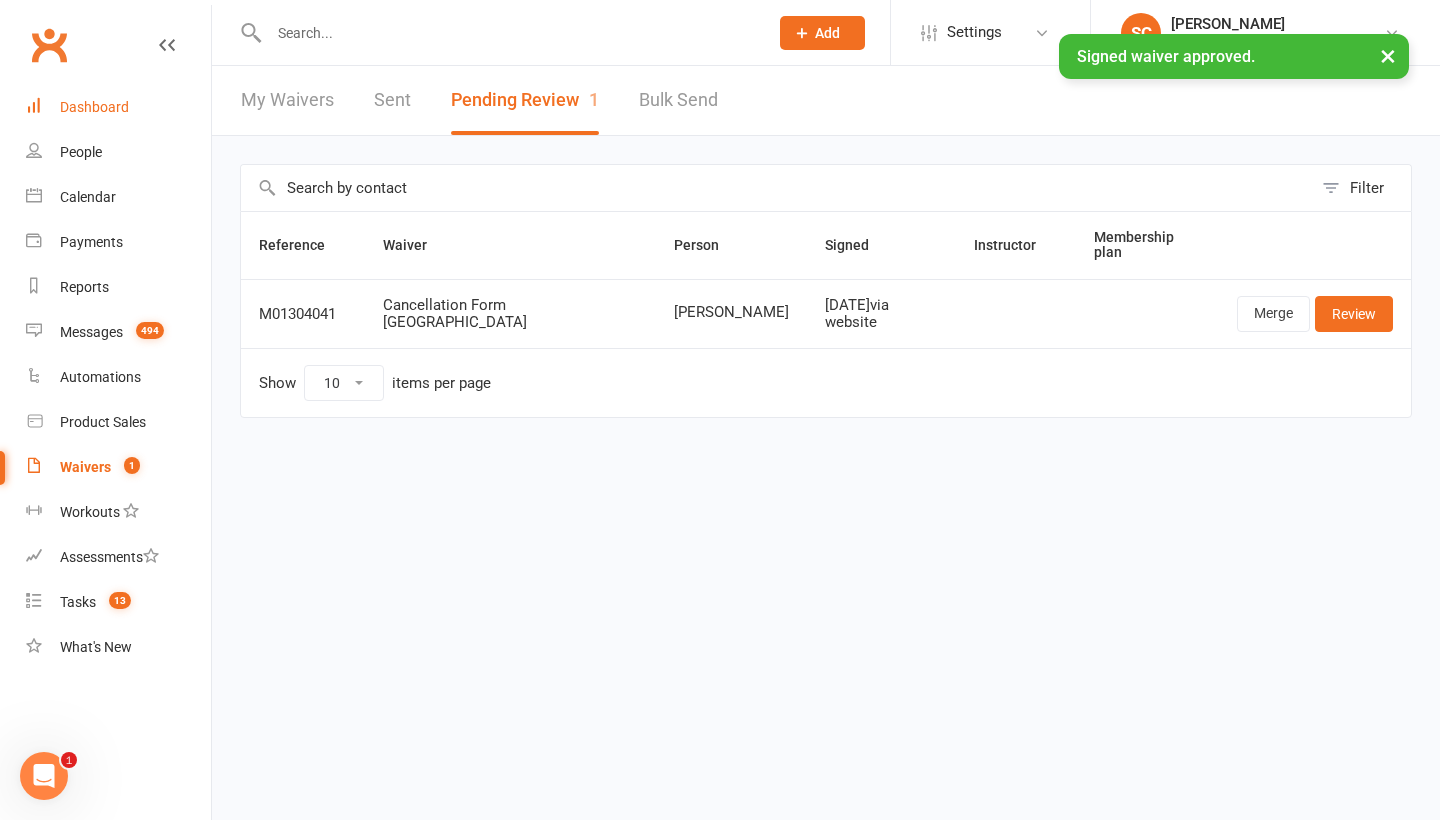 click on "Dashboard" at bounding box center (94, 107) 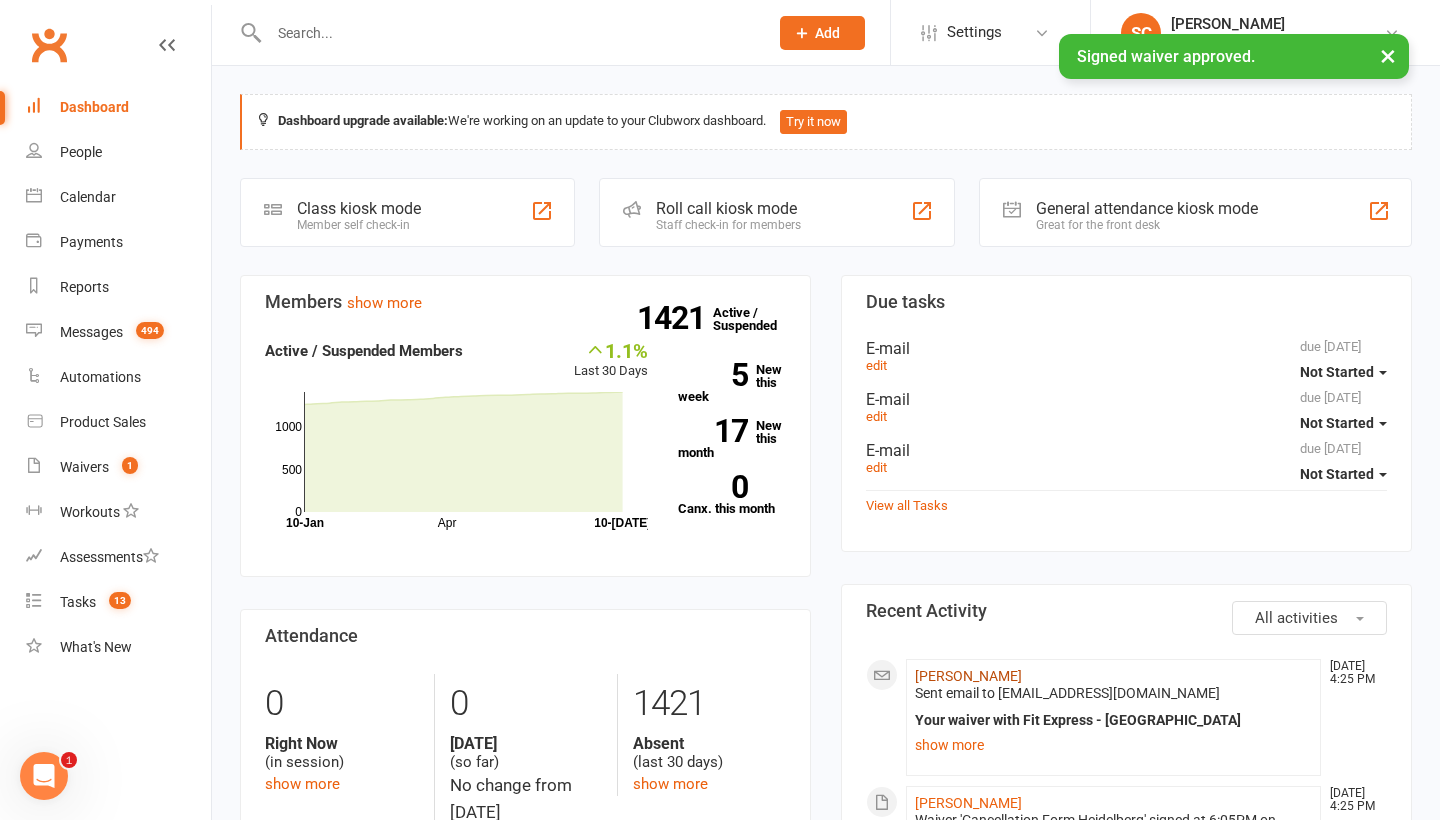 click on "[PERSON_NAME]" 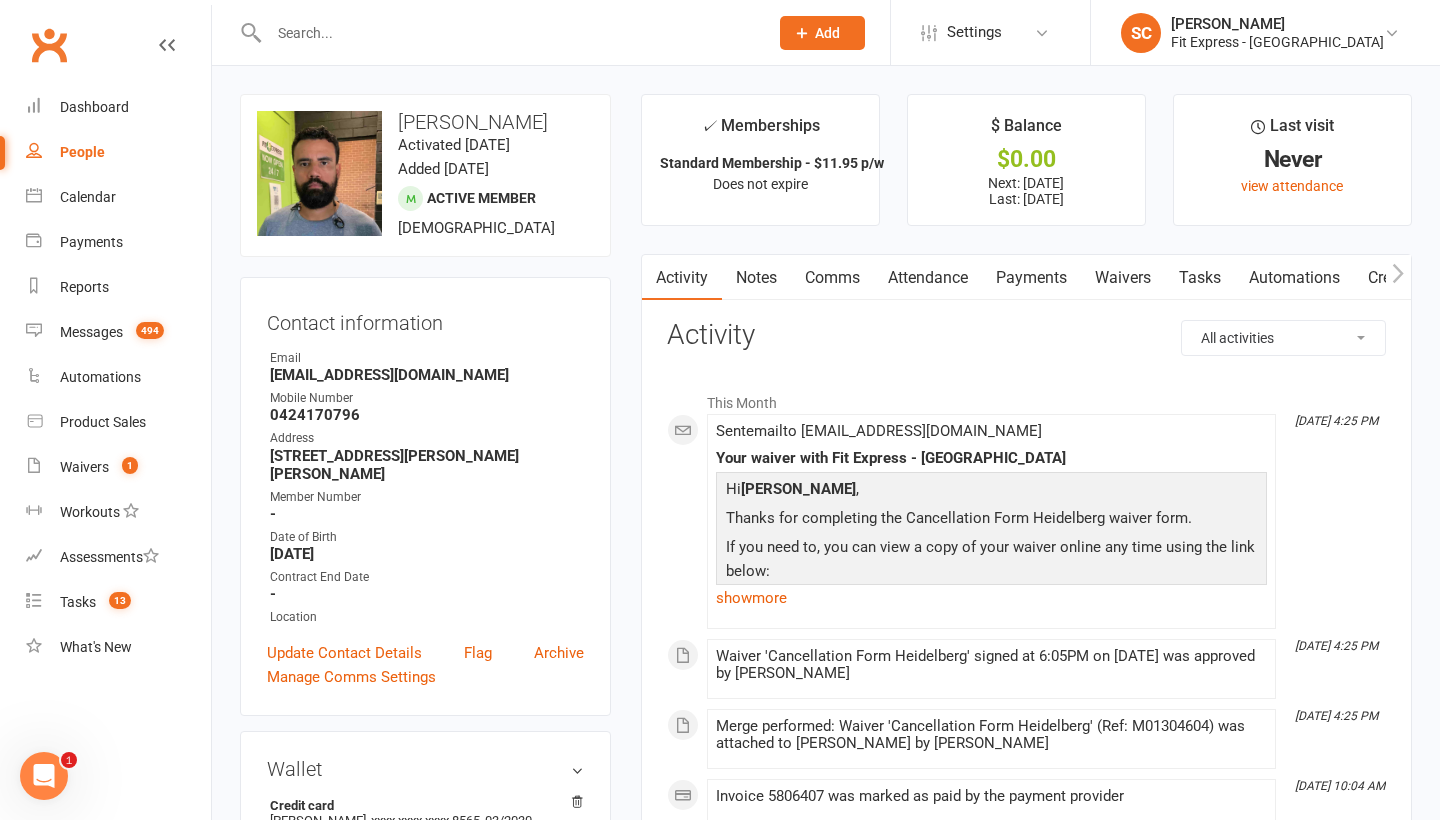 click on "Waivers" at bounding box center [1123, 278] 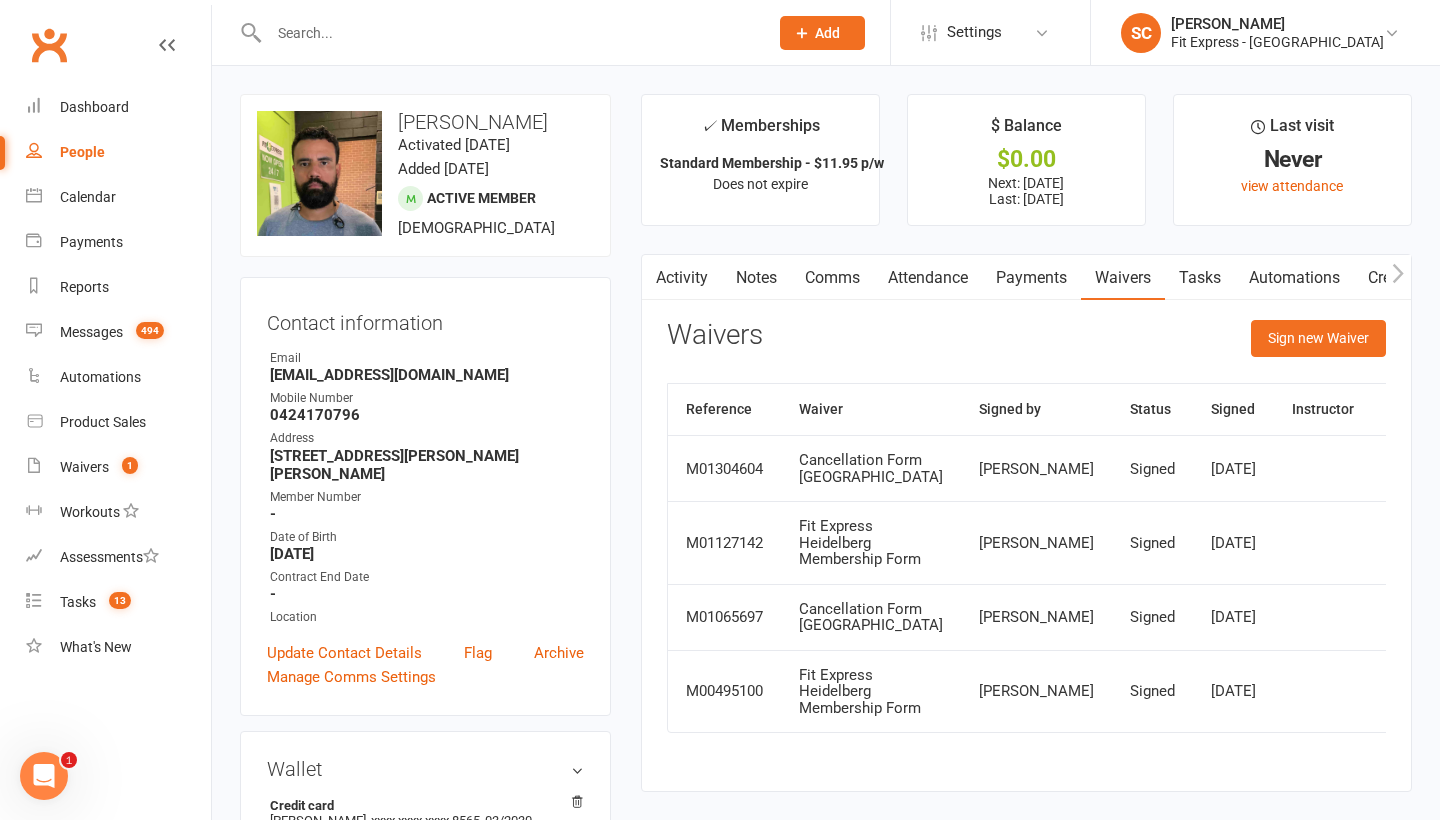 click on "Payments" at bounding box center (1031, 278) 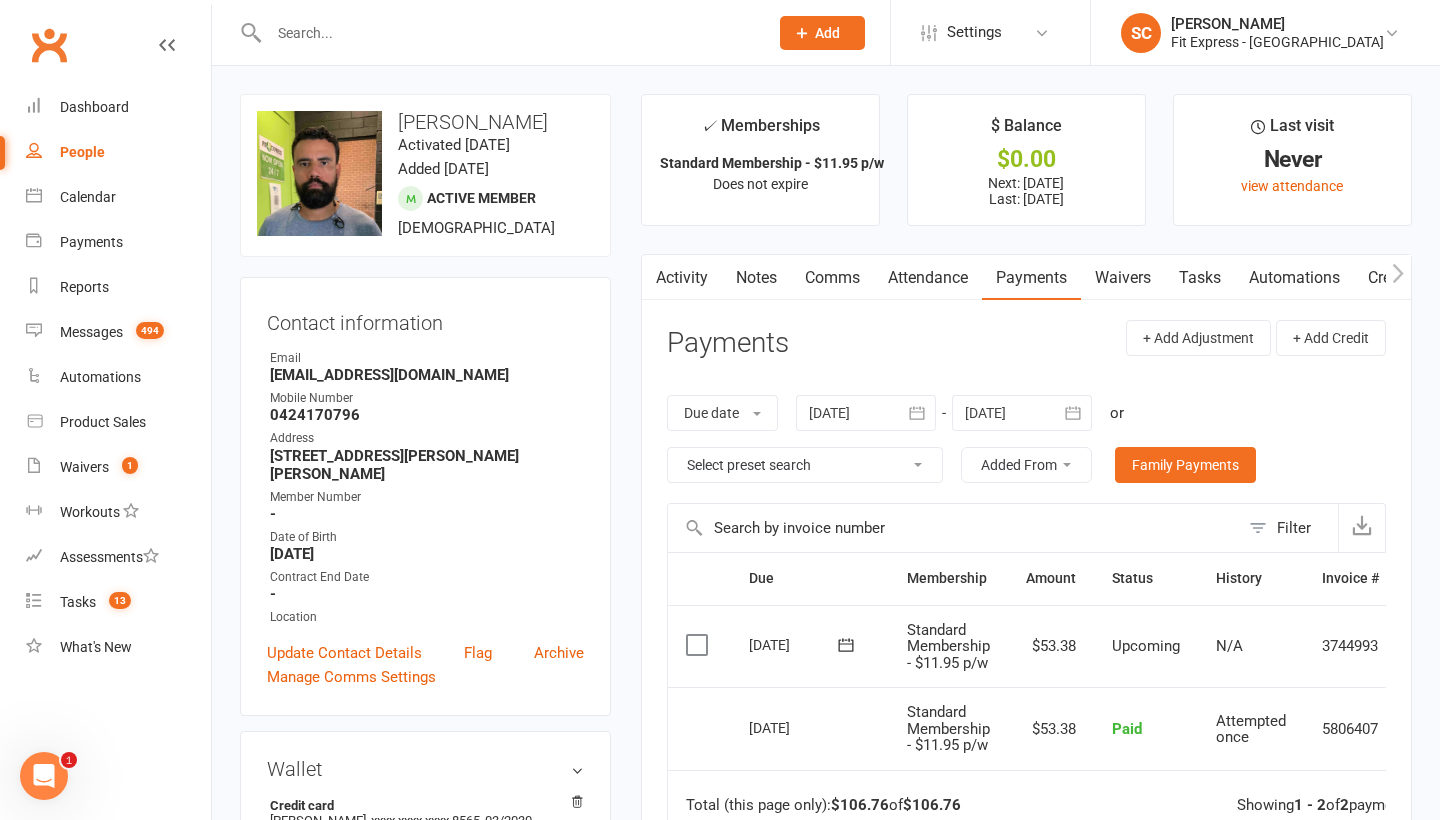 click on "Notes" at bounding box center [756, 278] 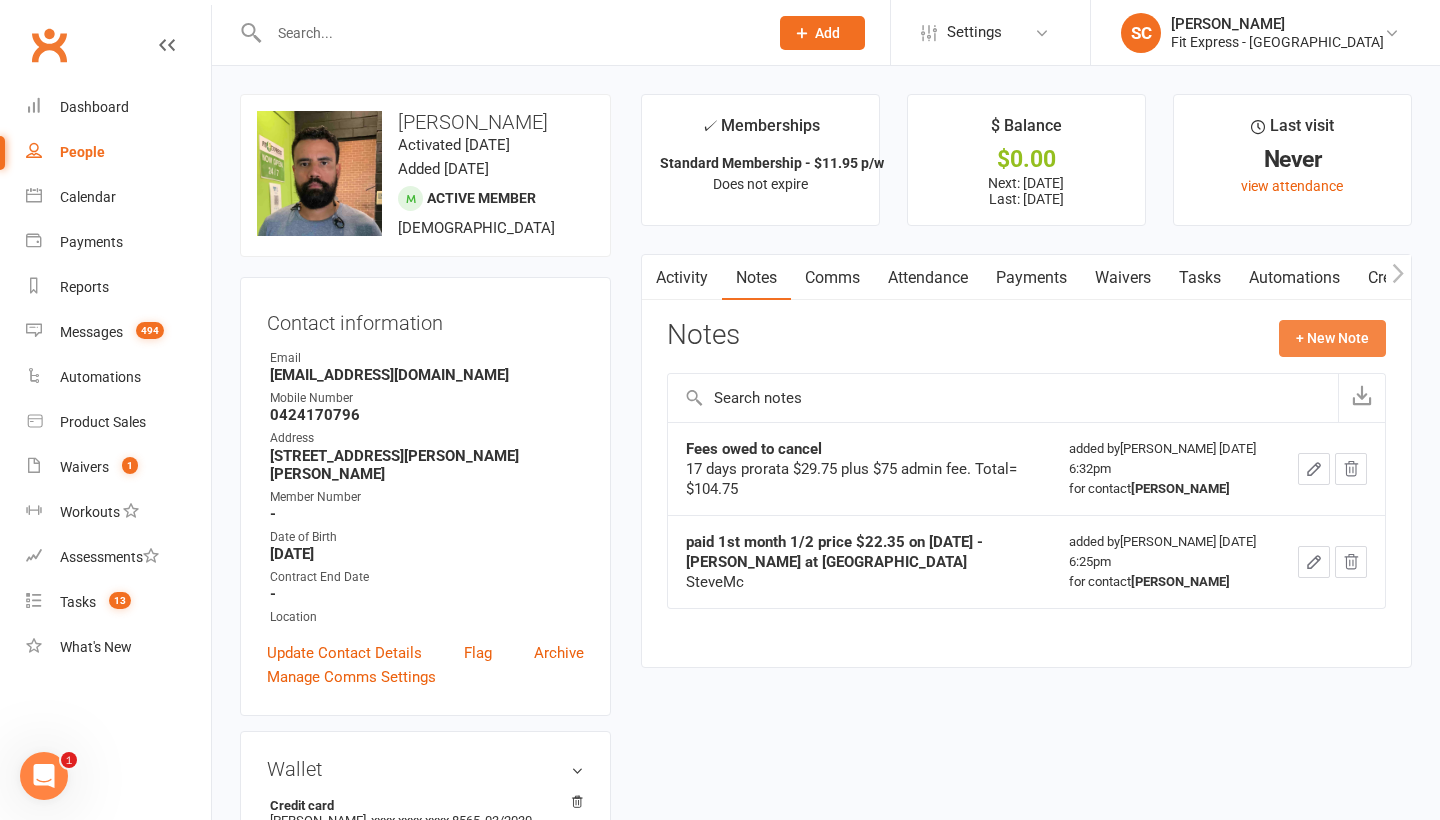 click on "+ New Note" 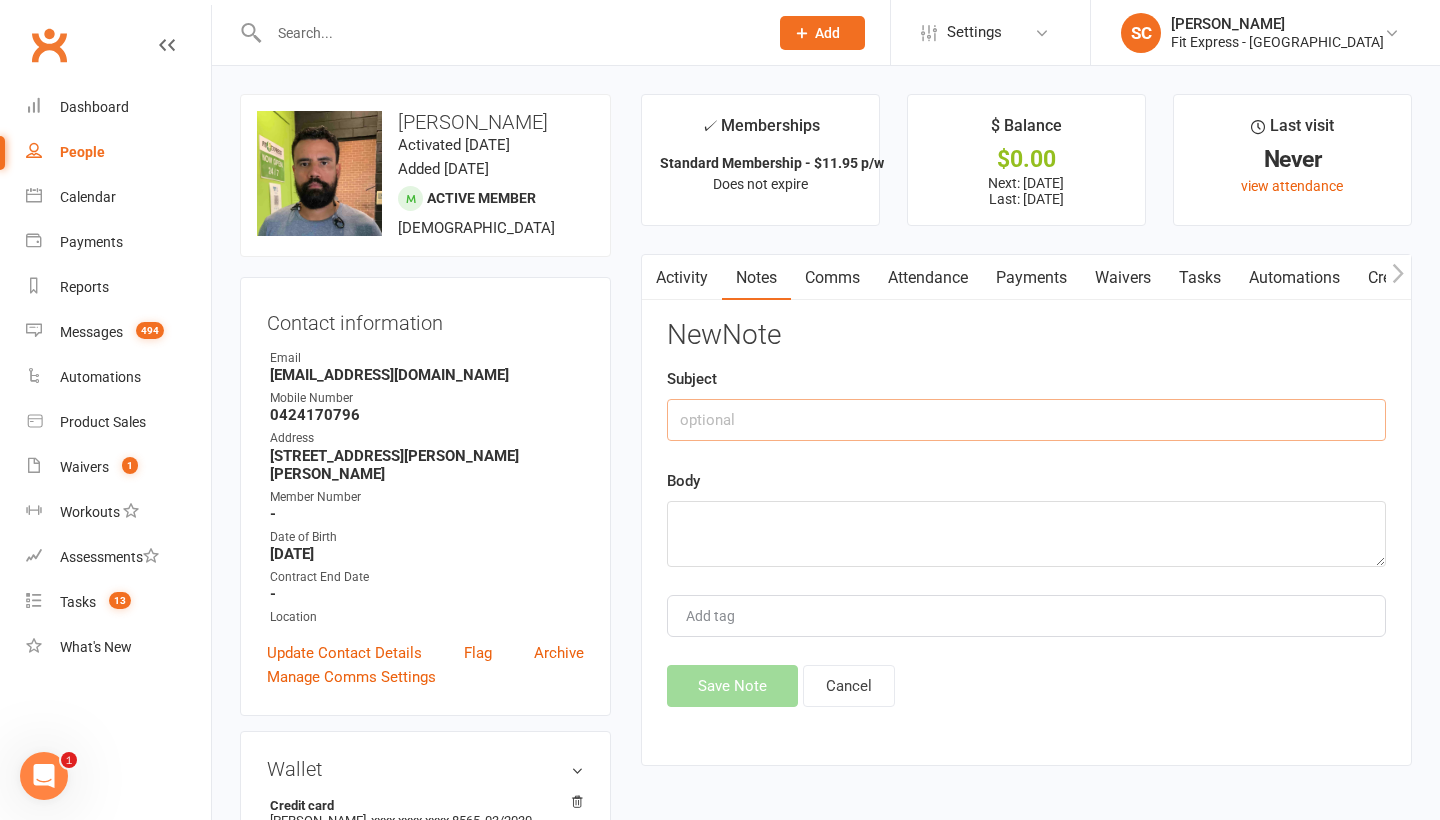 click 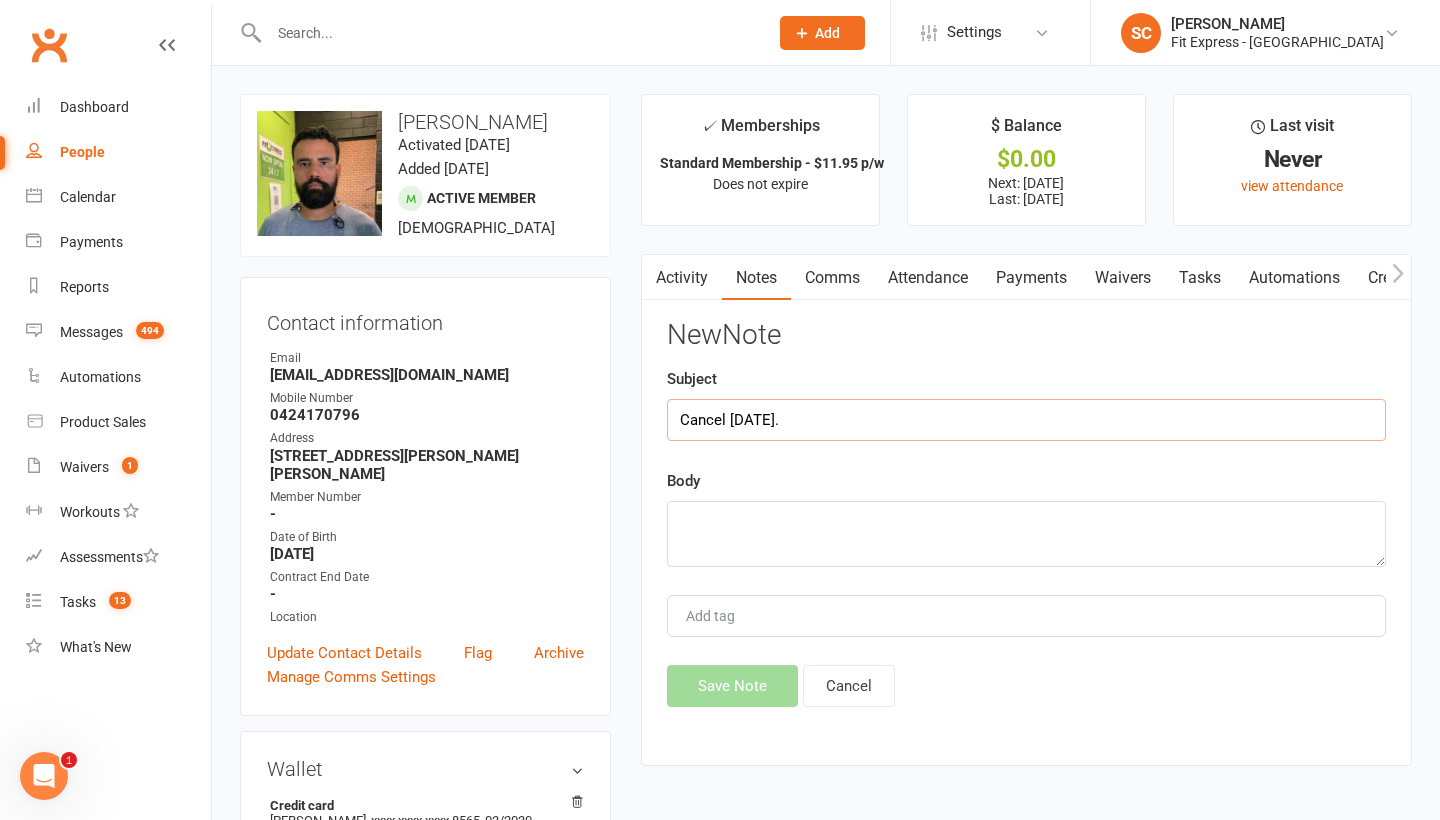 type on "Cancel [DATE]." 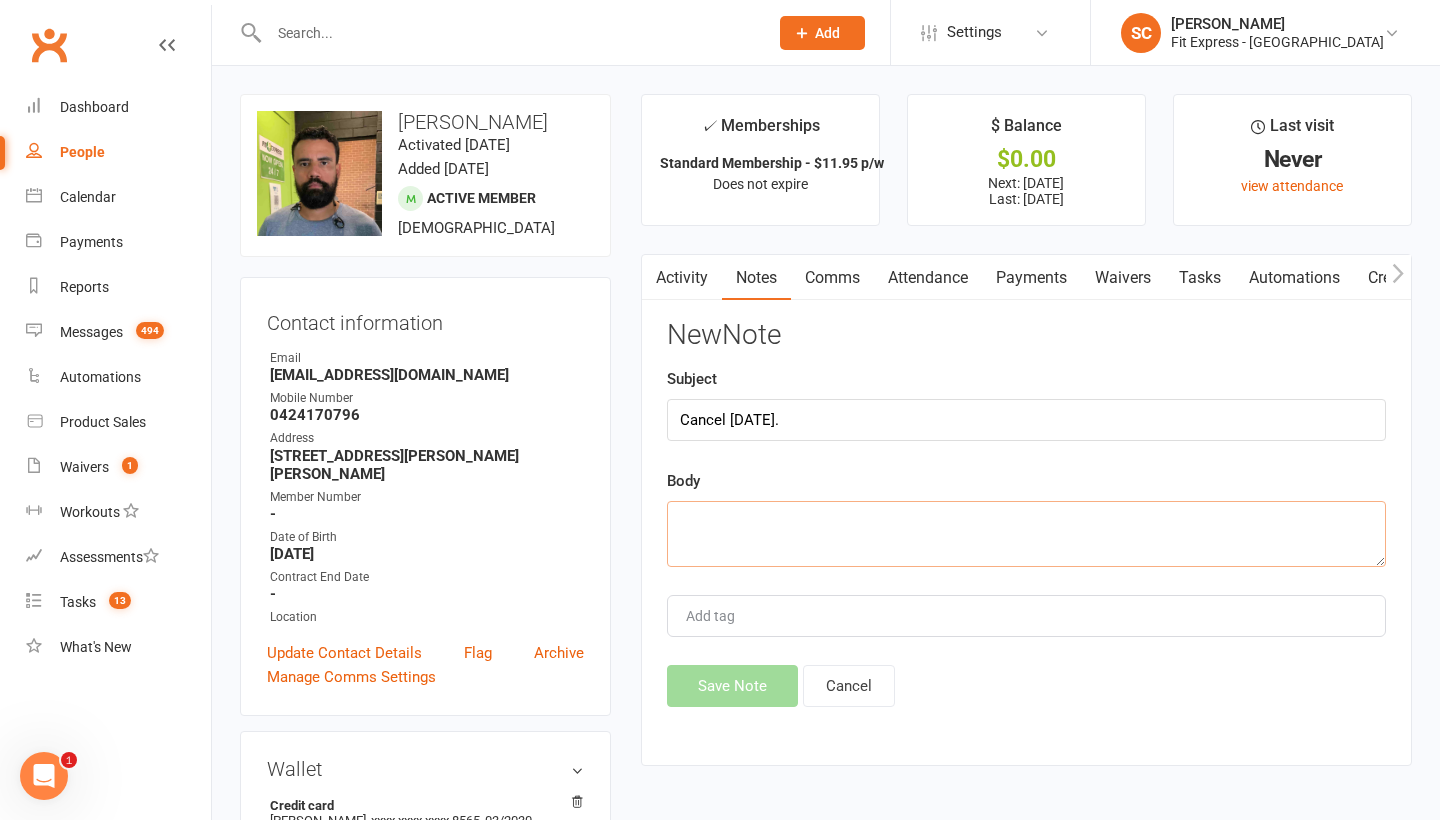 click 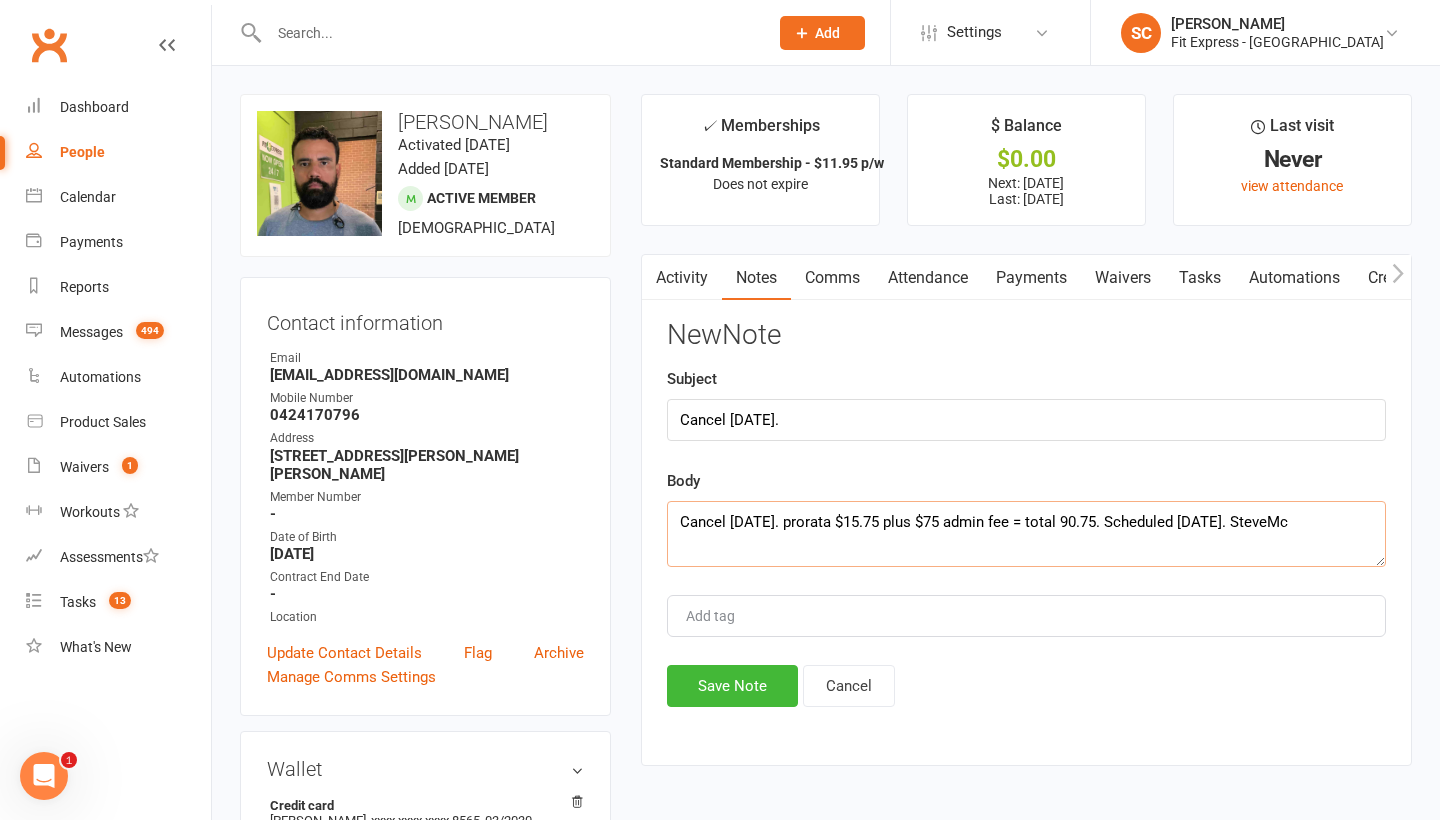drag, startPoint x: 677, startPoint y: 519, endPoint x: 1430, endPoint y: 514, distance: 753.0166 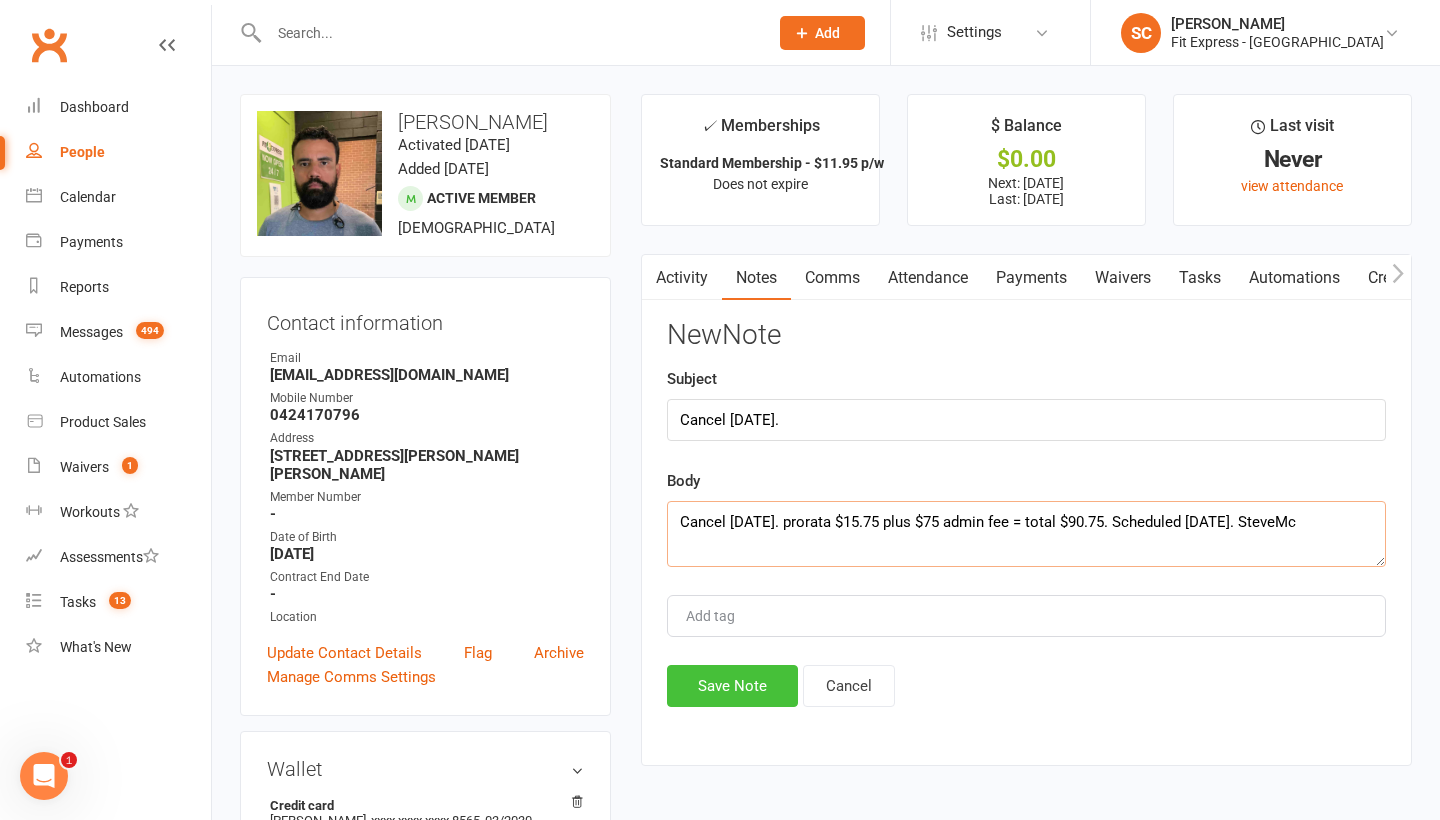 type on "Cancel [DATE]. prorata $15.75 plus $75 admin fee = total $90.75. Scheduled [DATE]. SteveMc" 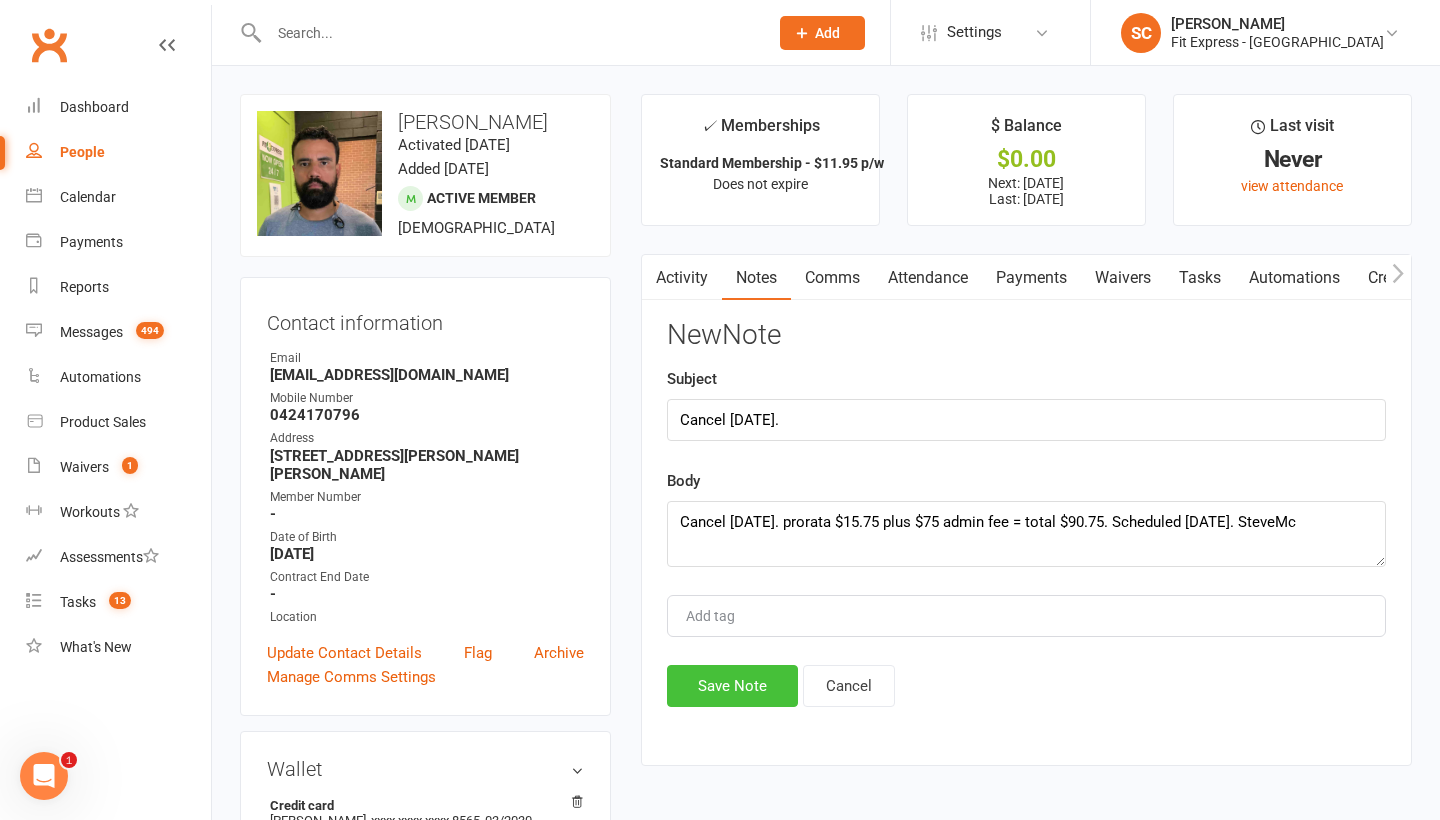 click on "Save Note" 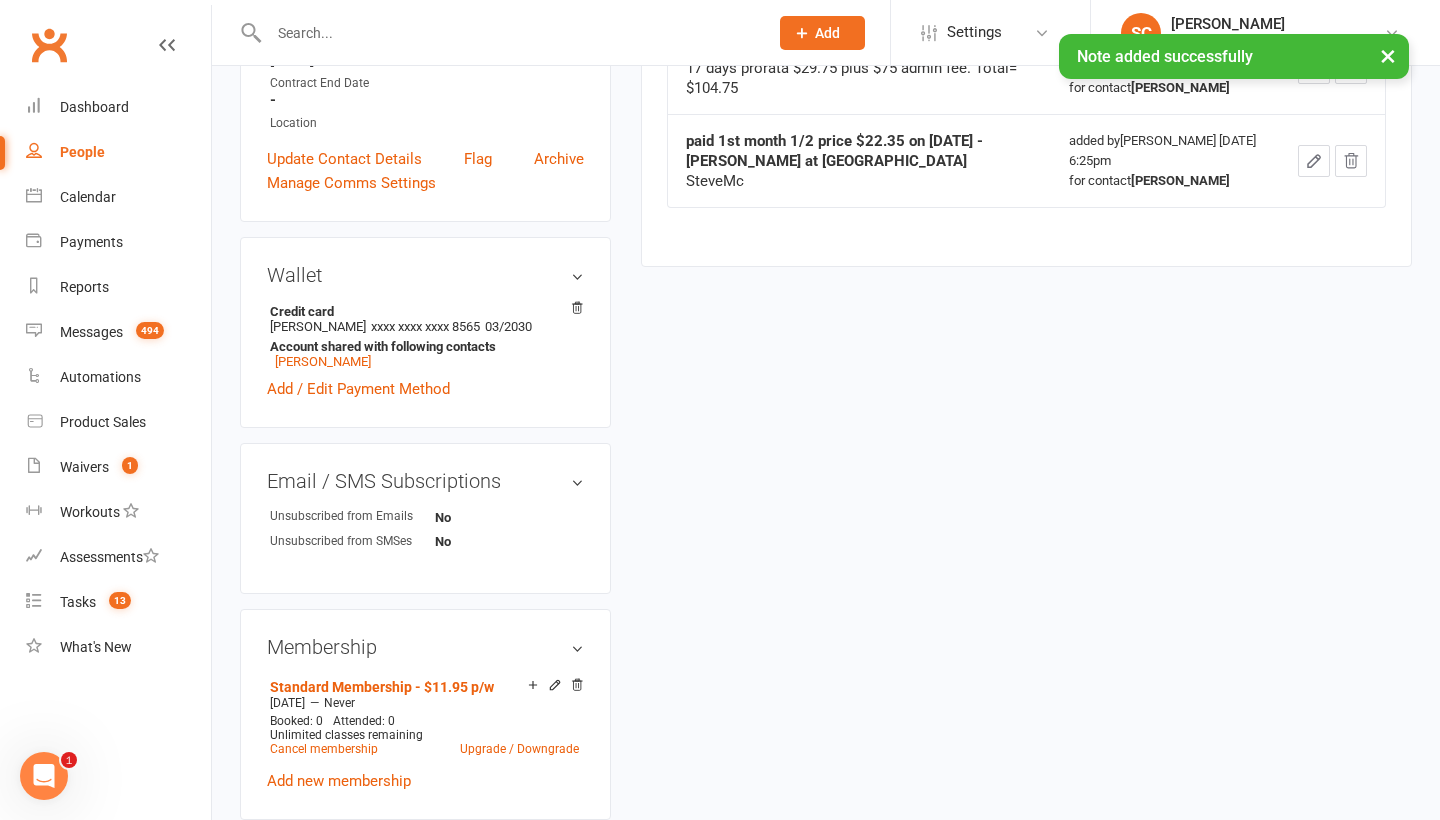 scroll, scrollTop: 500, scrollLeft: 0, axis: vertical 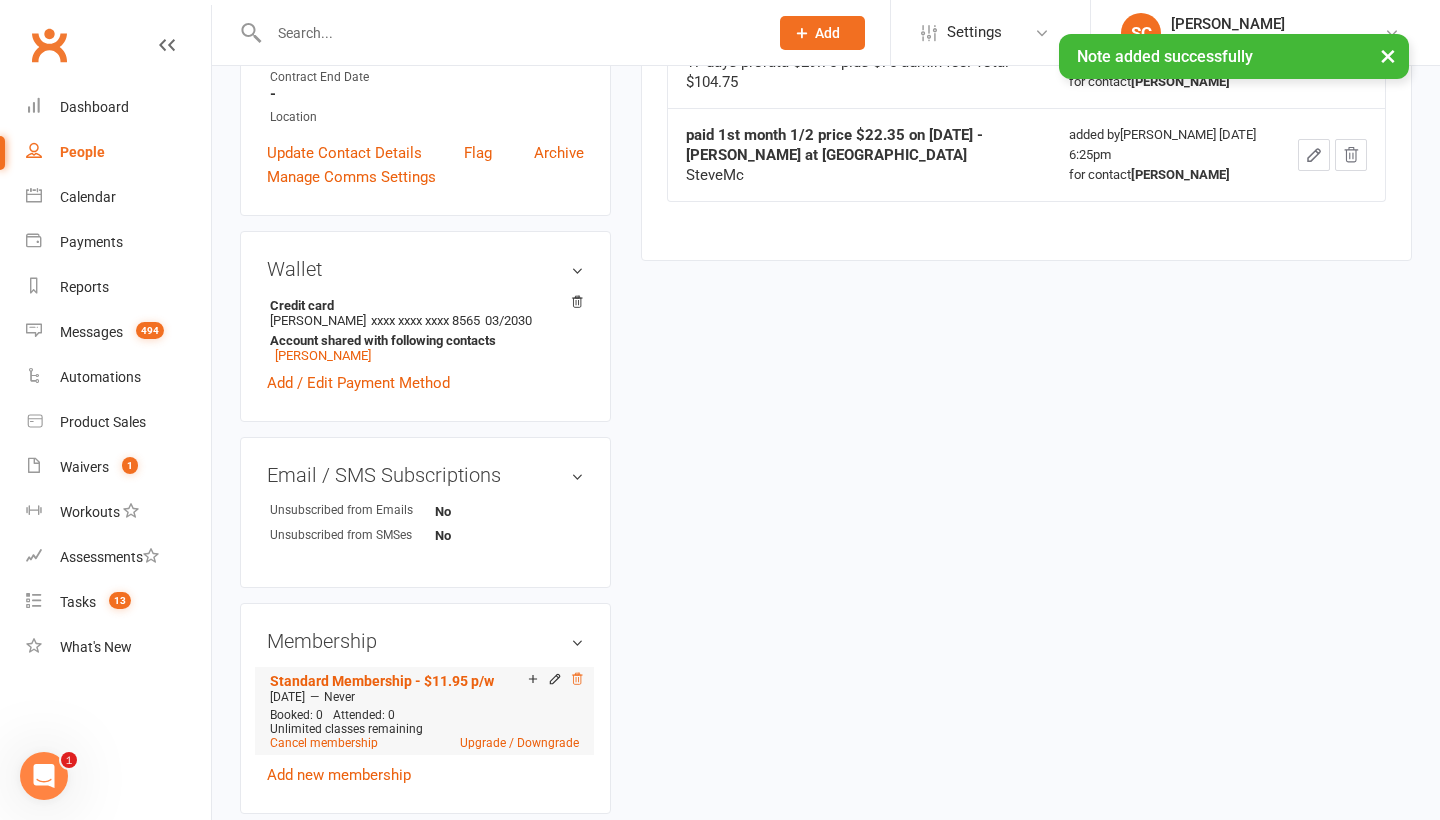 click 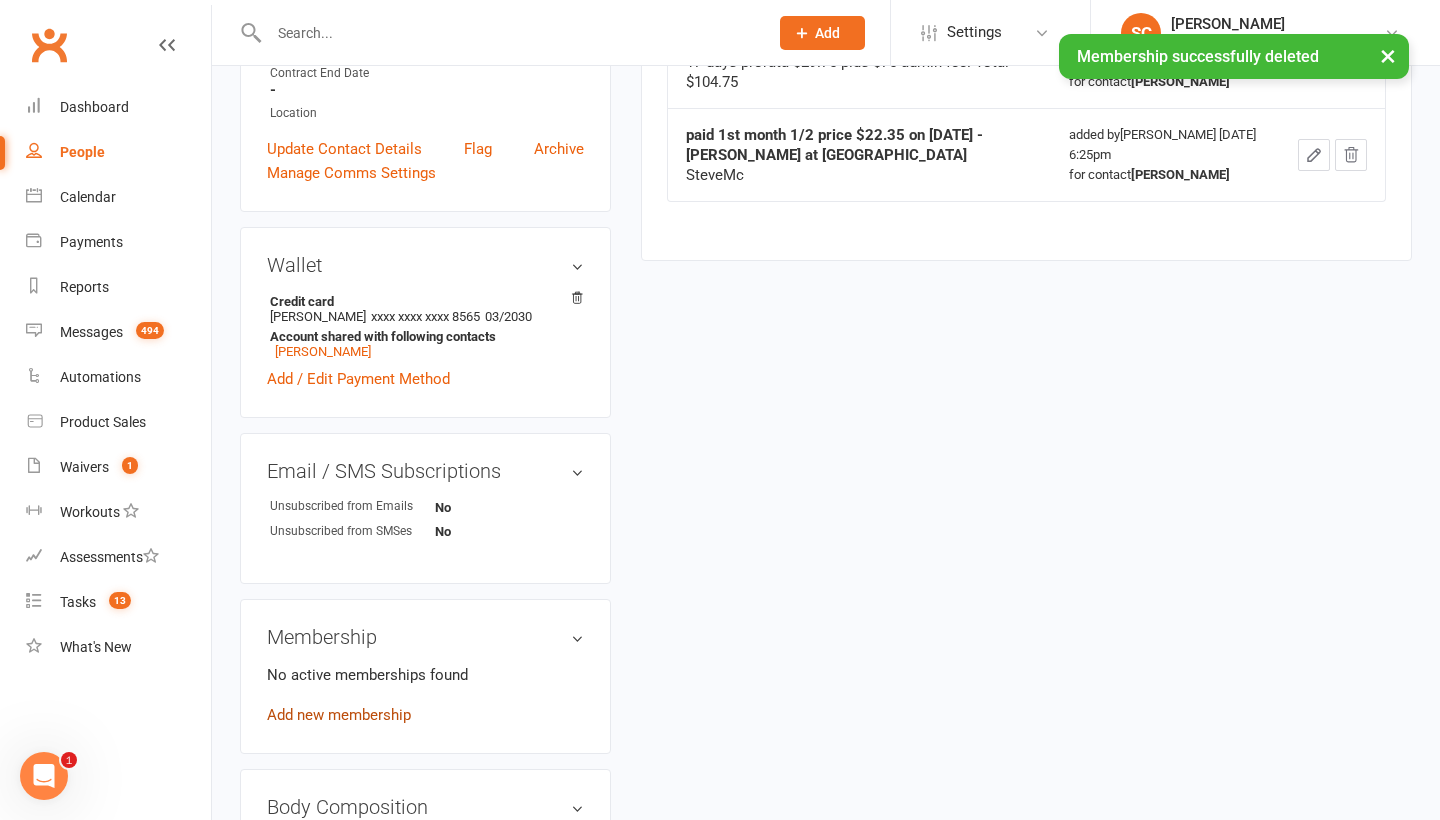 click on "Add new membership" at bounding box center [339, 715] 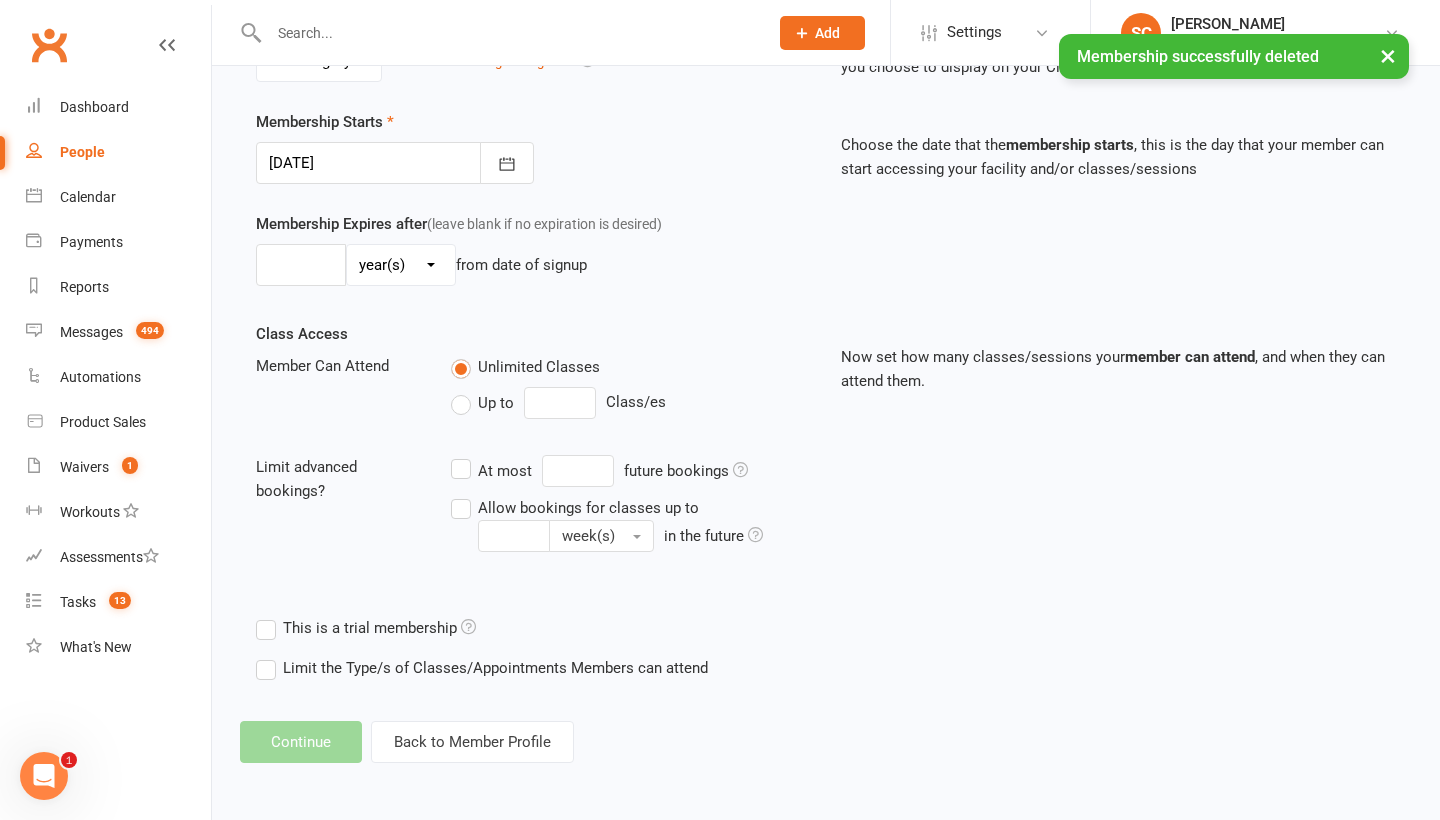 scroll, scrollTop: 0, scrollLeft: 0, axis: both 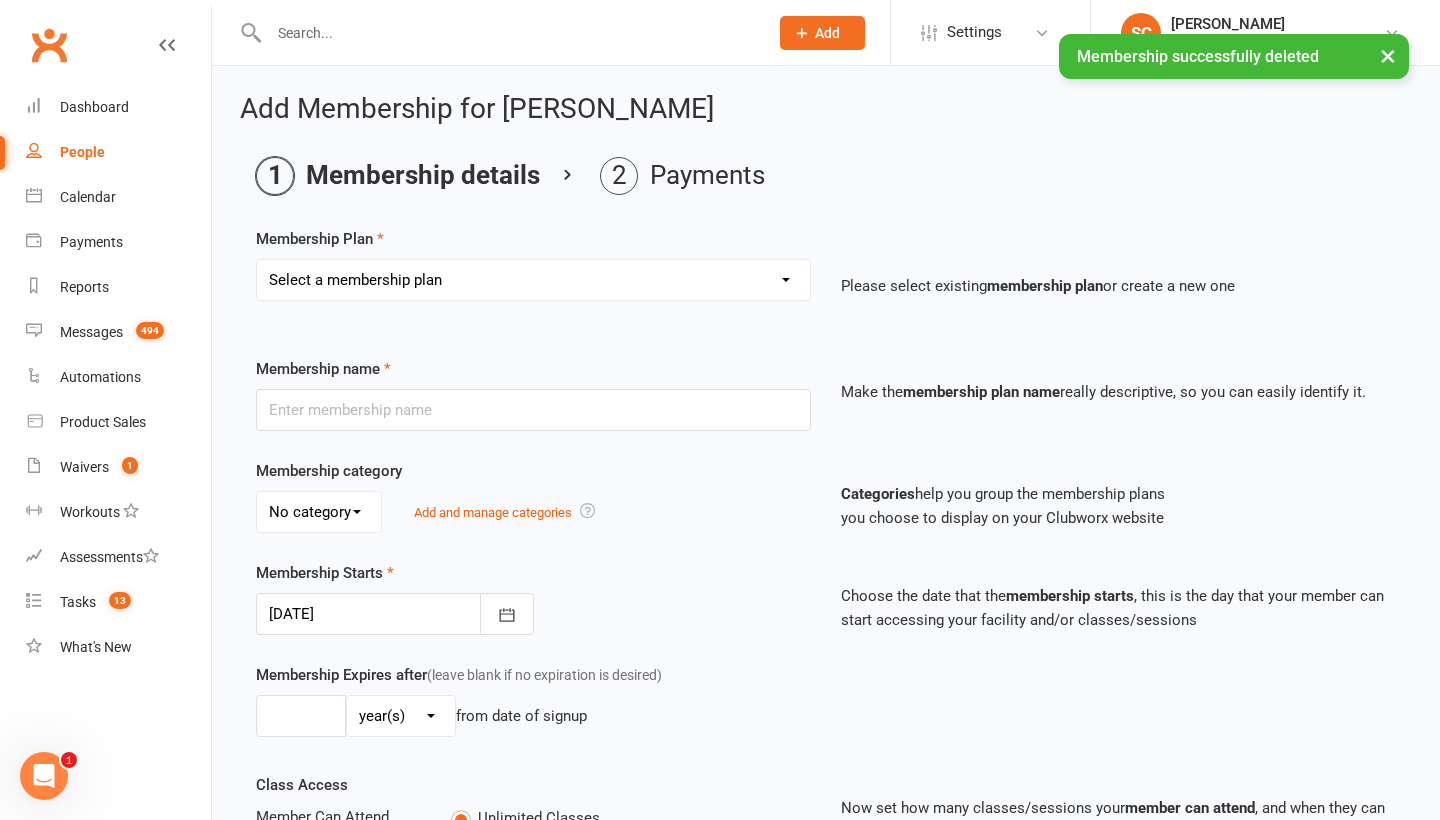 select on "25" 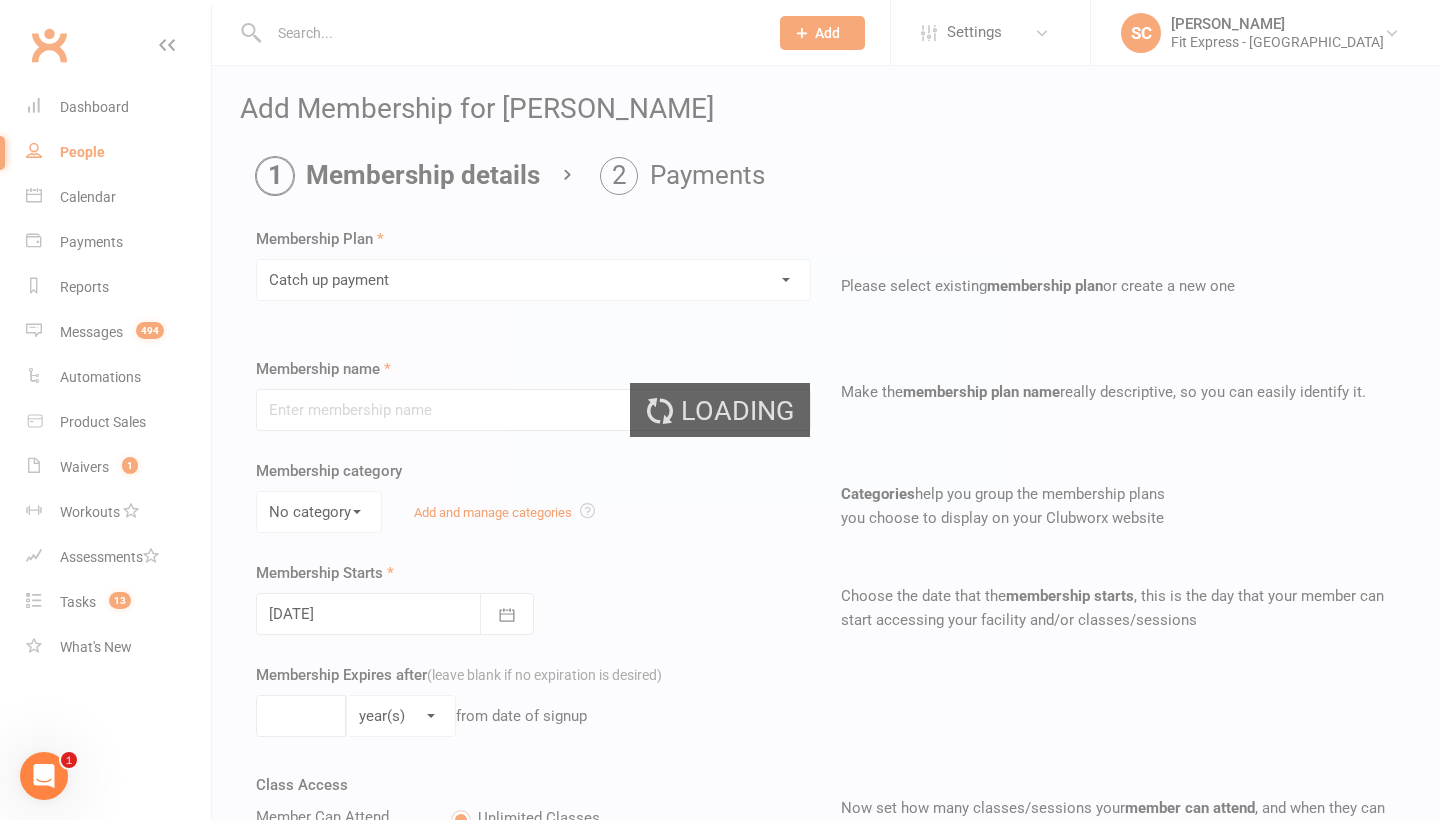 type on "Catch up payment" 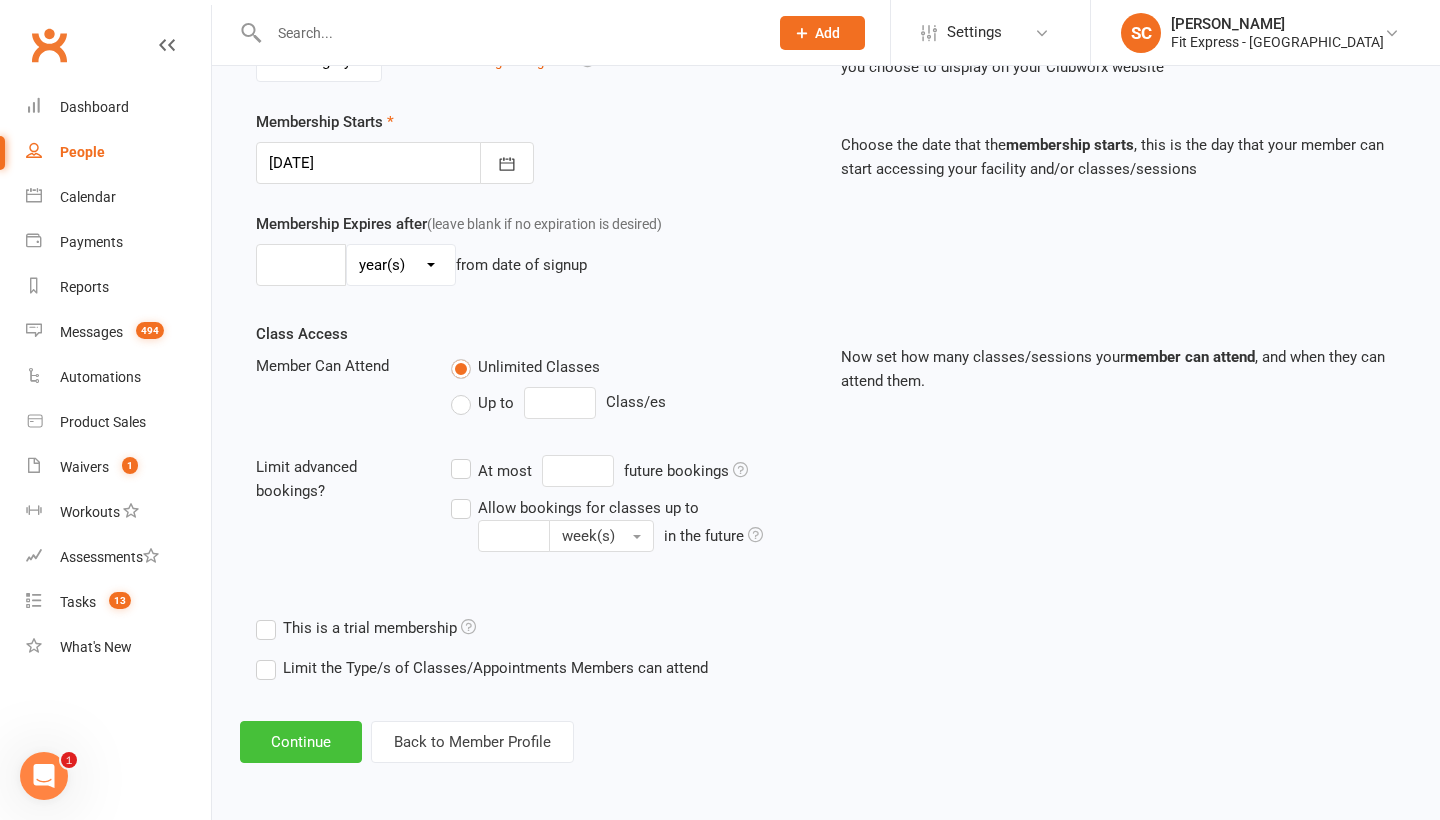 scroll, scrollTop: 467, scrollLeft: 0, axis: vertical 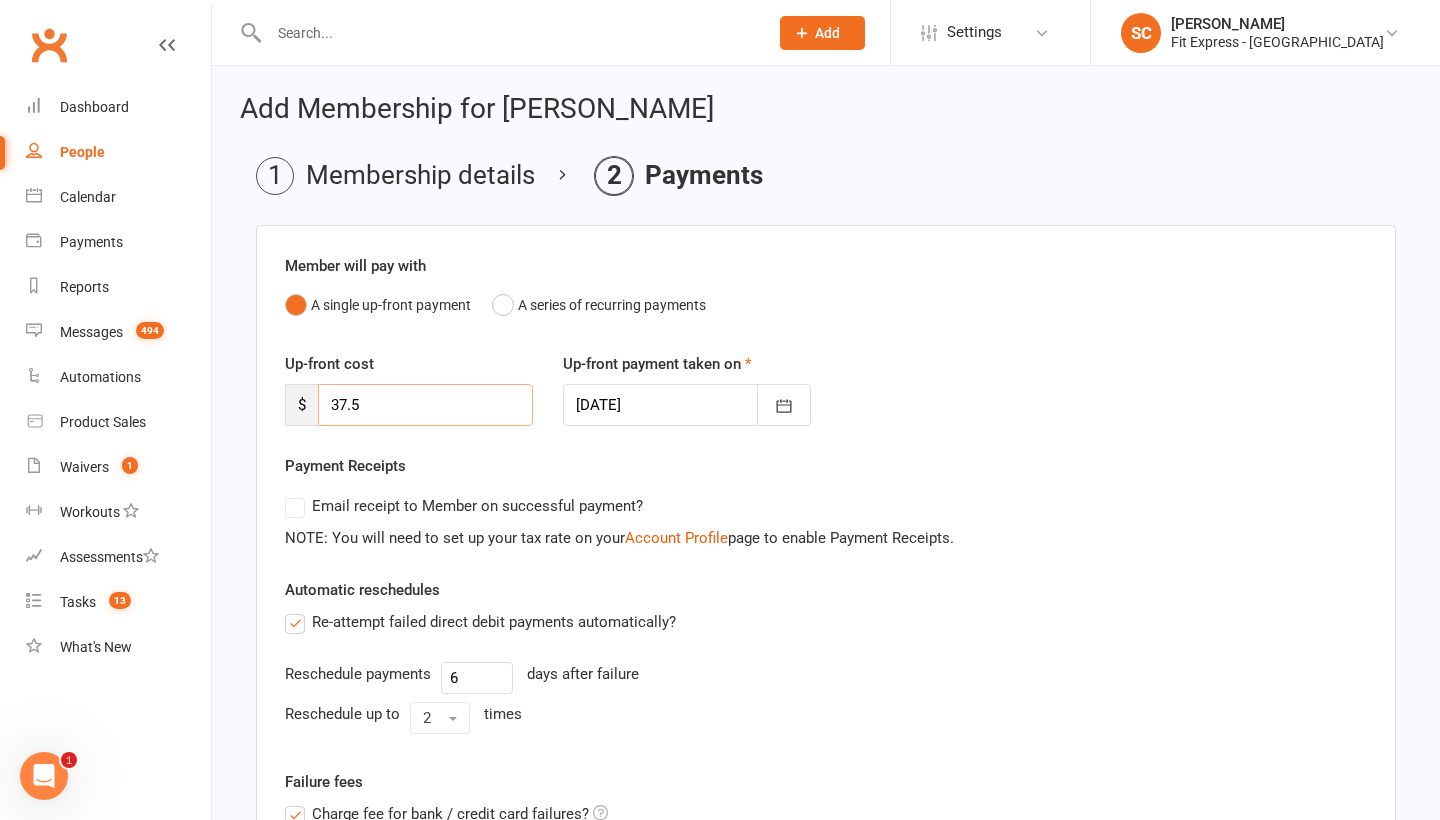 click on "37.5" at bounding box center [425, 405] 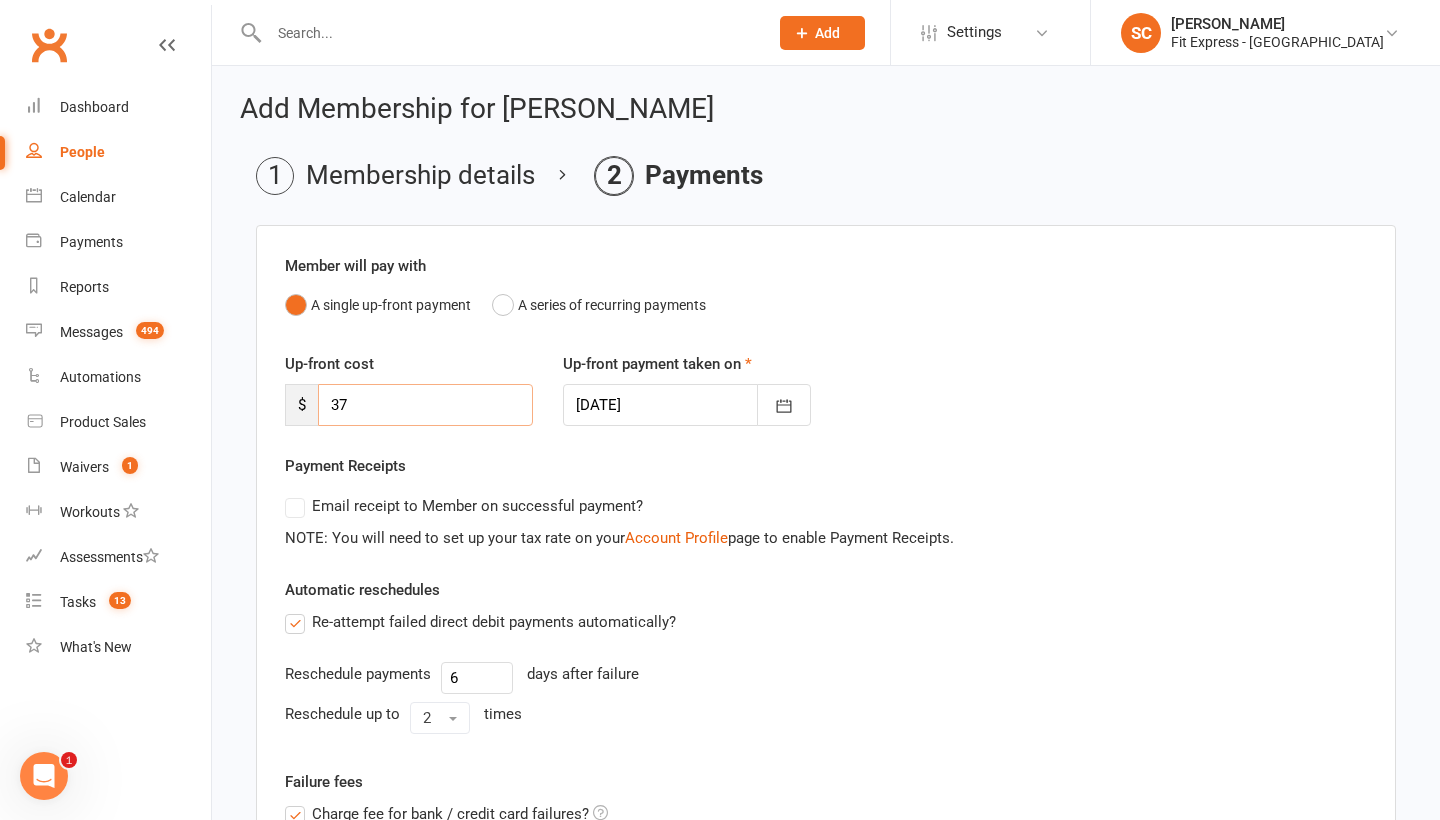 type on "3" 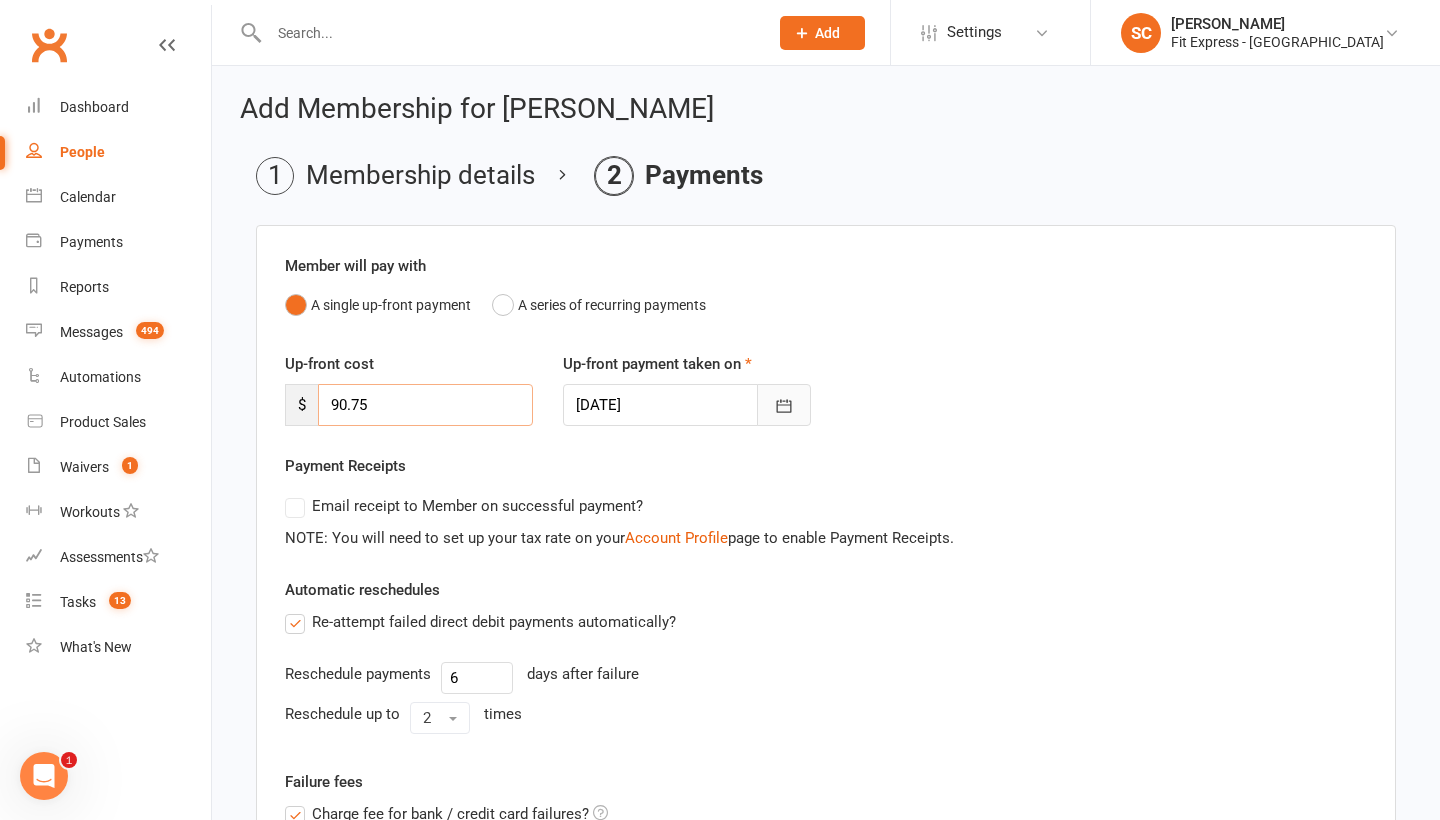 type on "90.75" 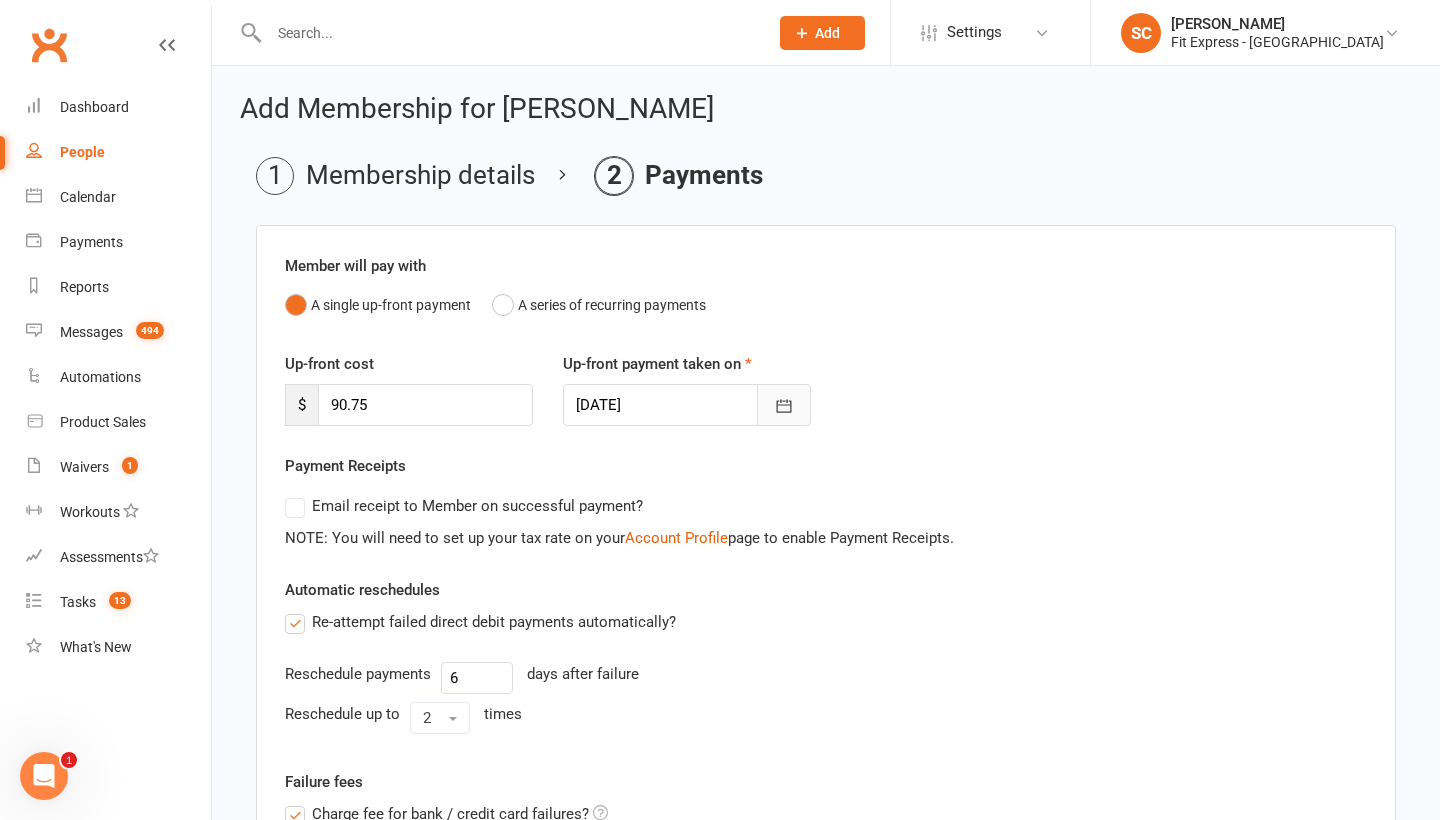 click at bounding box center [784, 405] 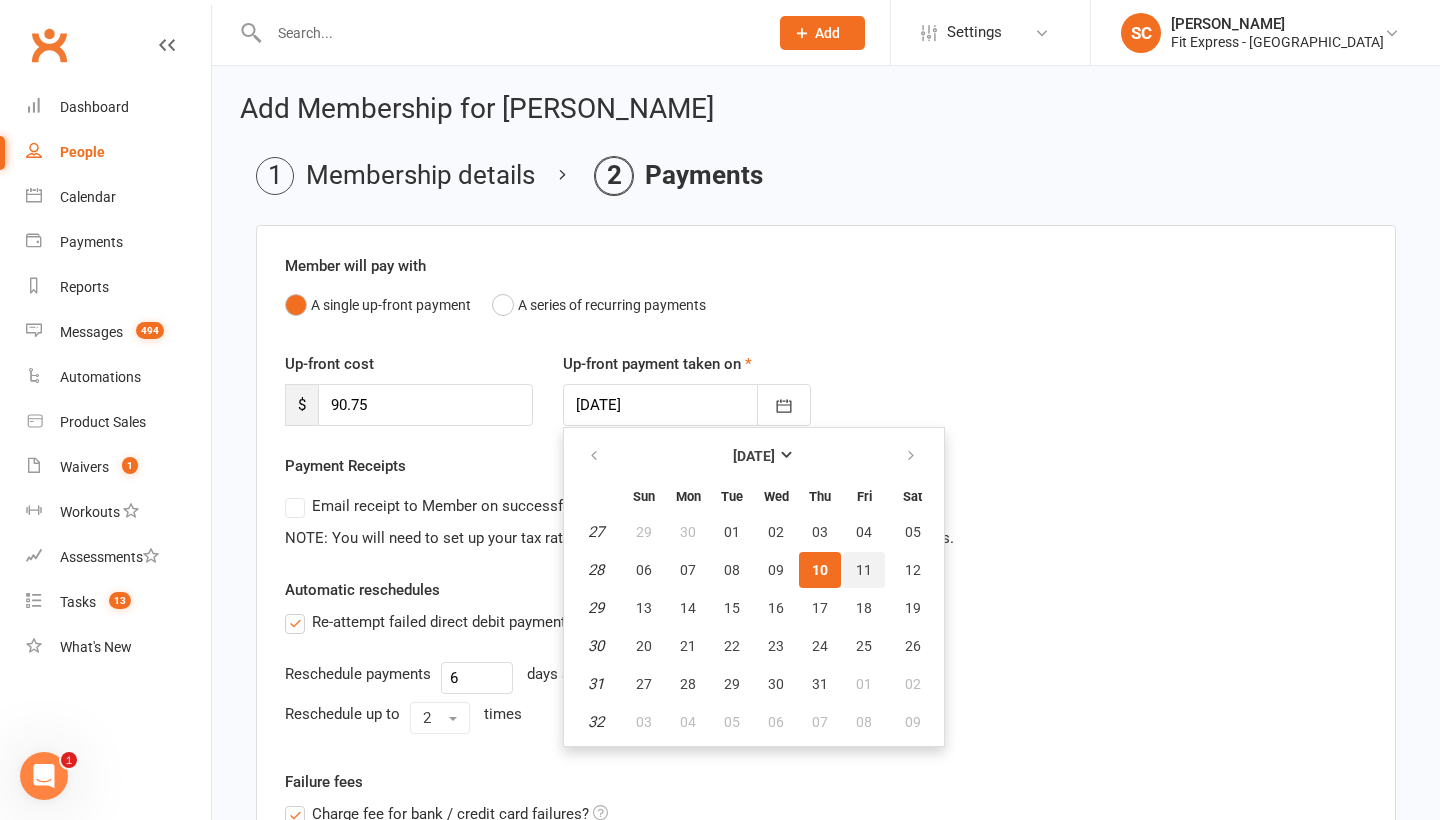 click on "11" at bounding box center (864, 570) 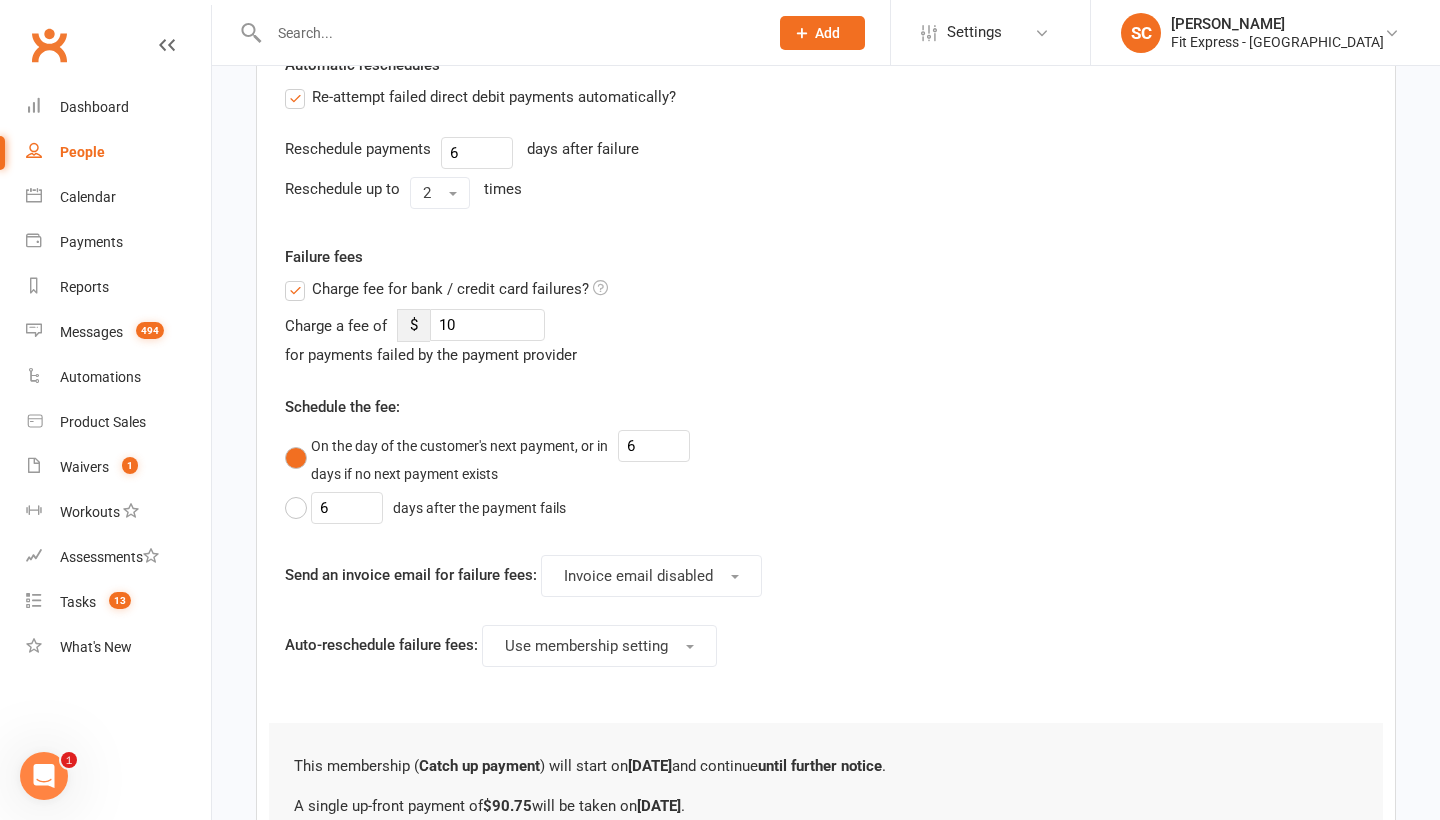 scroll, scrollTop: 544, scrollLeft: 0, axis: vertical 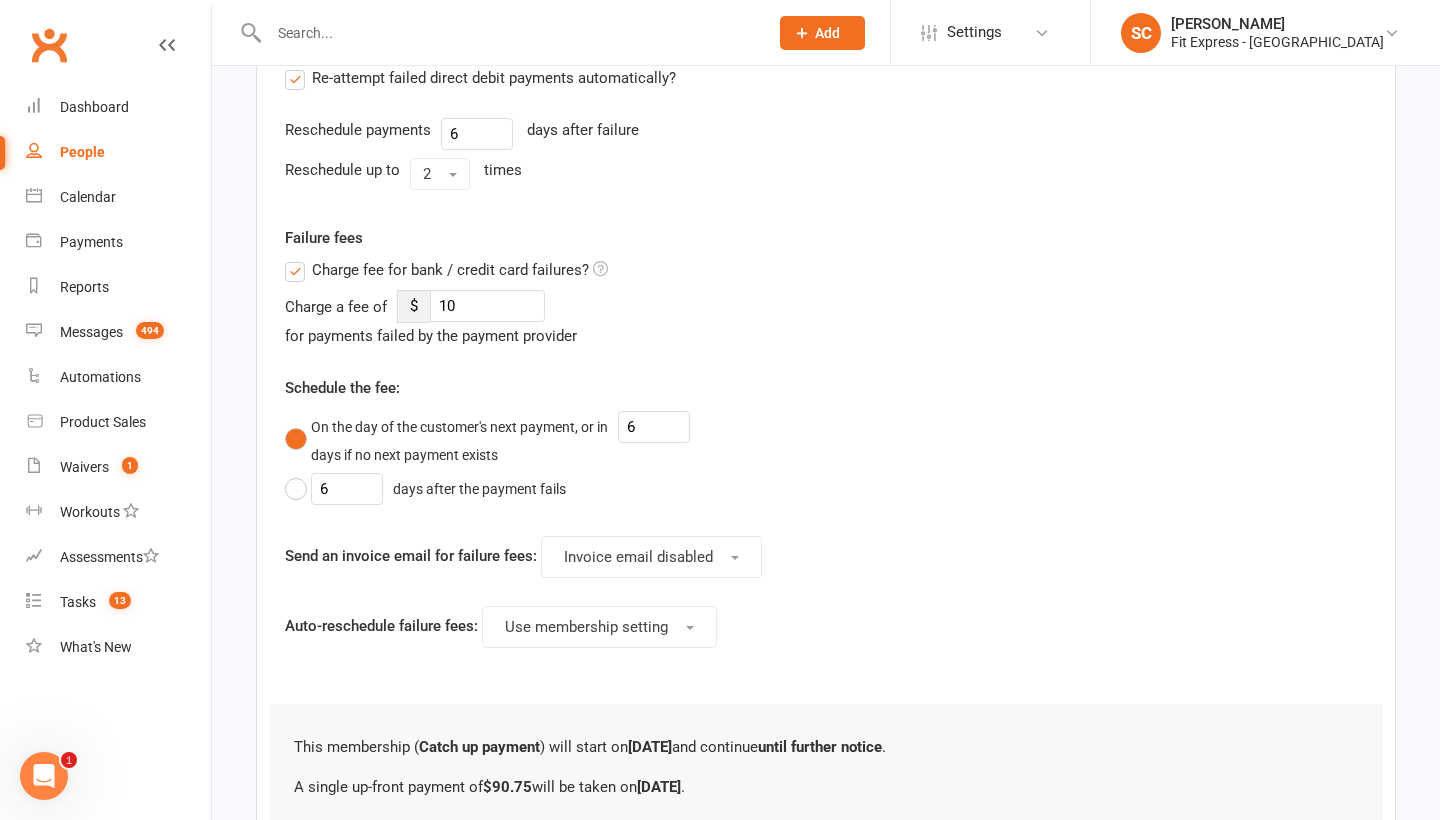 click on "Charge fee for bank / credit card failures?" at bounding box center [446, 270] 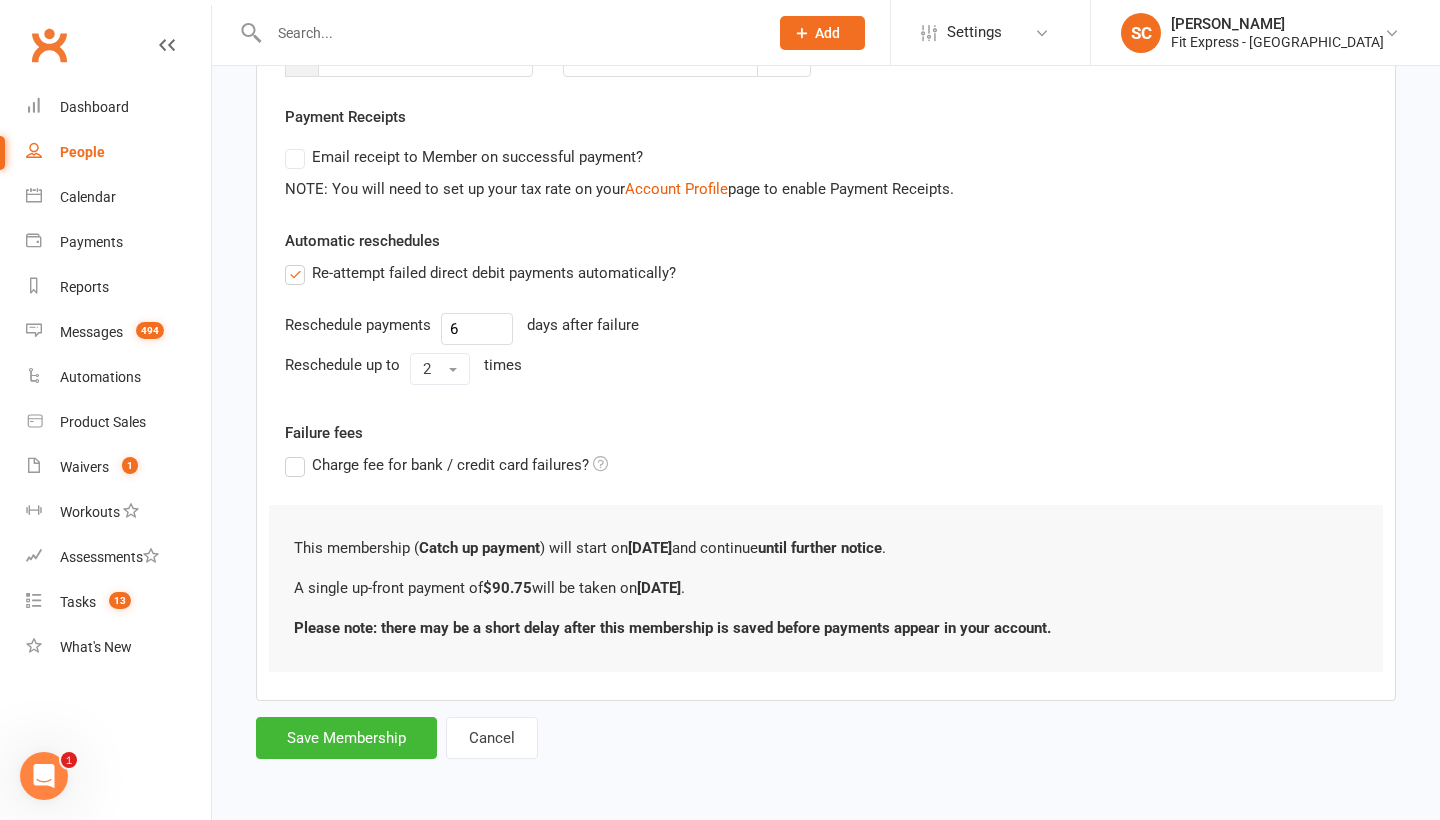 scroll, scrollTop: 365, scrollLeft: 0, axis: vertical 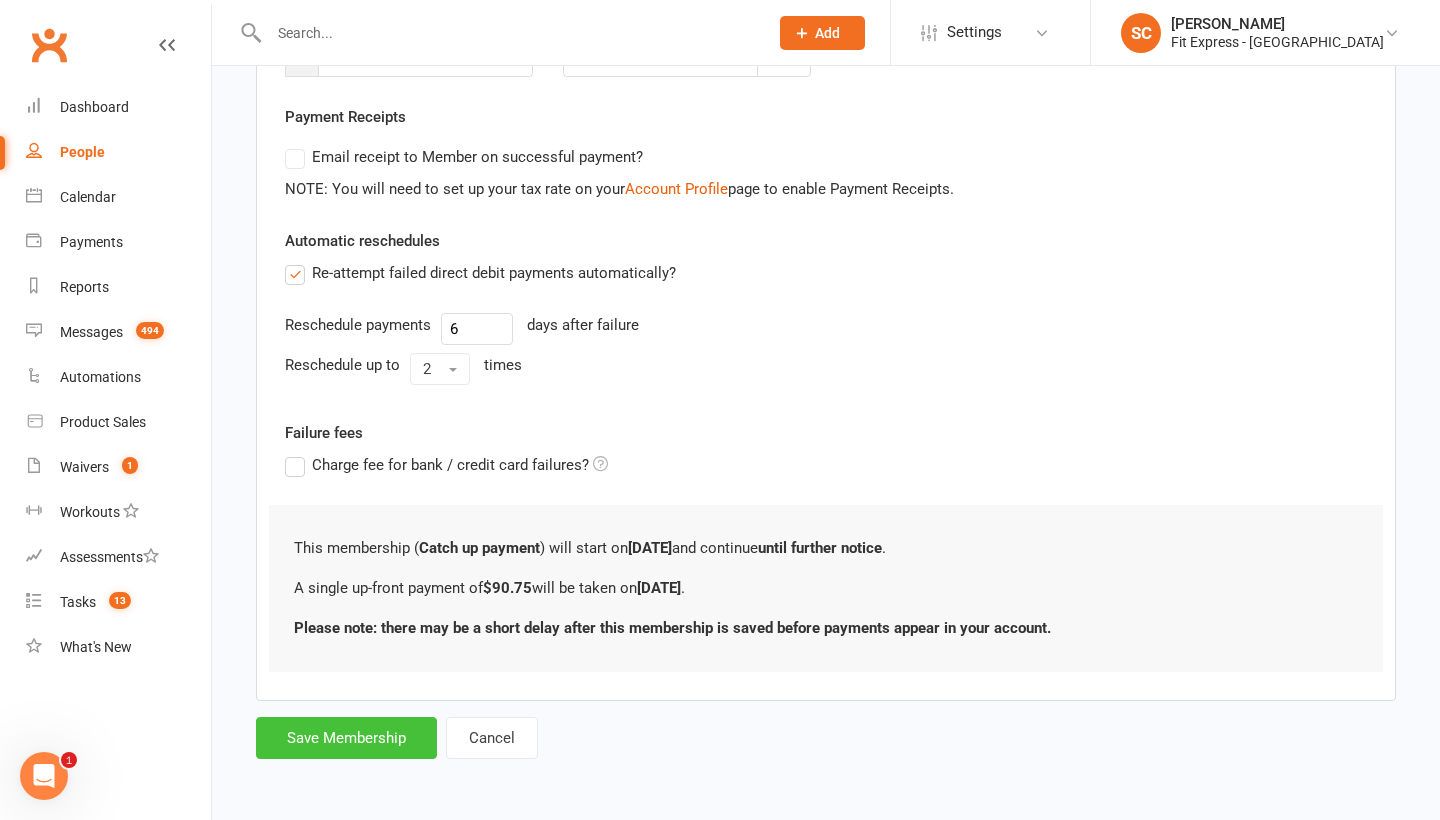 click on "Save Membership" at bounding box center [346, 738] 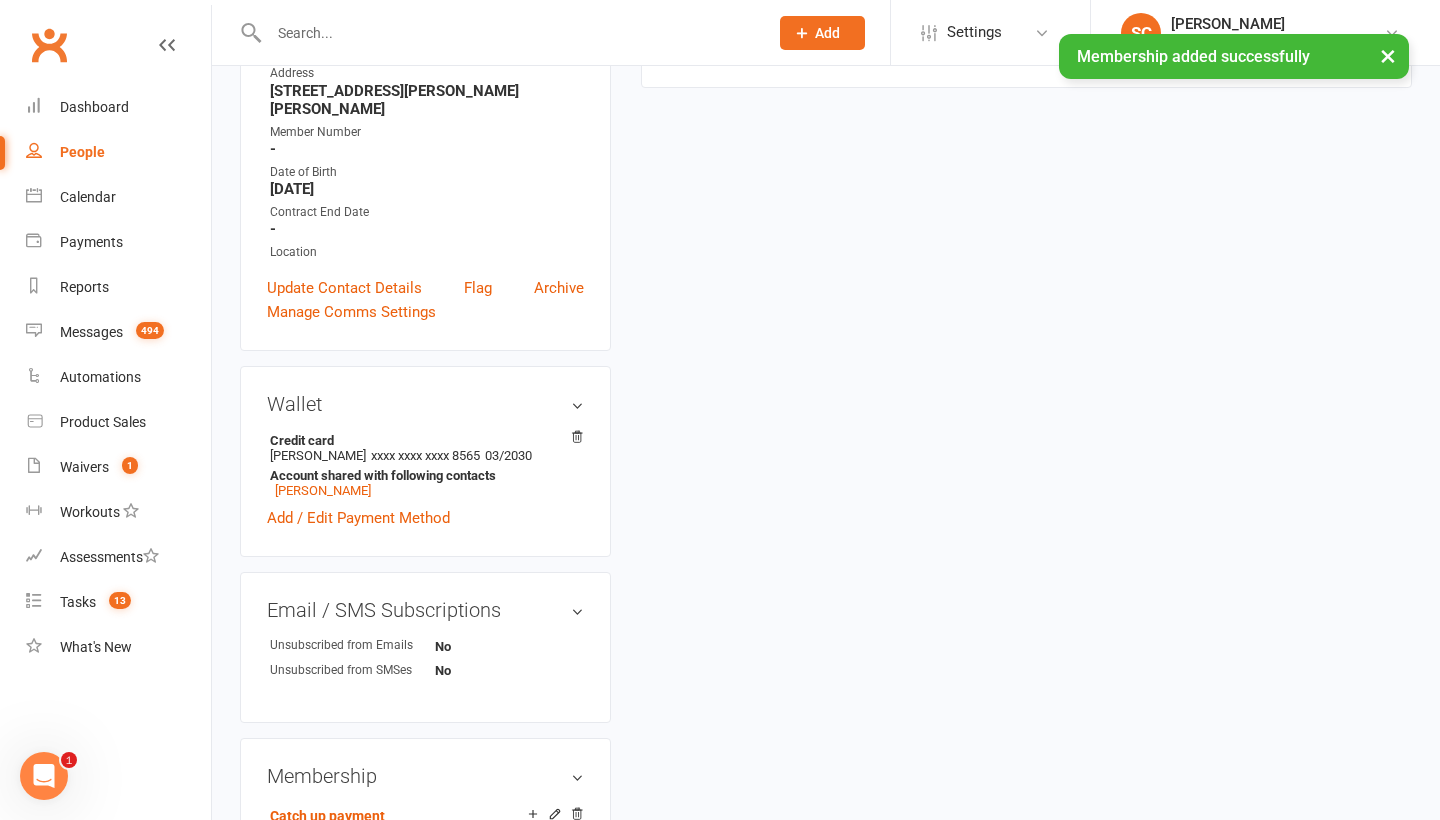 scroll, scrollTop: 0, scrollLeft: 0, axis: both 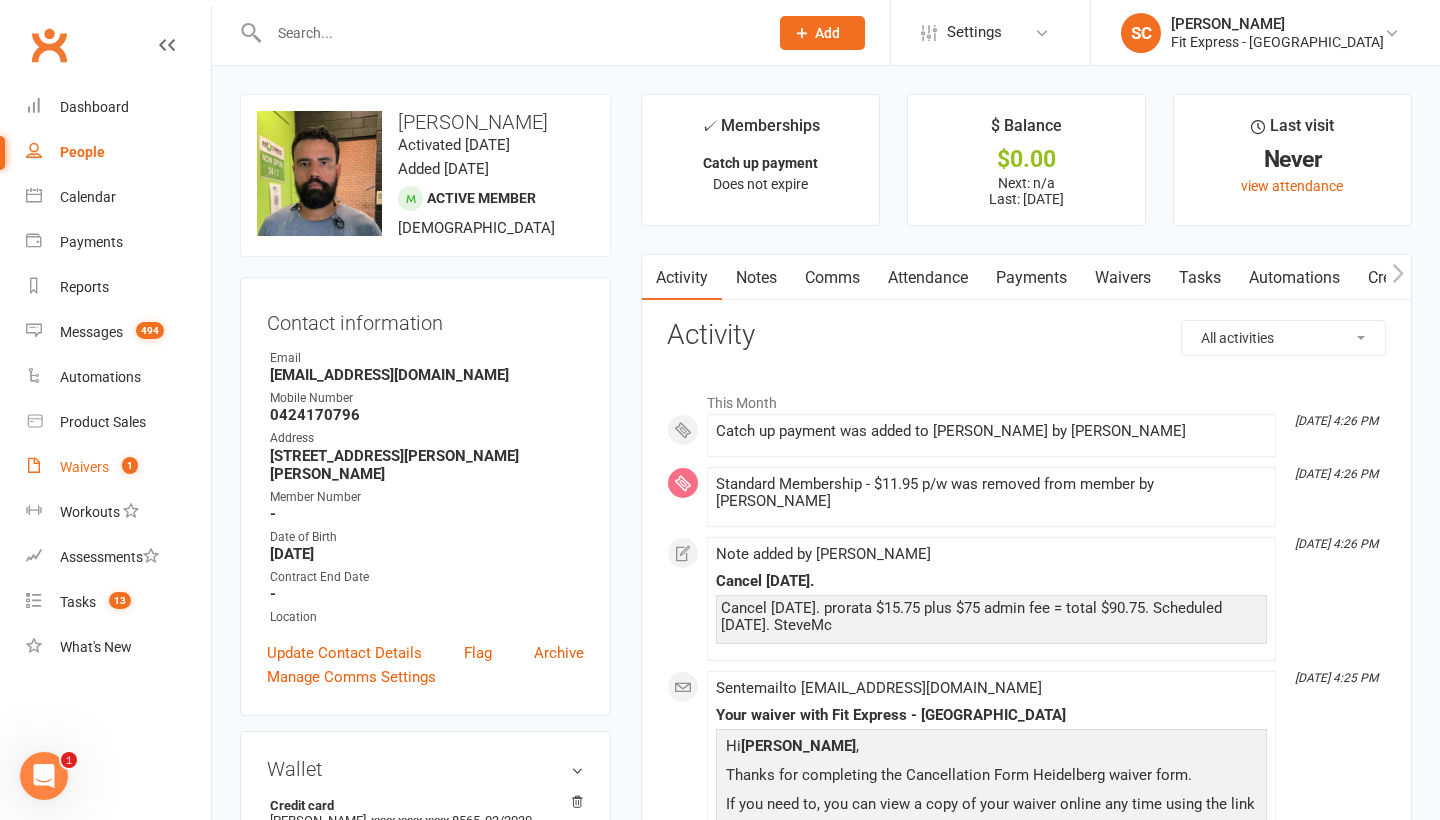 click on "Waivers" at bounding box center (84, 467) 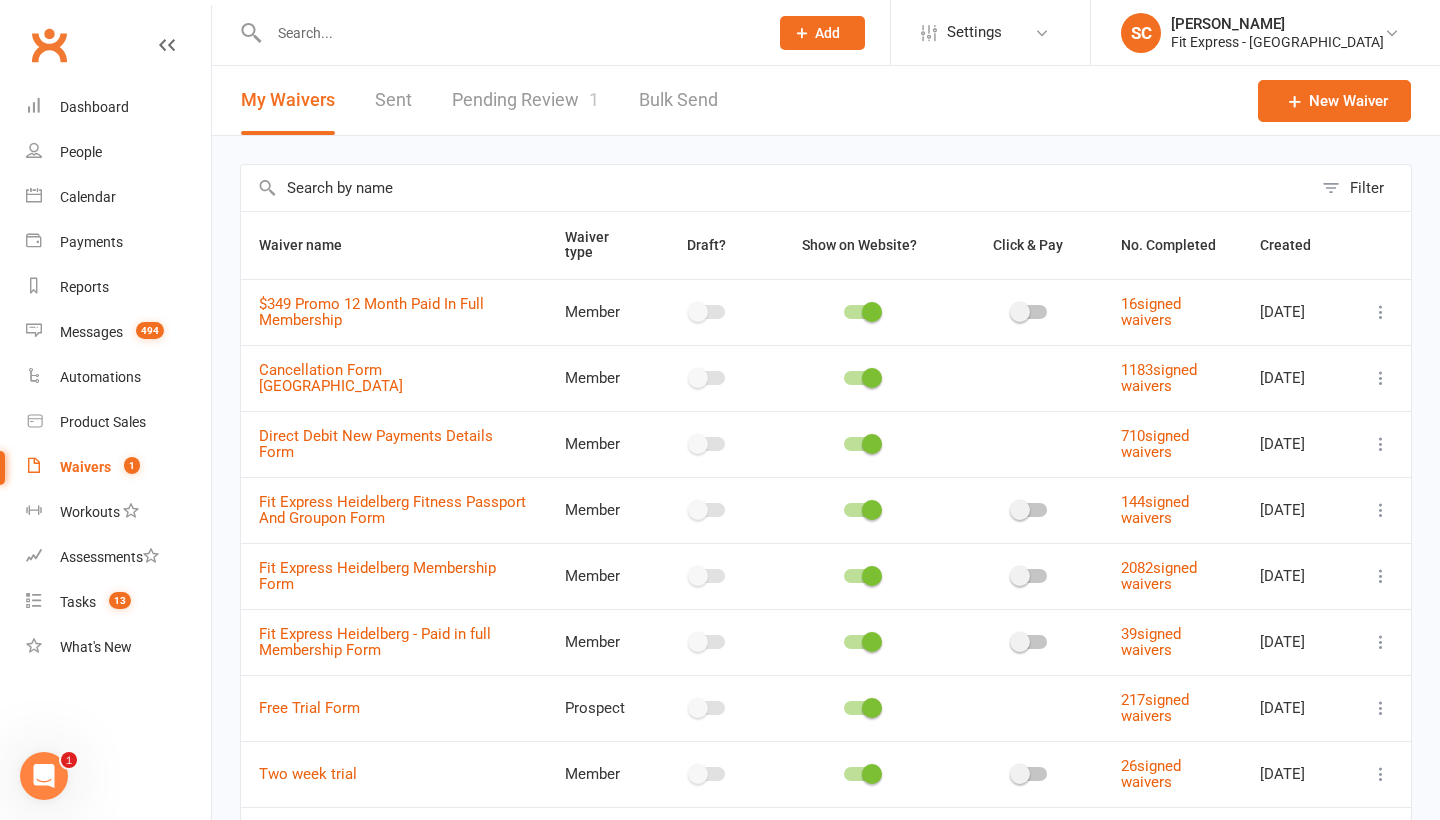 click on "Pending Review 1" at bounding box center [525, 100] 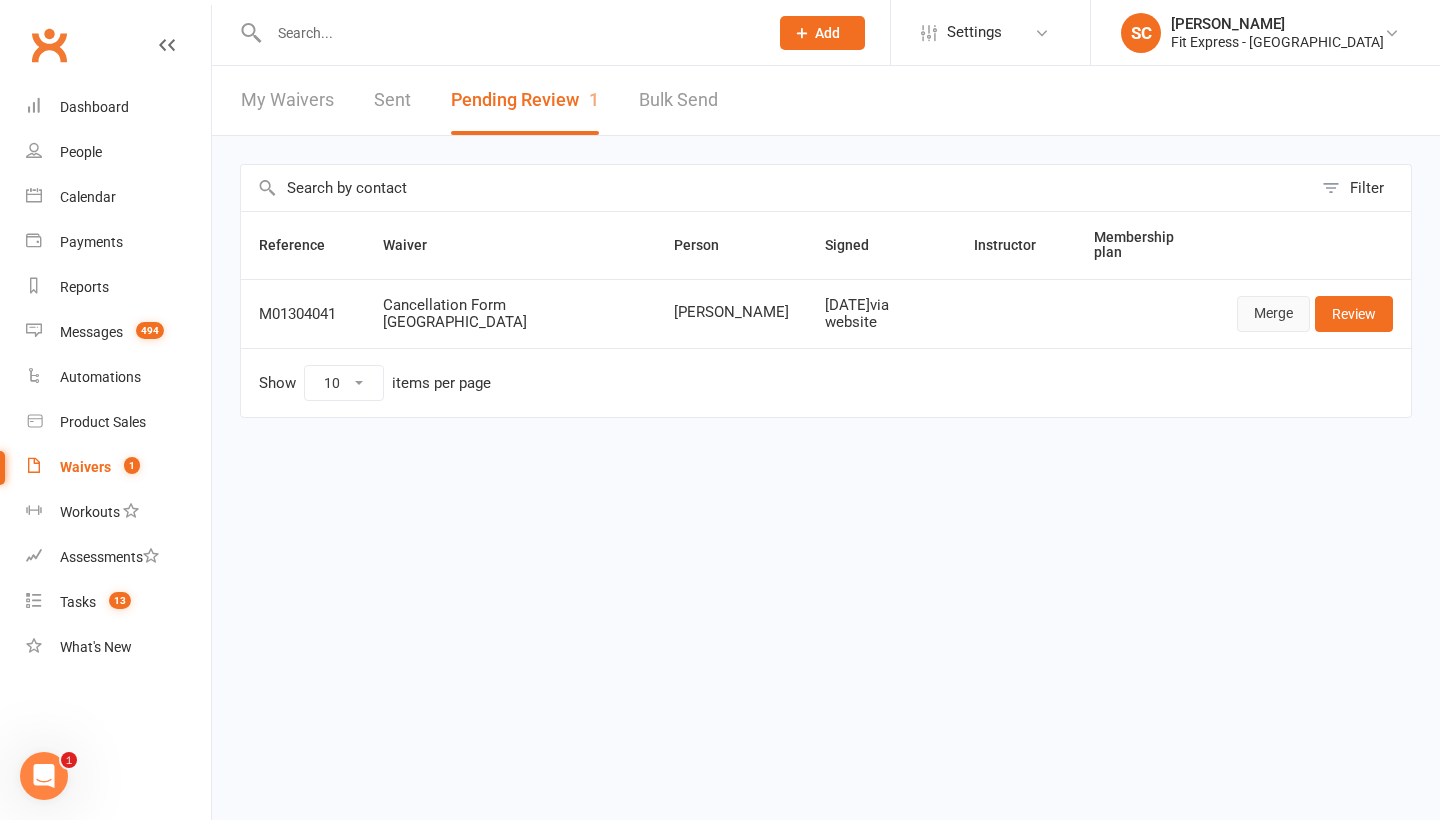click on "Merge" at bounding box center [1273, 314] 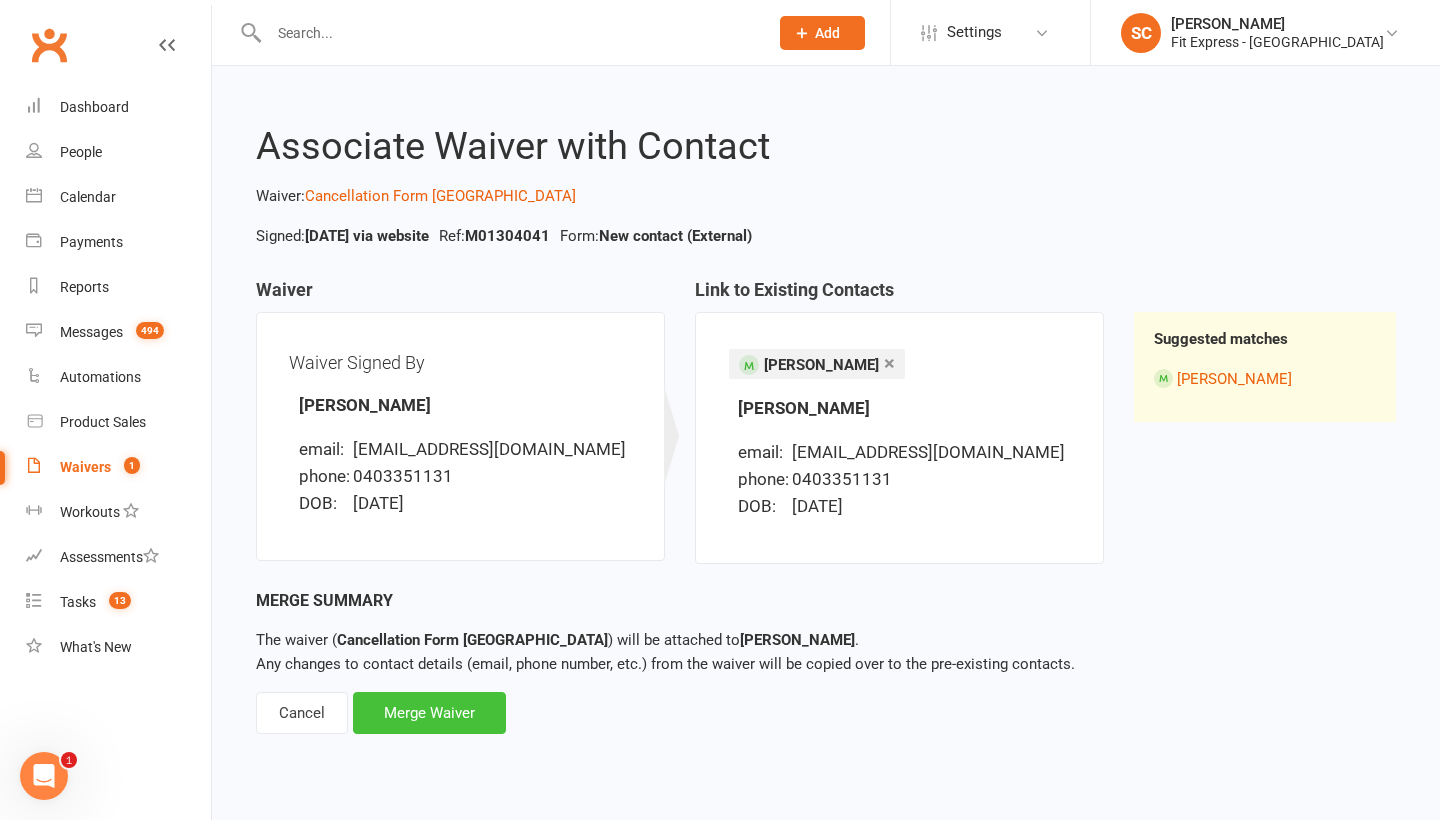 click on "Merge Waiver" at bounding box center (429, 713) 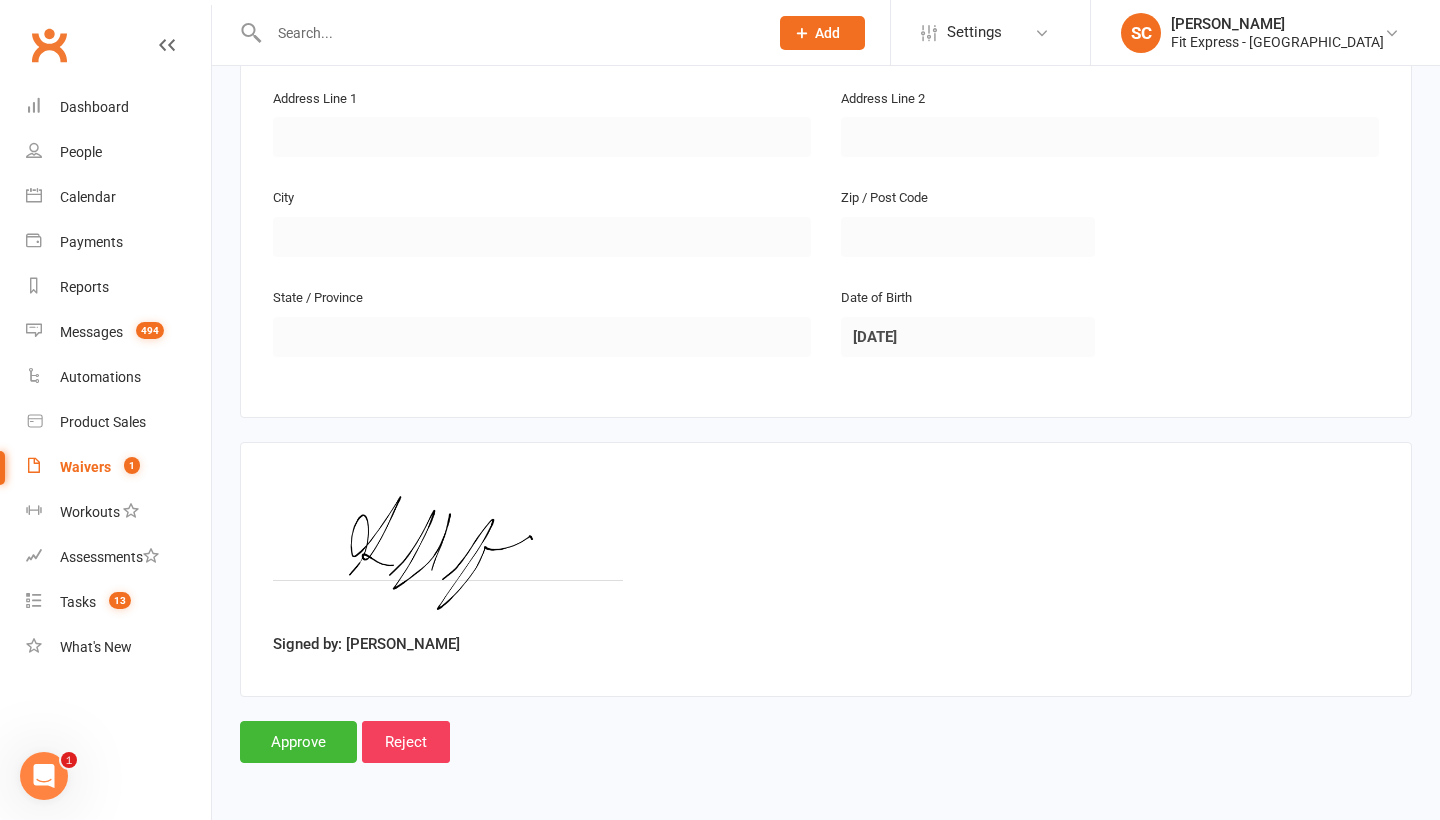 scroll, scrollTop: 532, scrollLeft: 0, axis: vertical 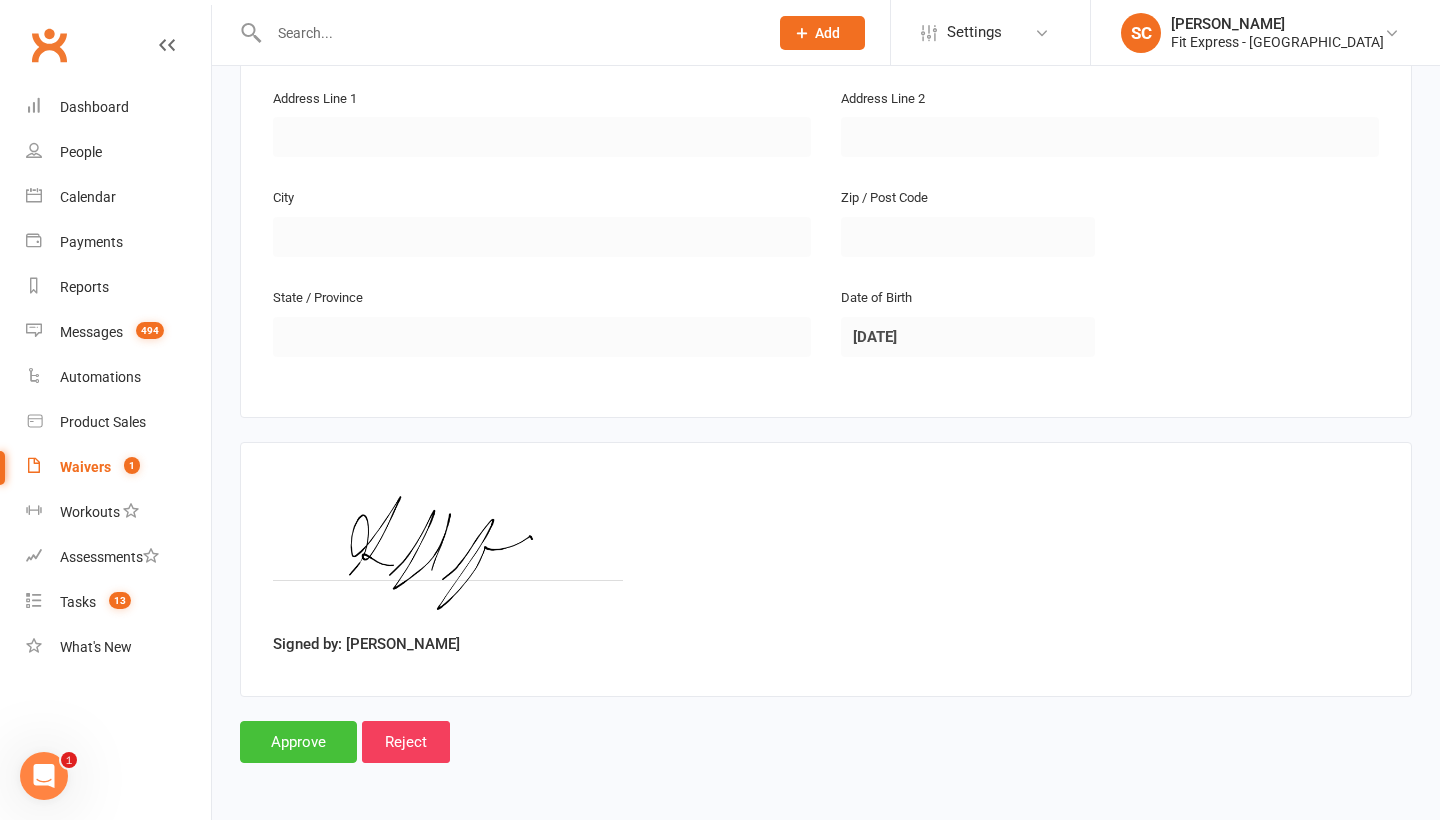 click on "Approve" at bounding box center [298, 742] 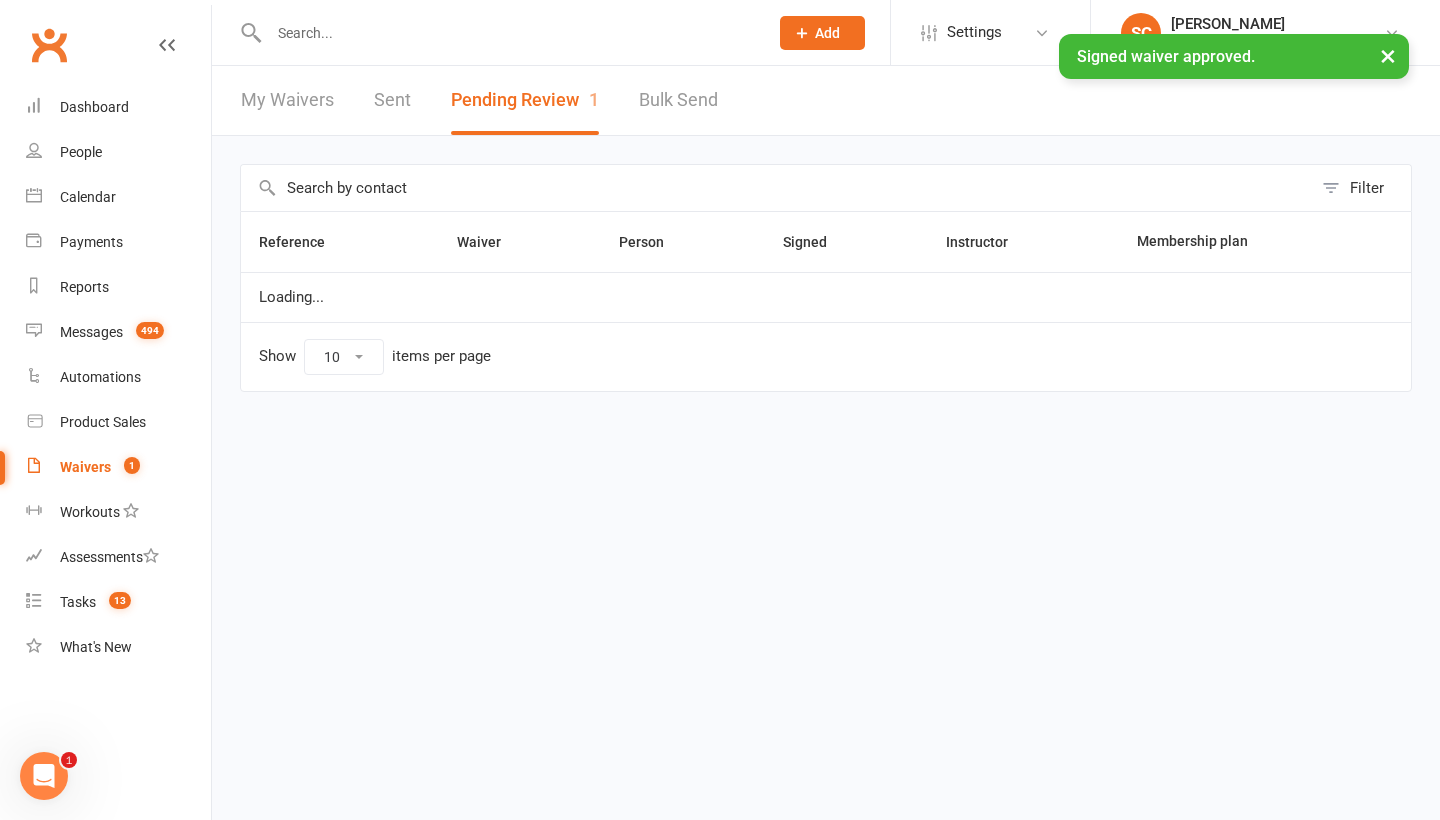 scroll, scrollTop: 0, scrollLeft: 0, axis: both 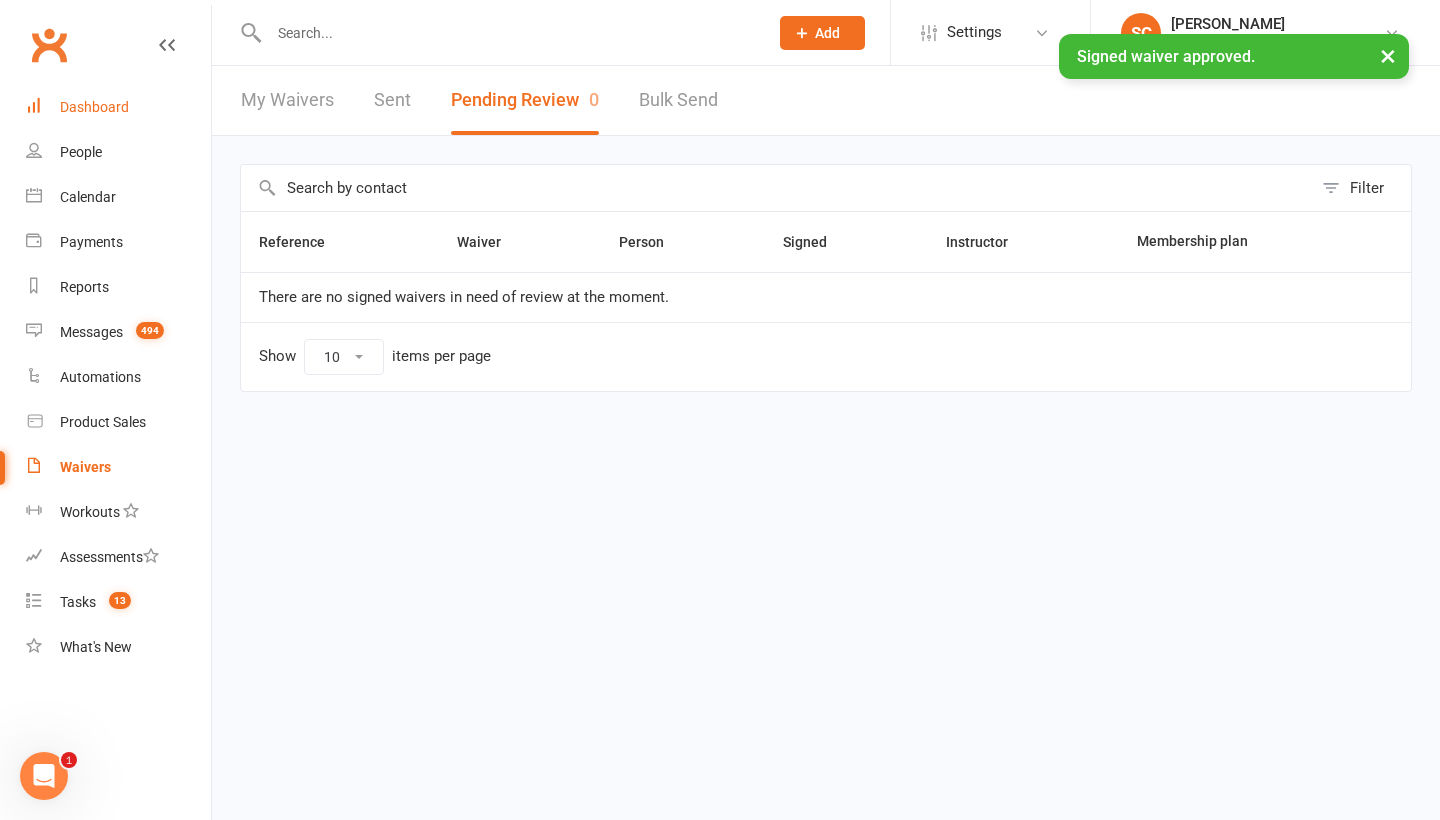 click on "Dashboard" at bounding box center [94, 107] 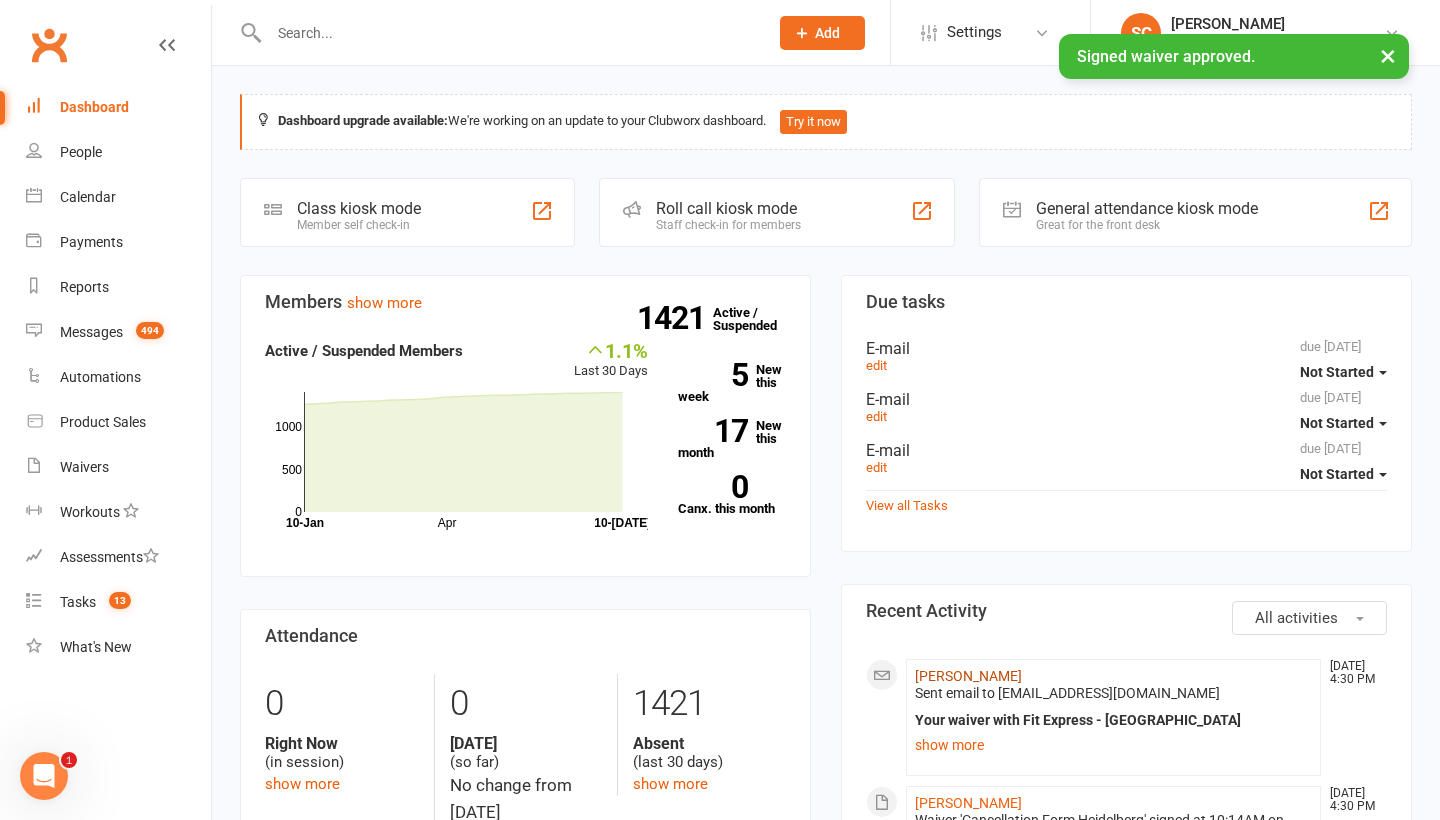 click on "[PERSON_NAME]" 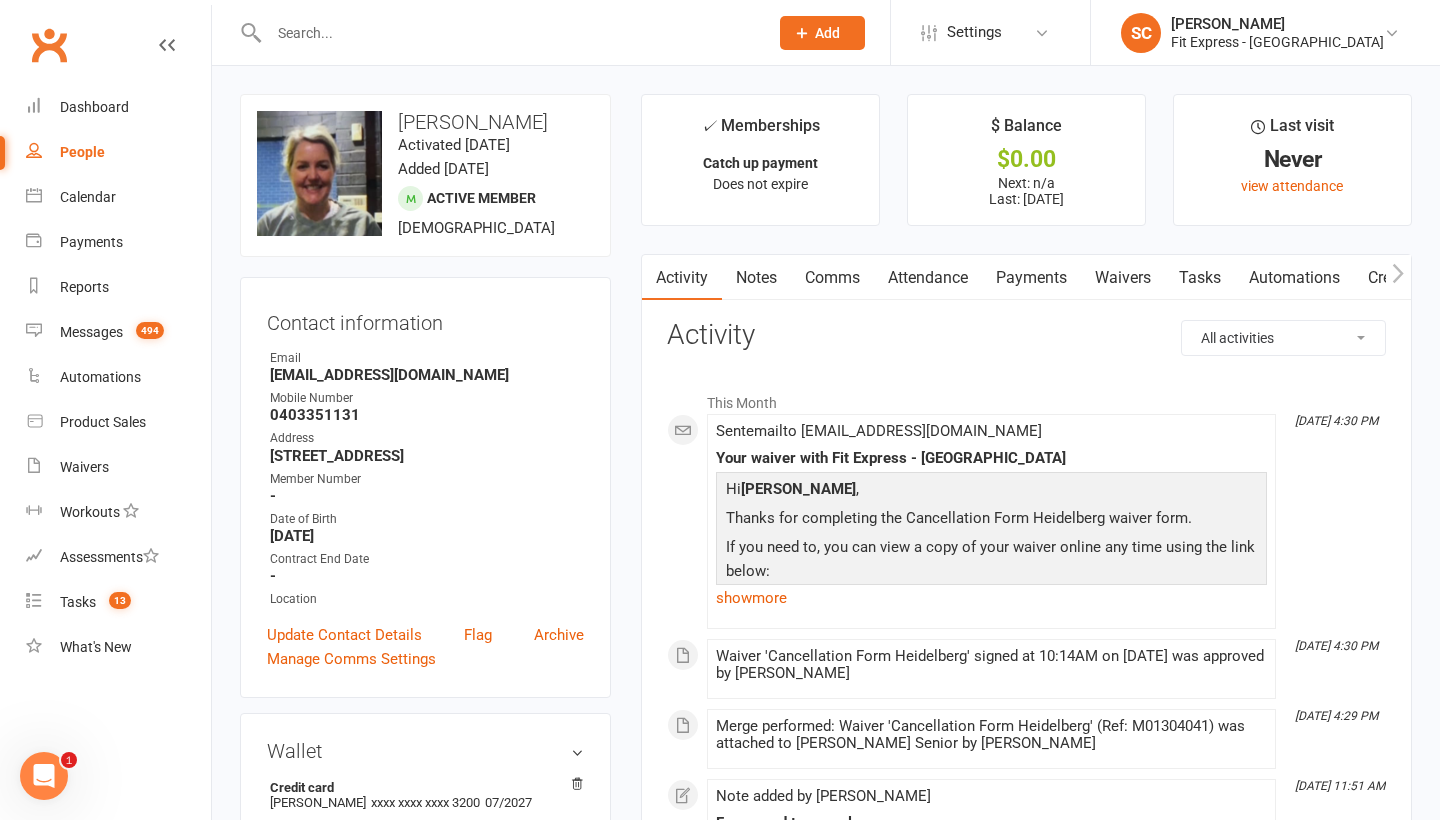 click on "Waivers" at bounding box center [1123, 278] 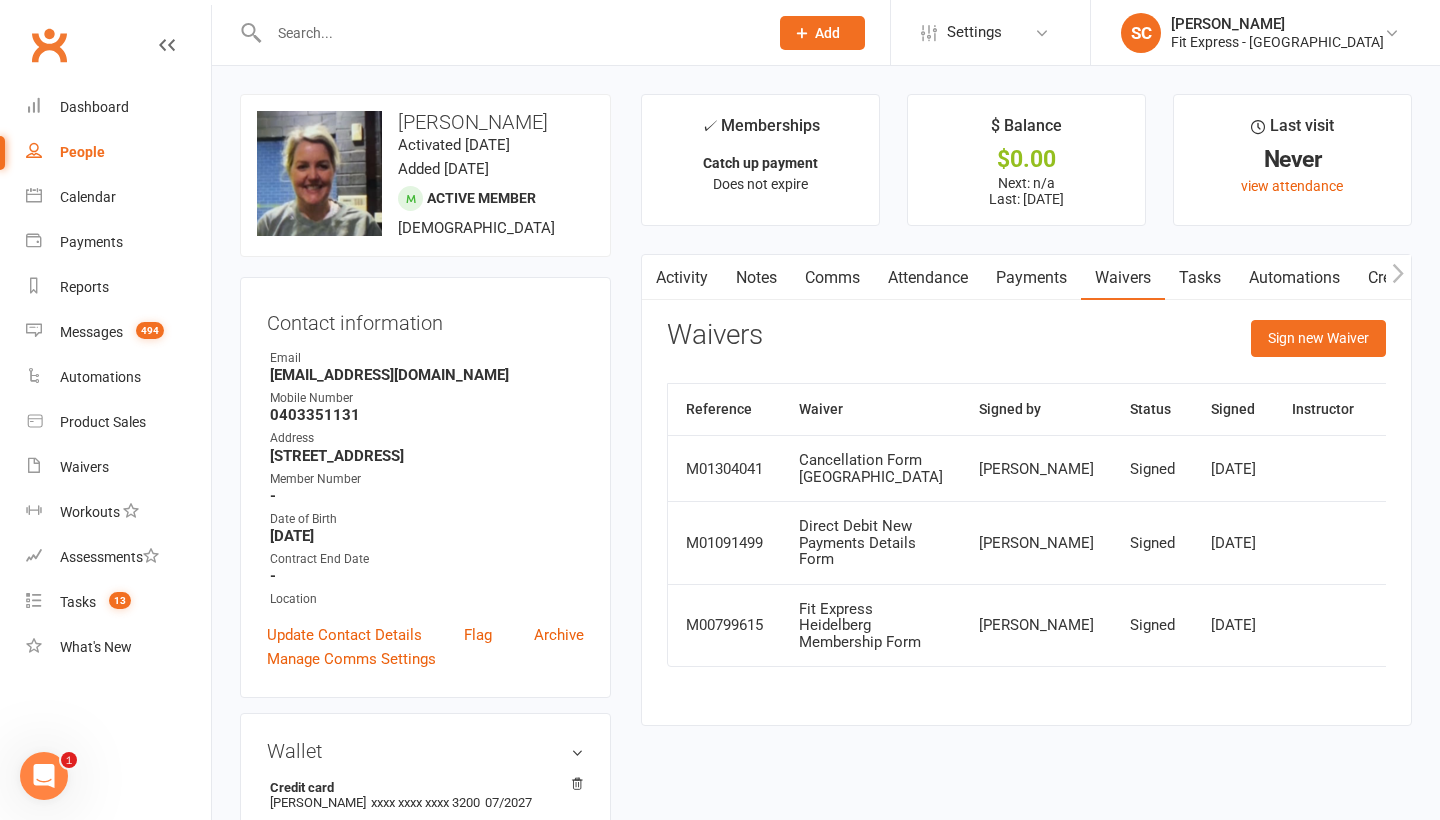 click on "Notes" at bounding box center [756, 278] 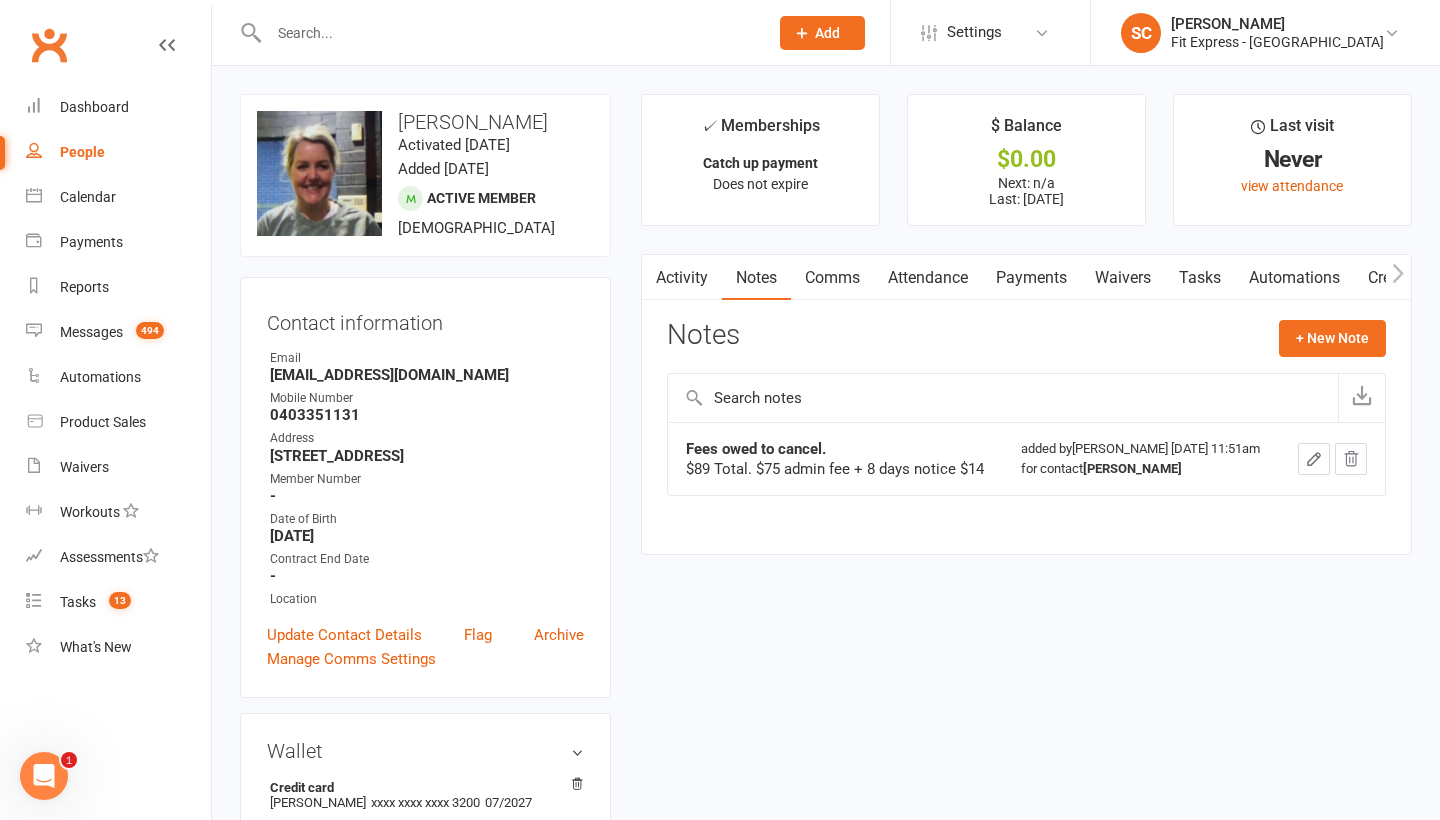 click on "Waivers" at bounding box center (1123, 278) 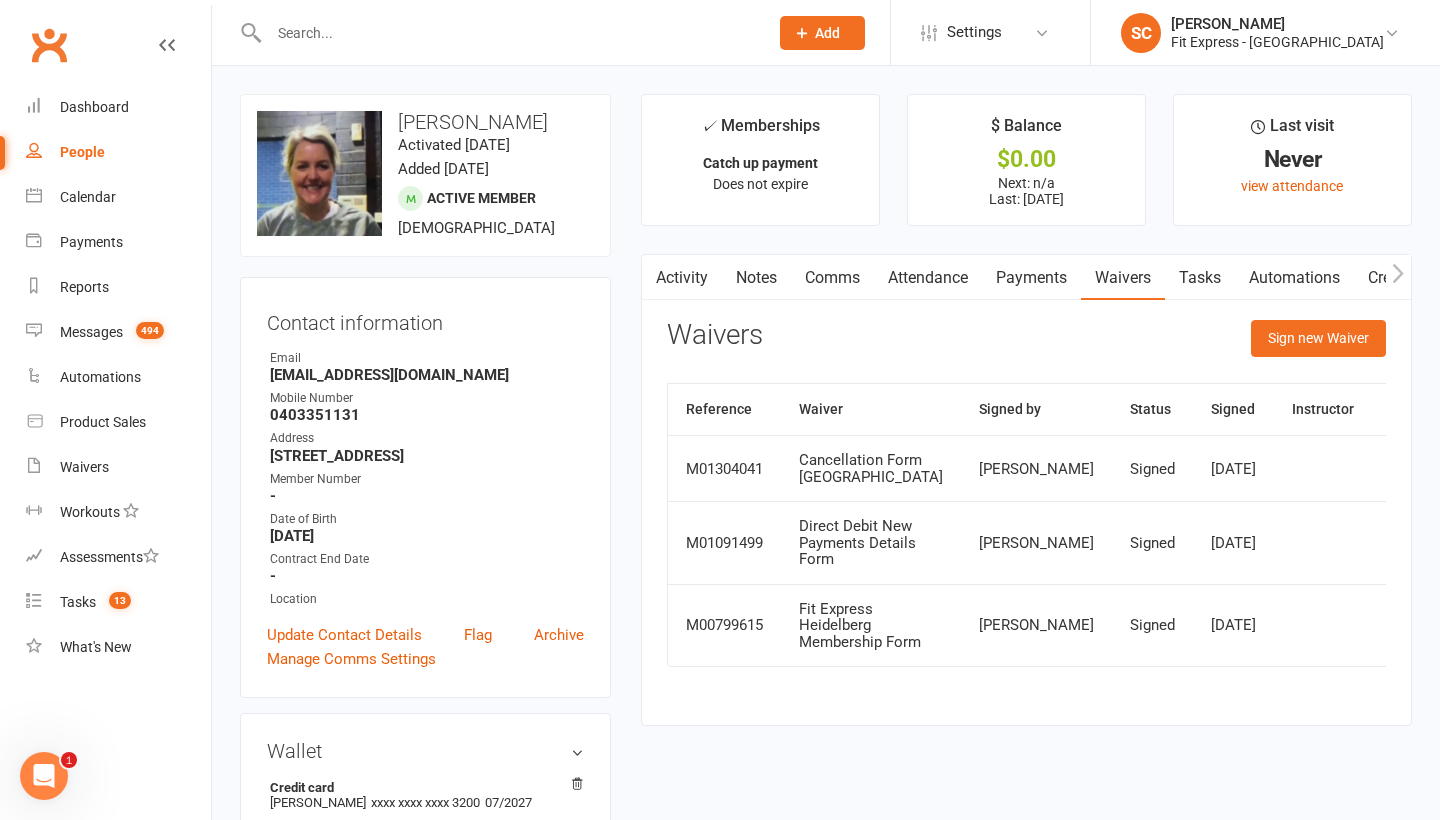 click on "Notes" at bounding box center [756, 278] 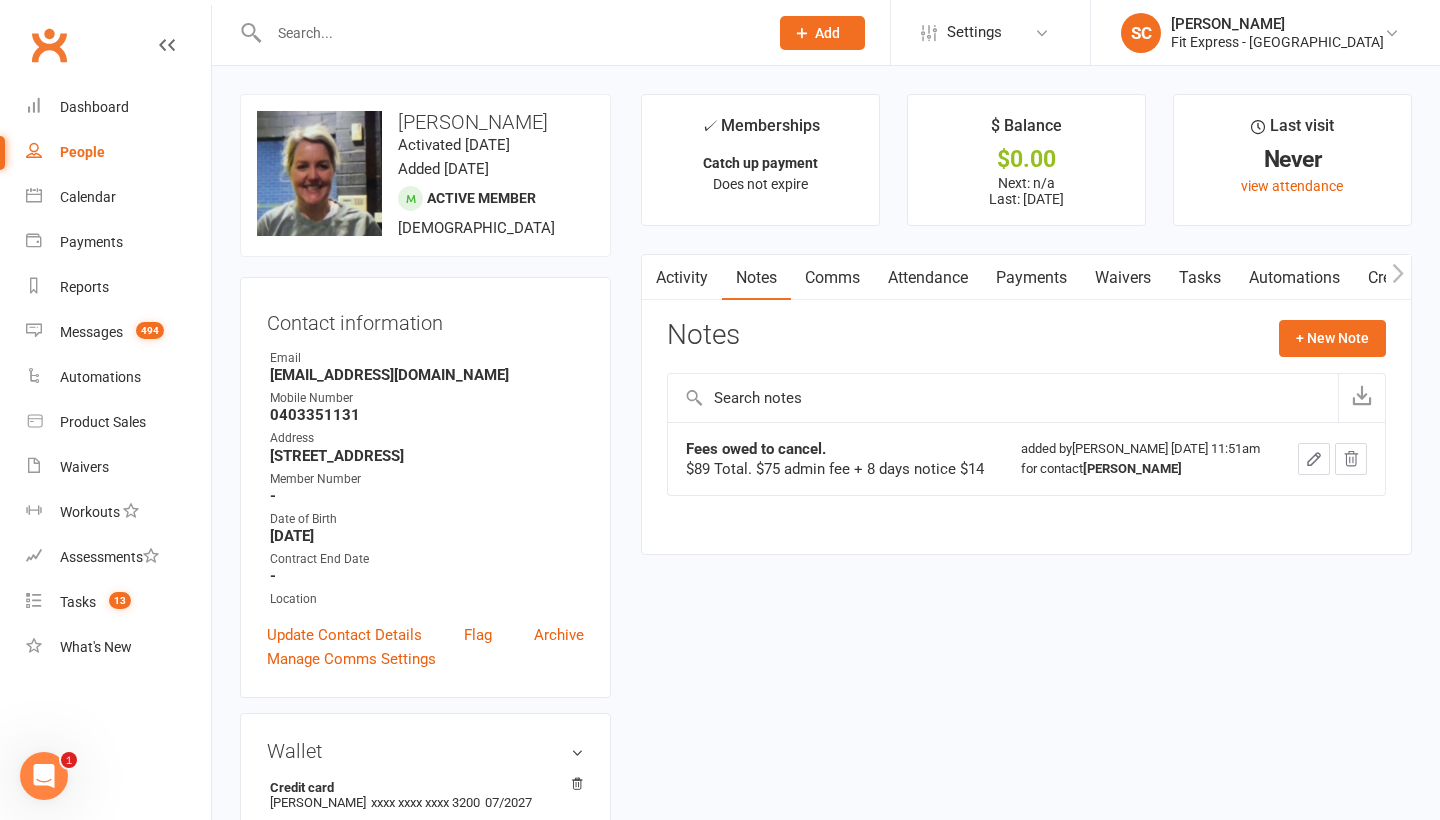 click on "Payments" at bounding box center (1031, 278) 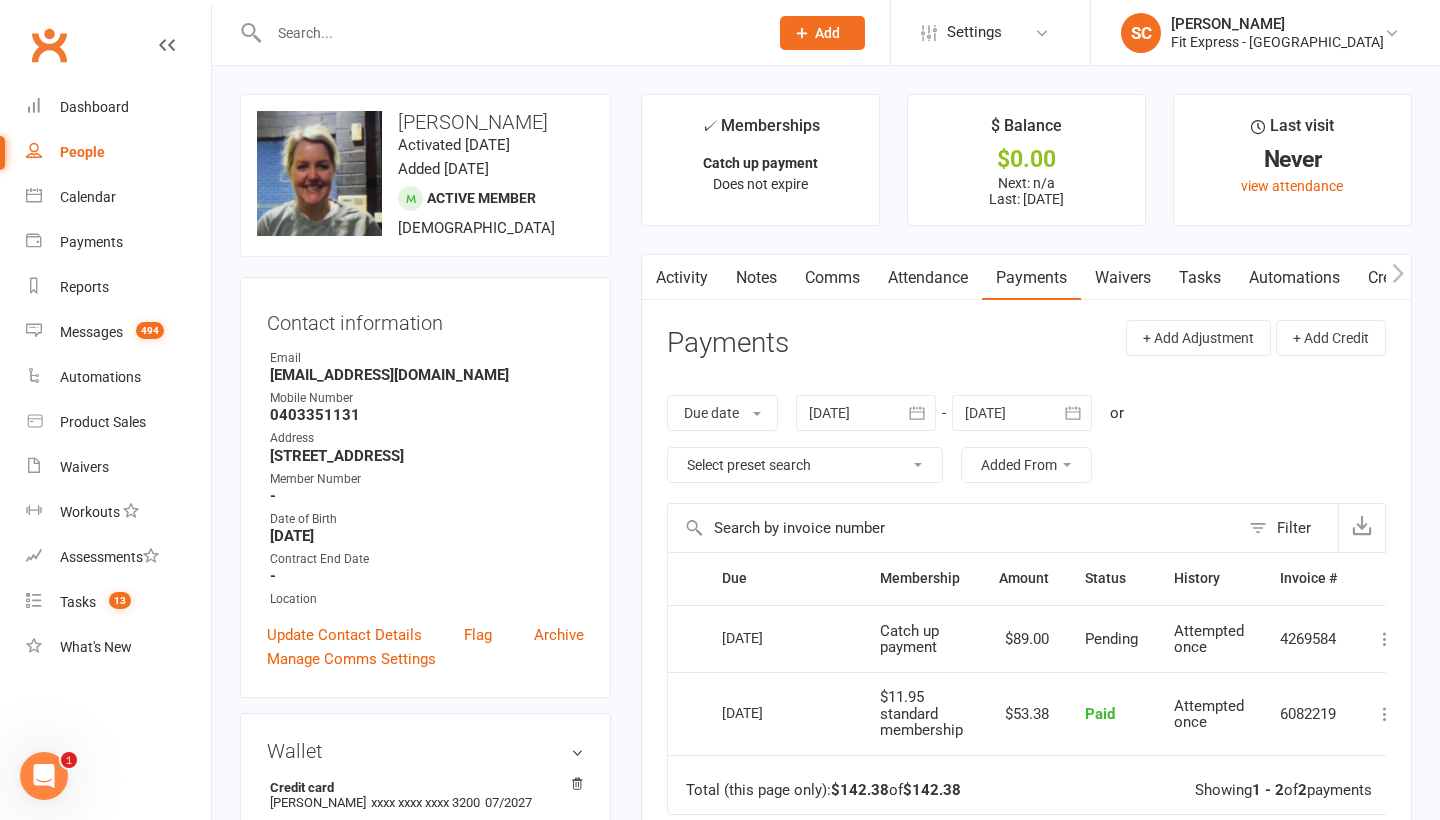 scroll, scrollTop: 0, scrollLeft: 0, axis: both 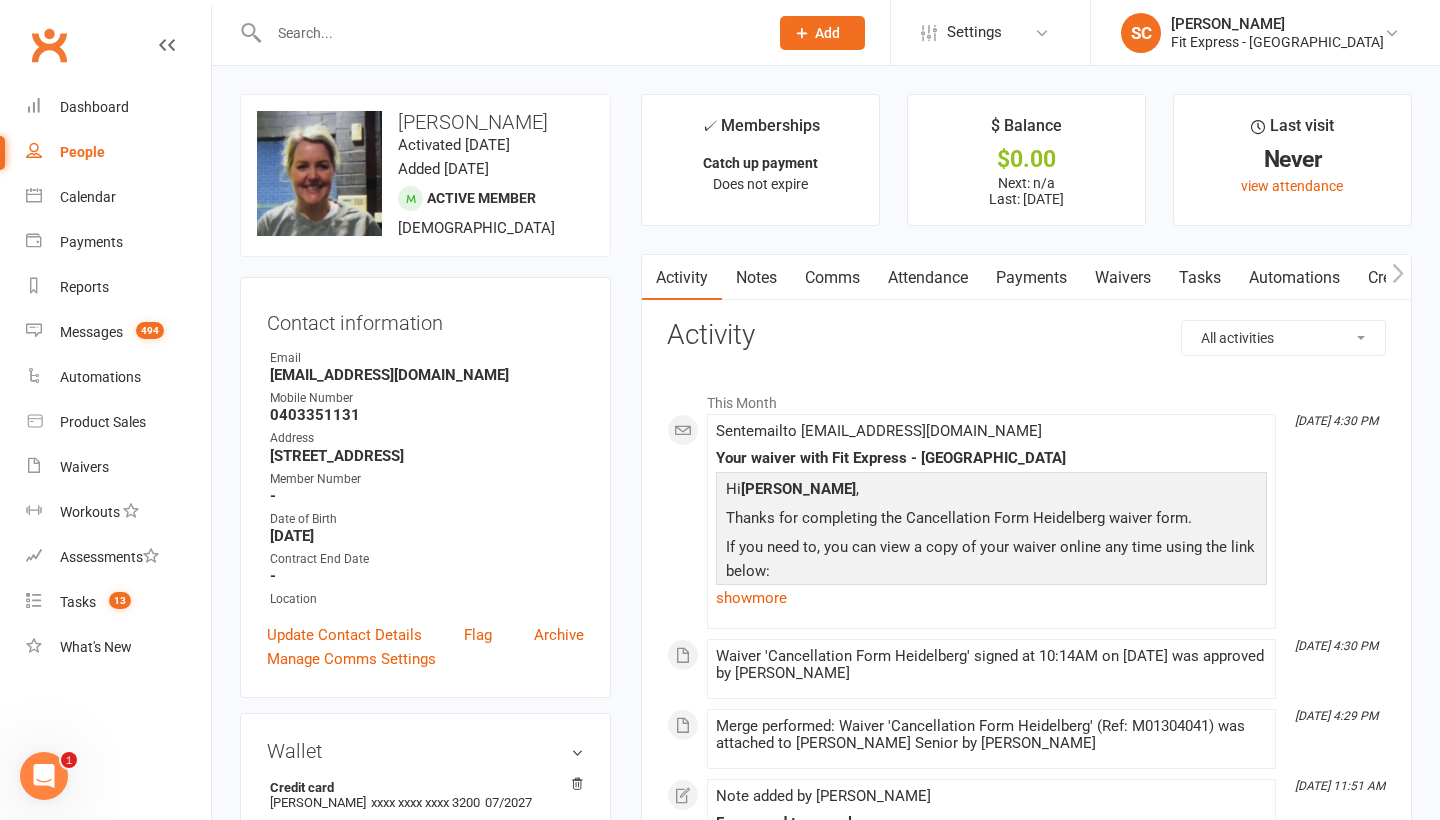 click on "Notes" at bounding box center (756, 278) 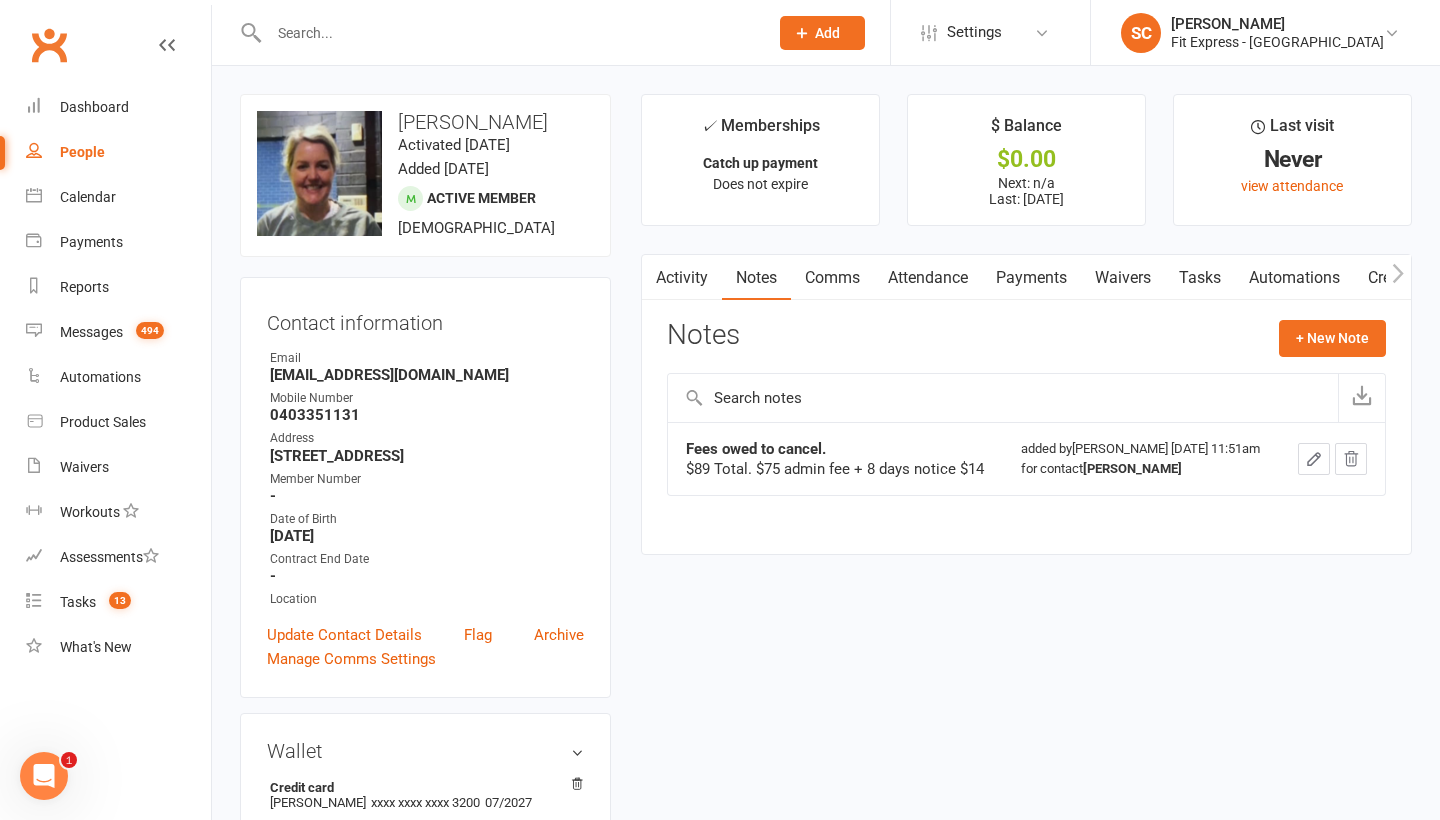 click on "Payments" at bounding box center [1031, 278] 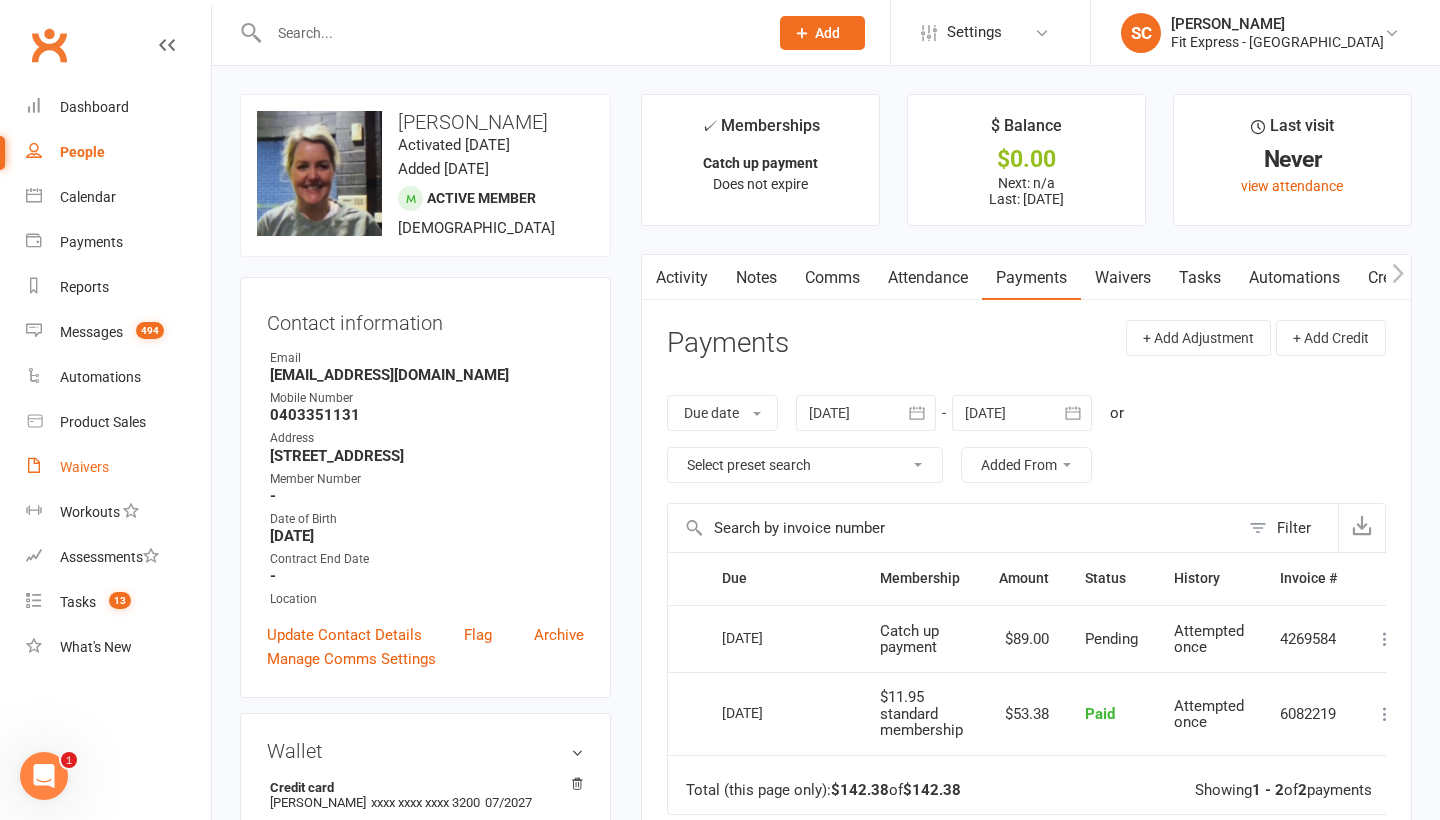 click on "Waivers" at bounding box center [84, 467] 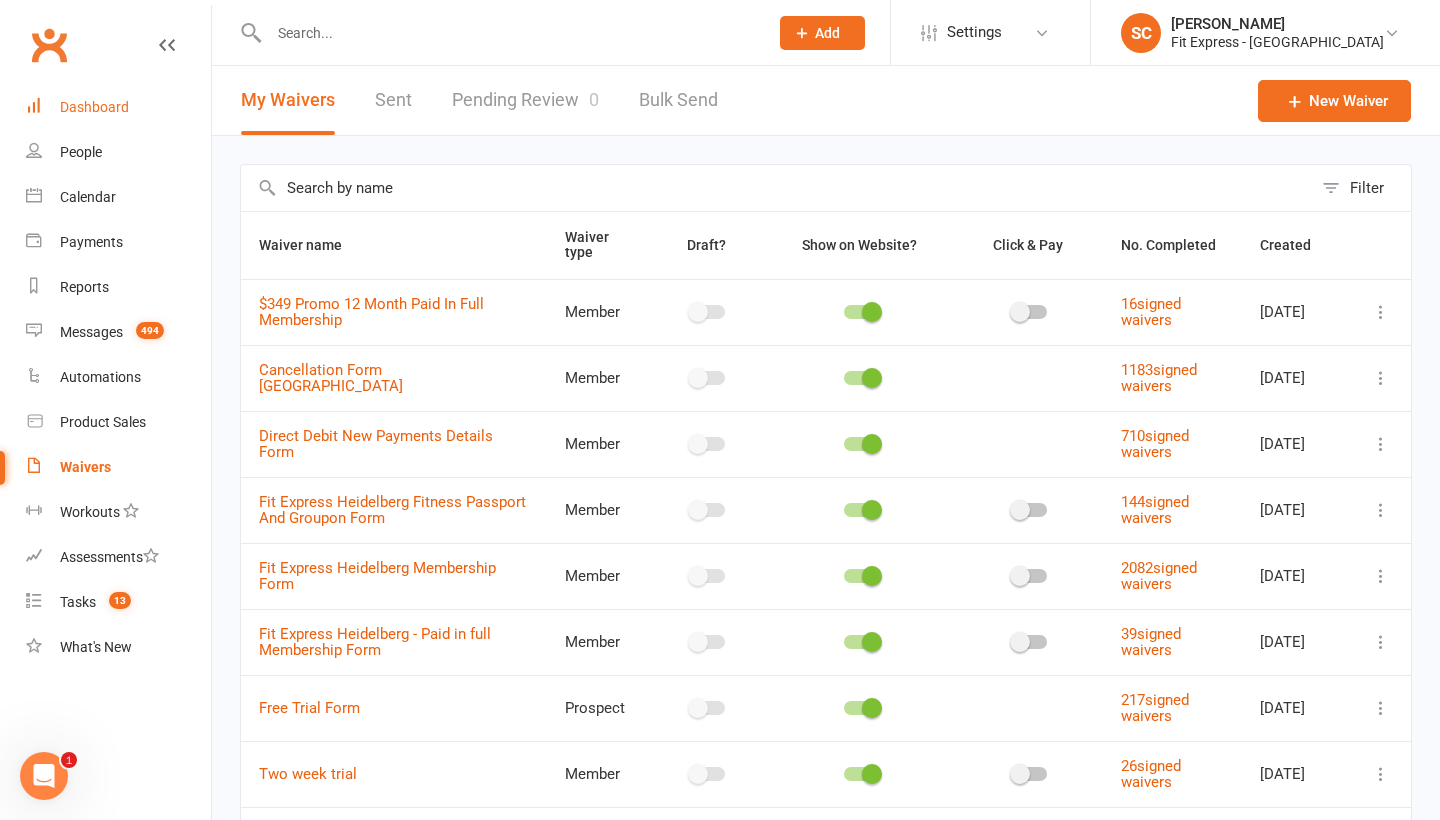 click on "Dashboard" at bounding box center (94, 107) 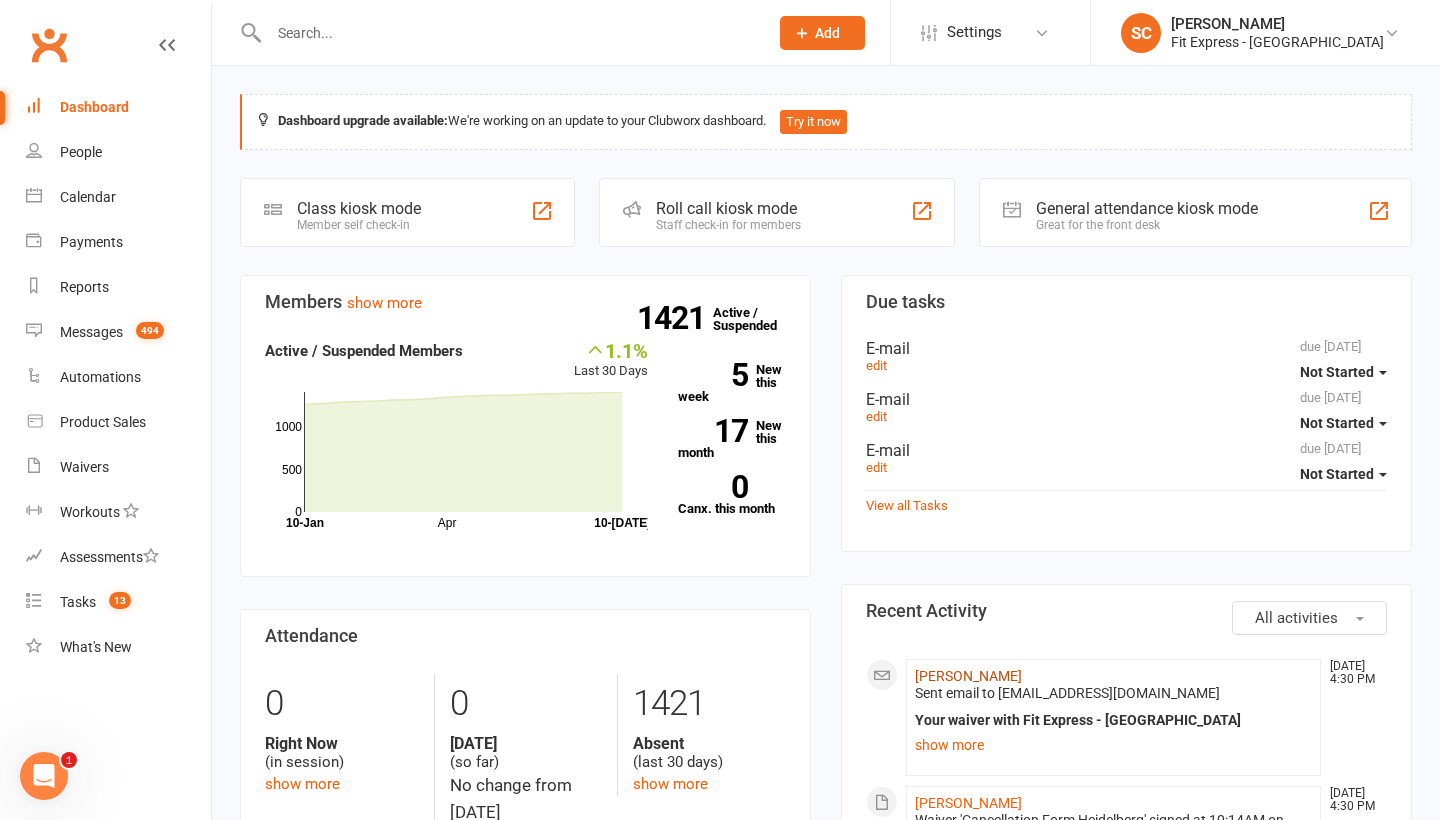 click on "[PERSON_NAME]" 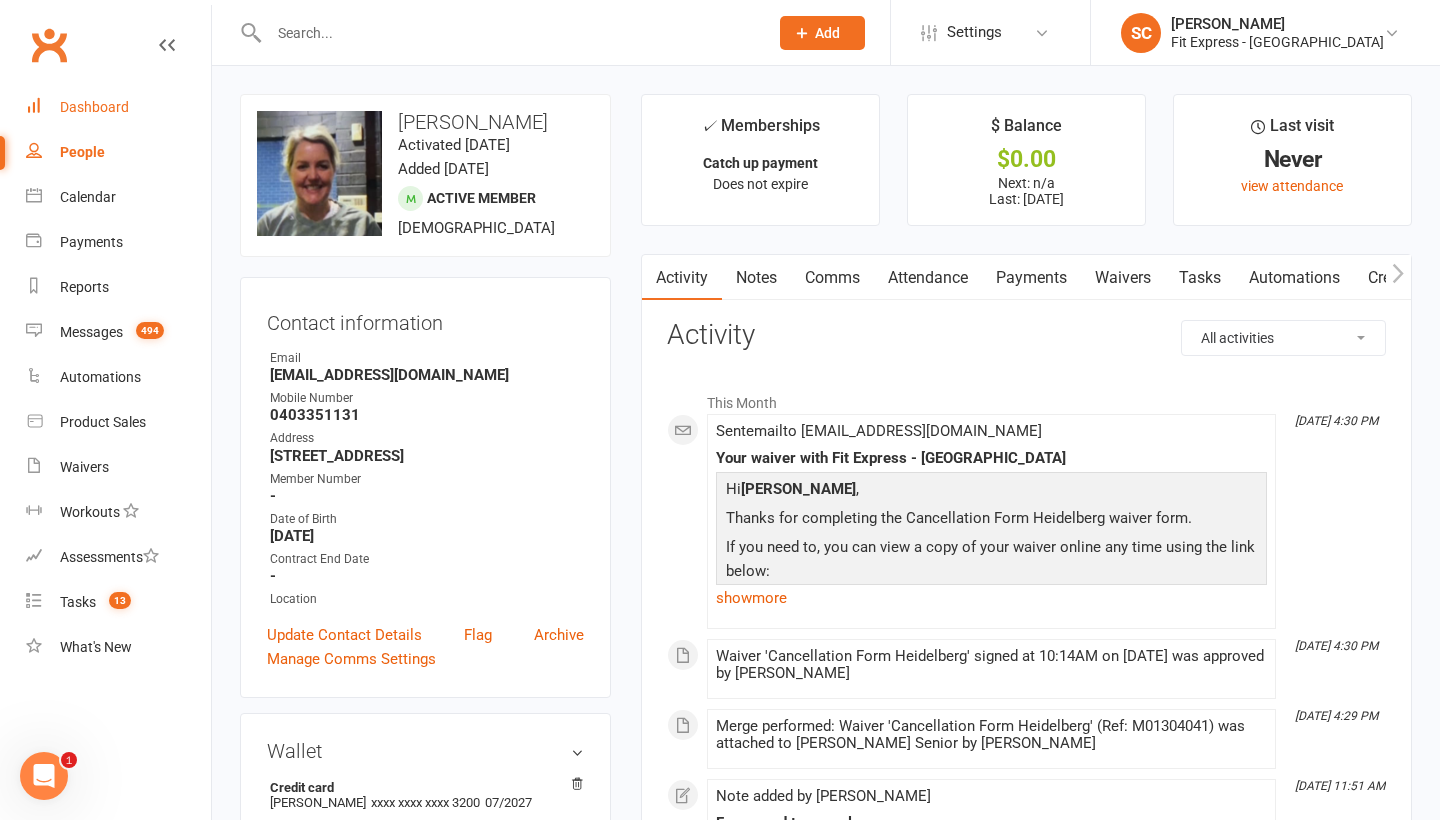 click on "Dashboard" at bounding box center [94, 107] 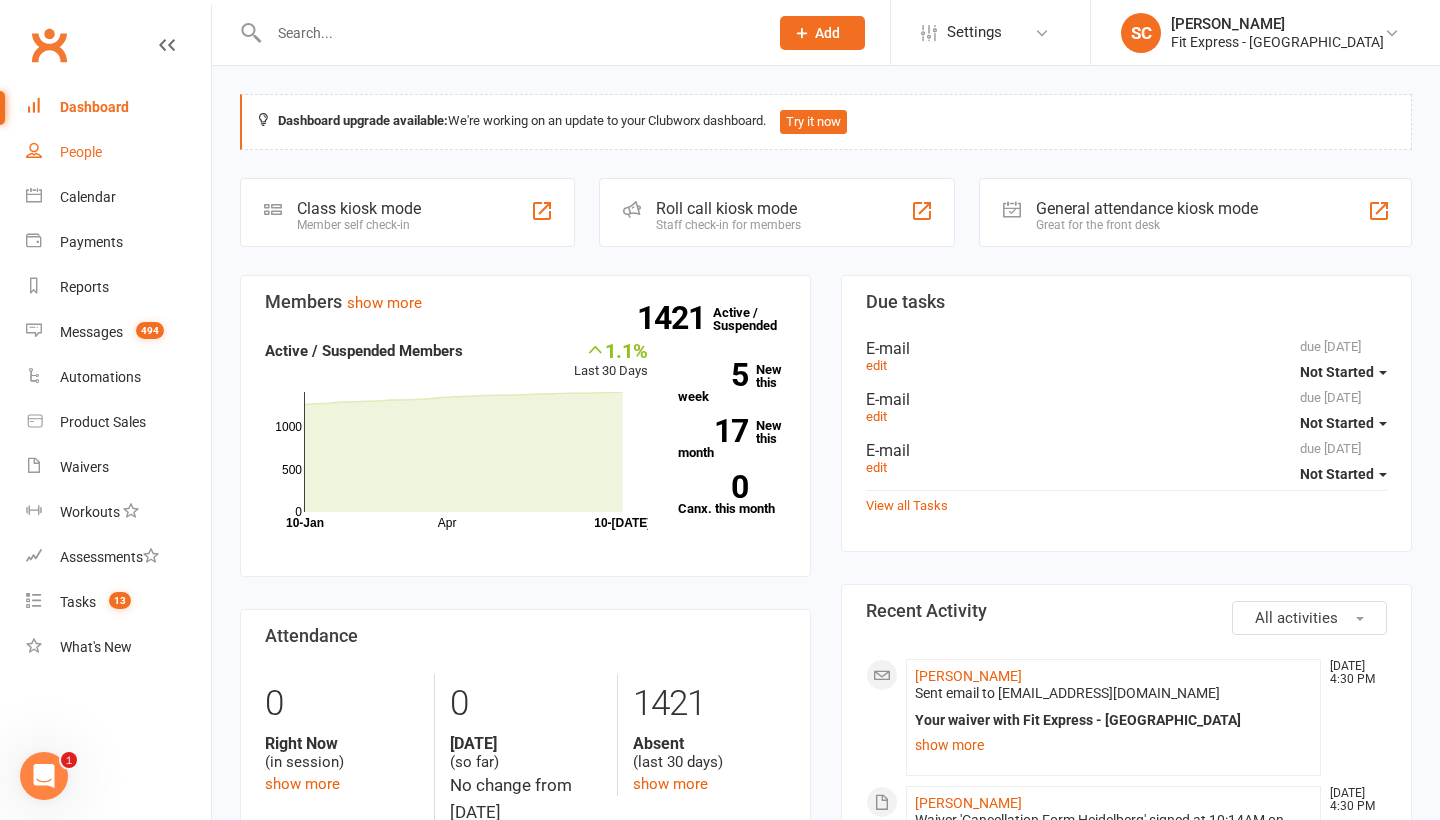 click on "People" at bounding box center [81, 152] 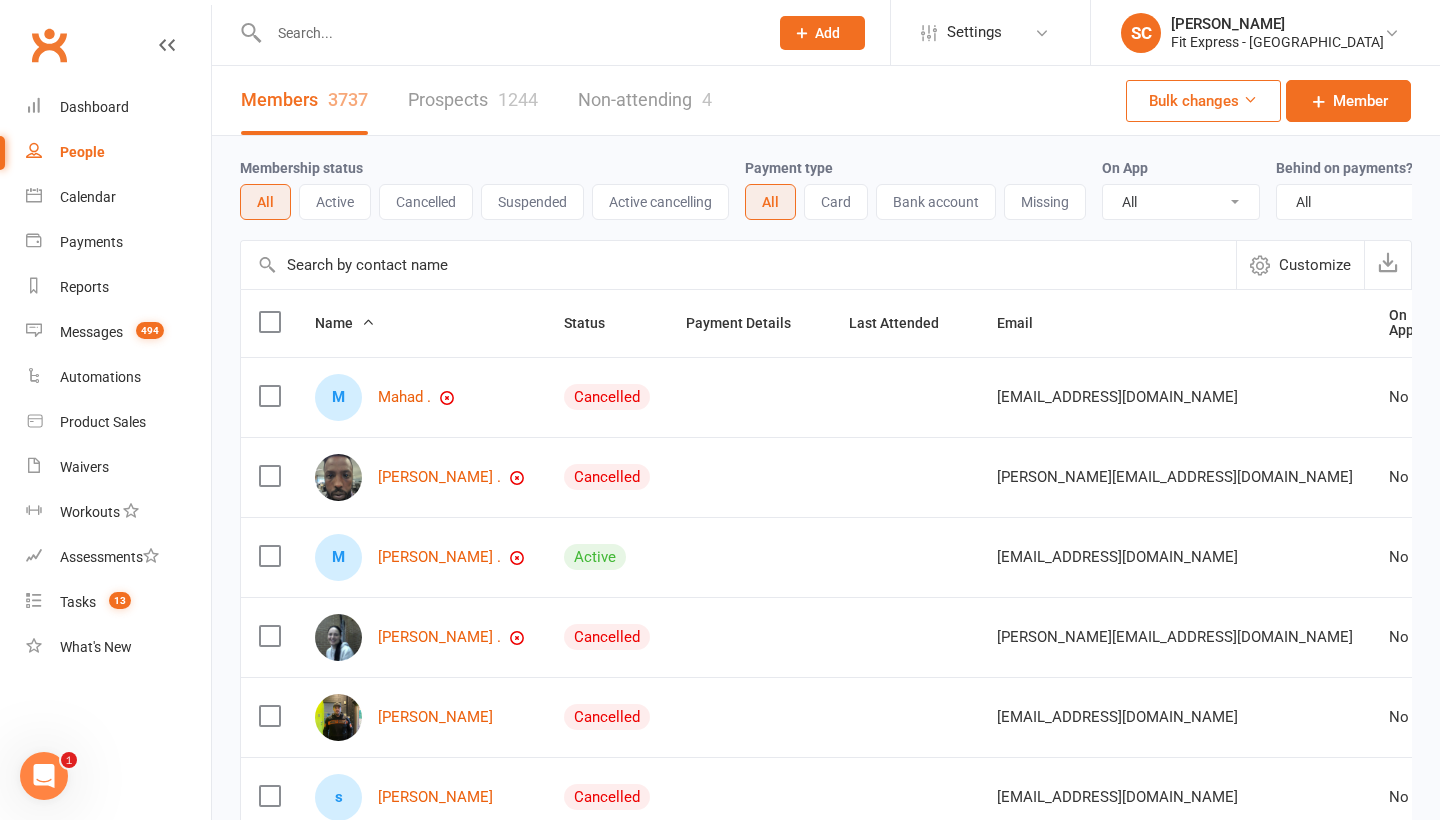 click at bounding box center (738, 265) 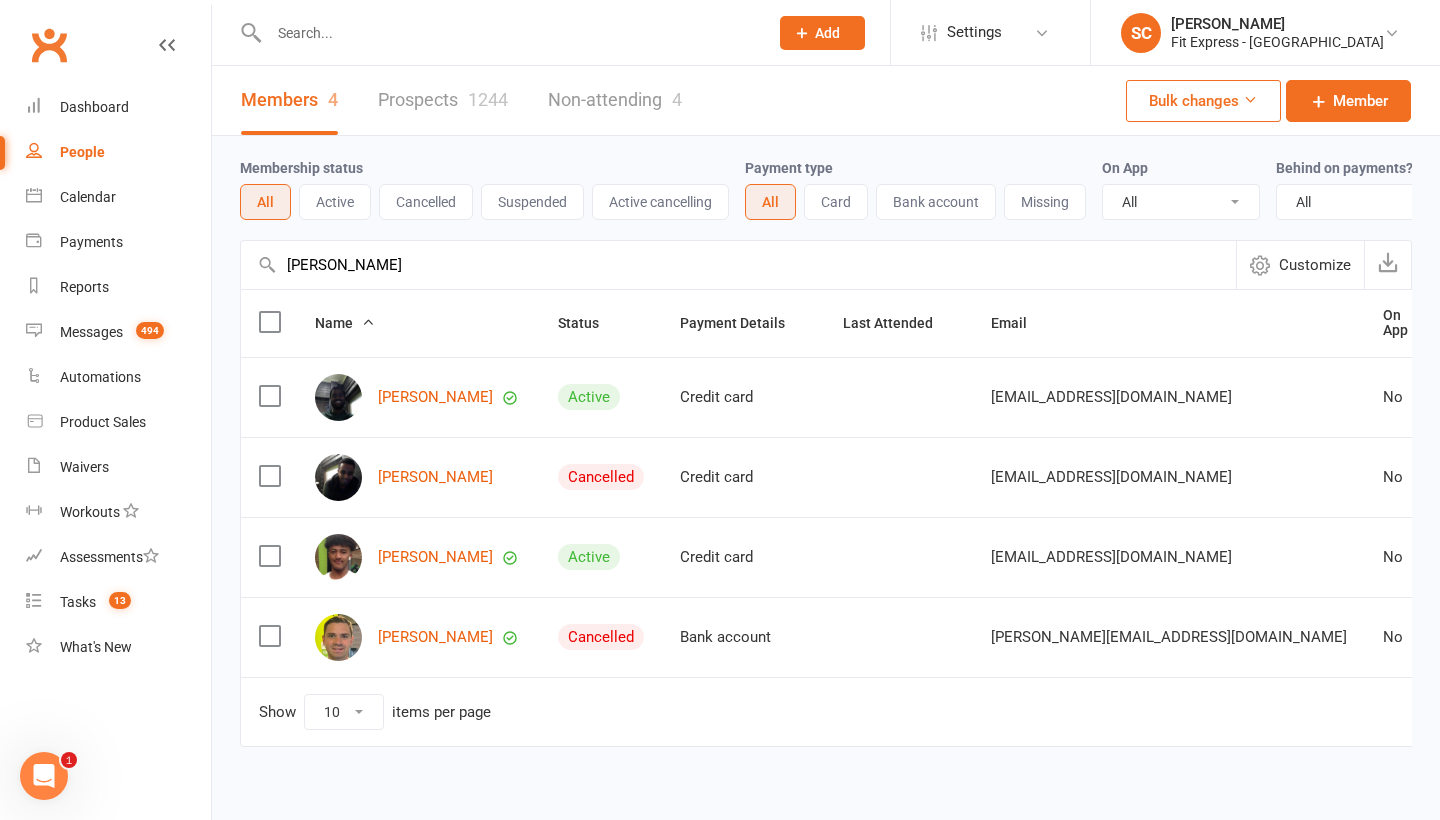type on "[PERSON_NAME]" 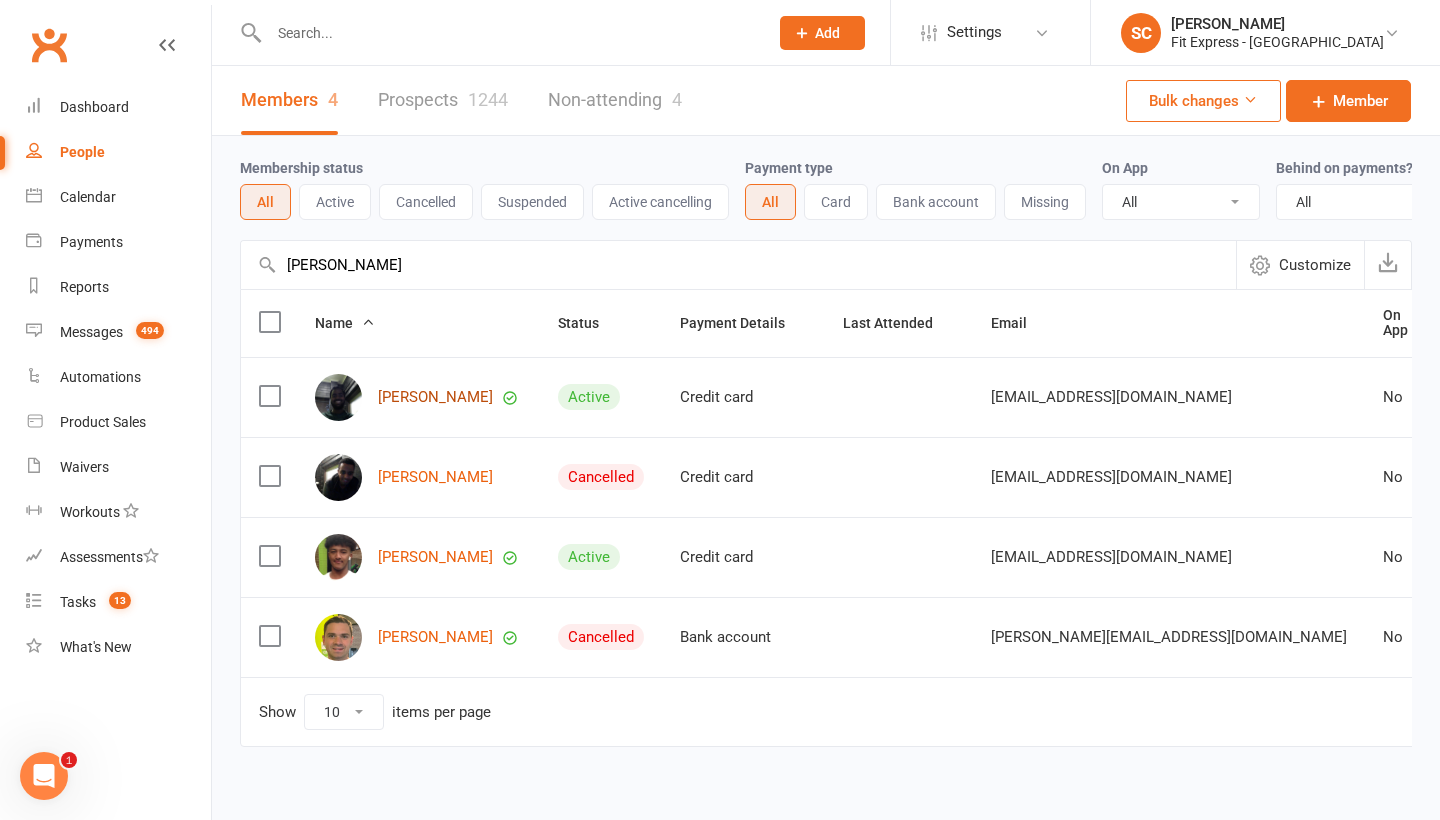 drag, startPoint x: 314, startPoint y: 303, endPoint x: 446, endPoint y: 395, distance: 160.89748 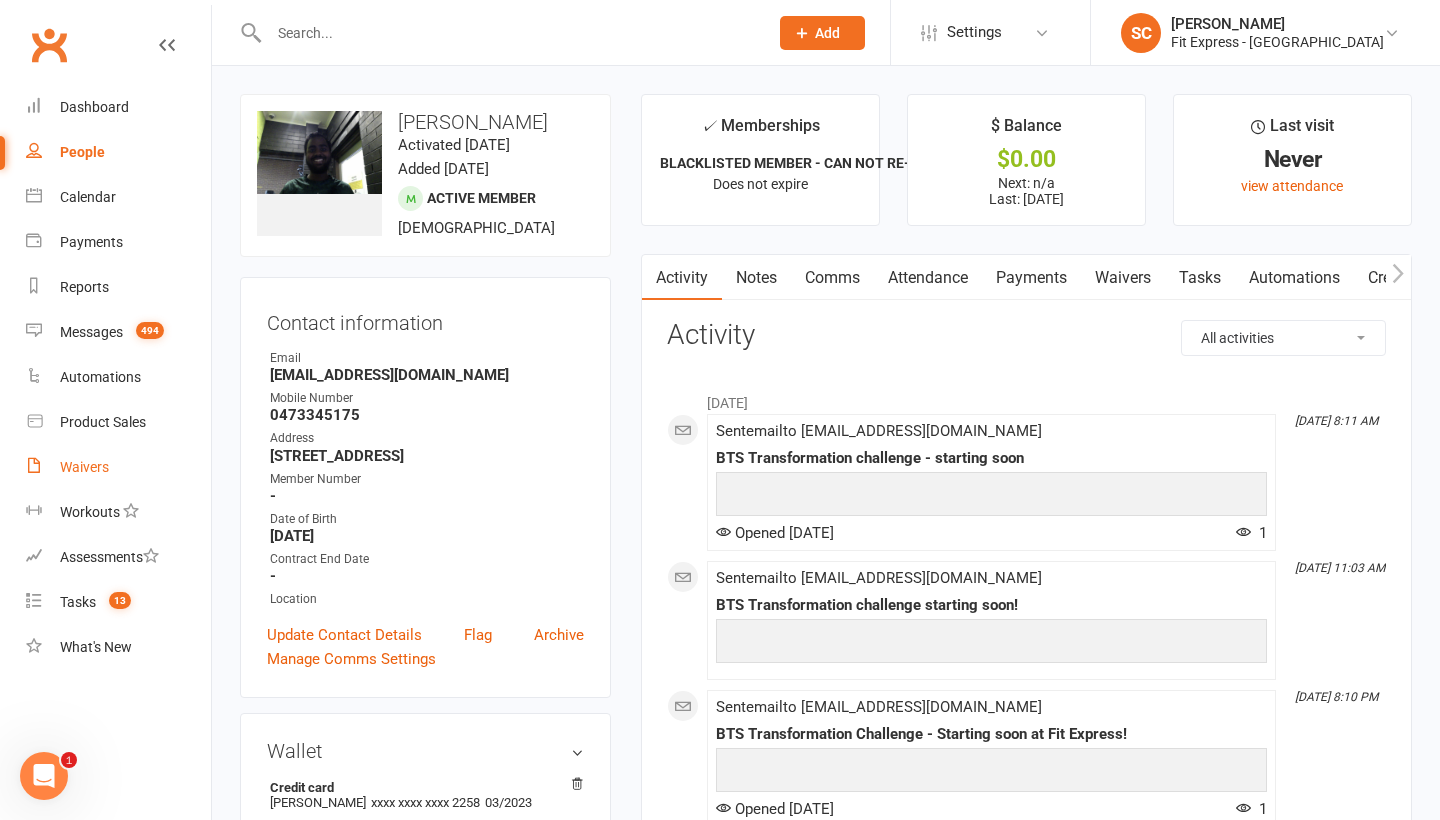 click on "Waivers" at bounding box center [84, 467] 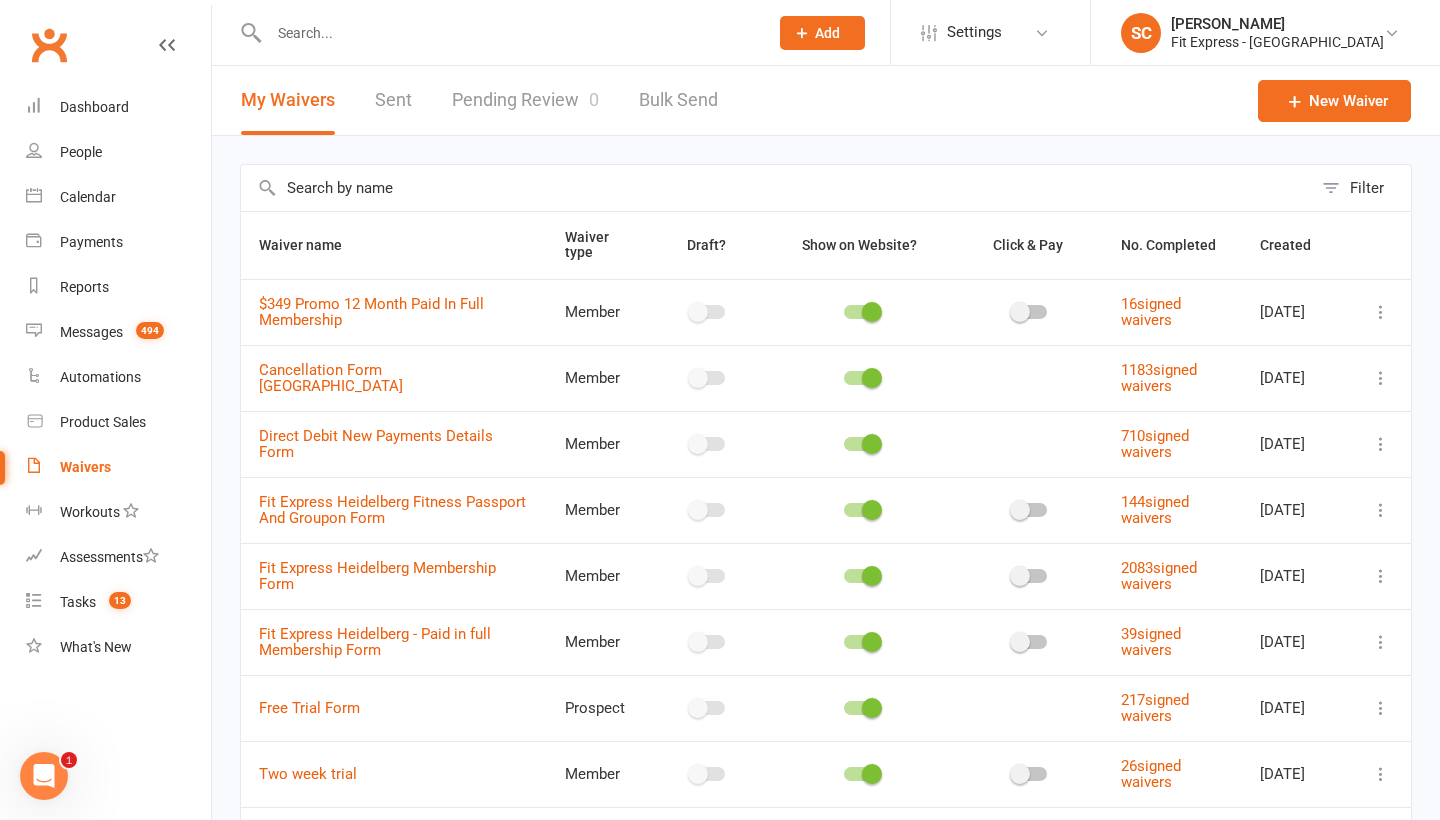 click on "Pending Review 0" at bounding box center (525, 100) 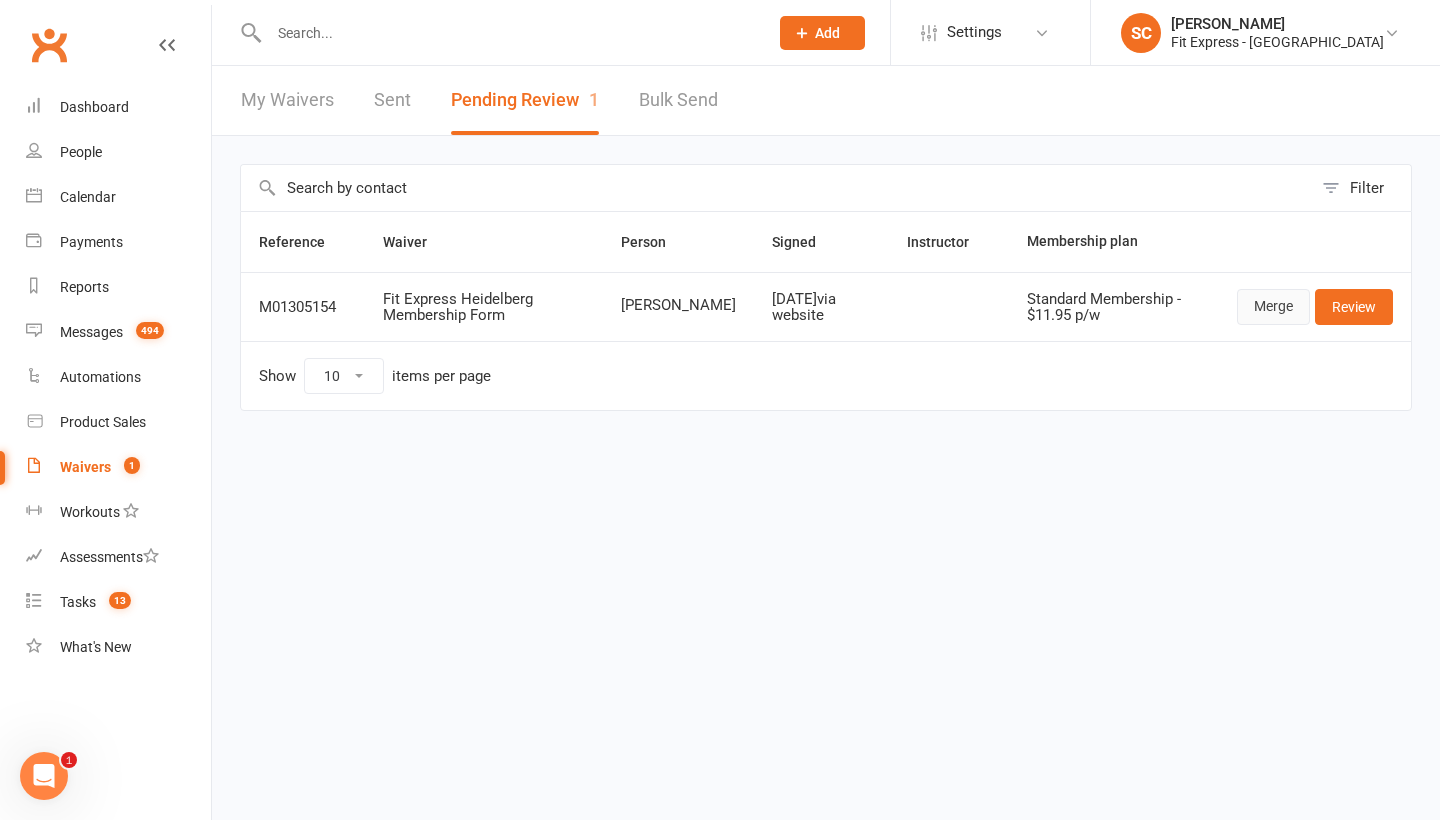 click on "Merge" at bounding box center (1273, 307) 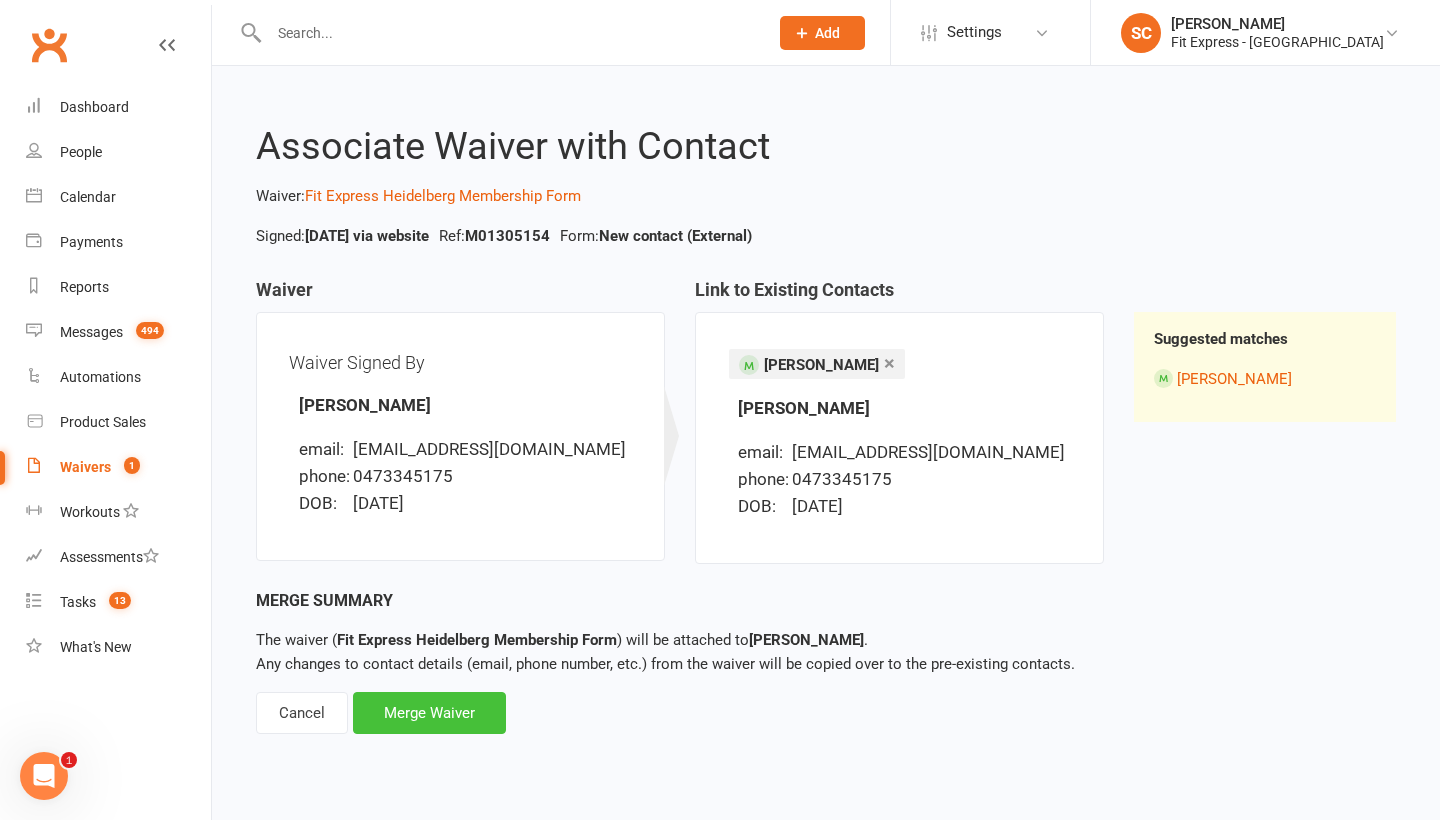 click on "Merge Waiver" at bounding box center (429, 713) 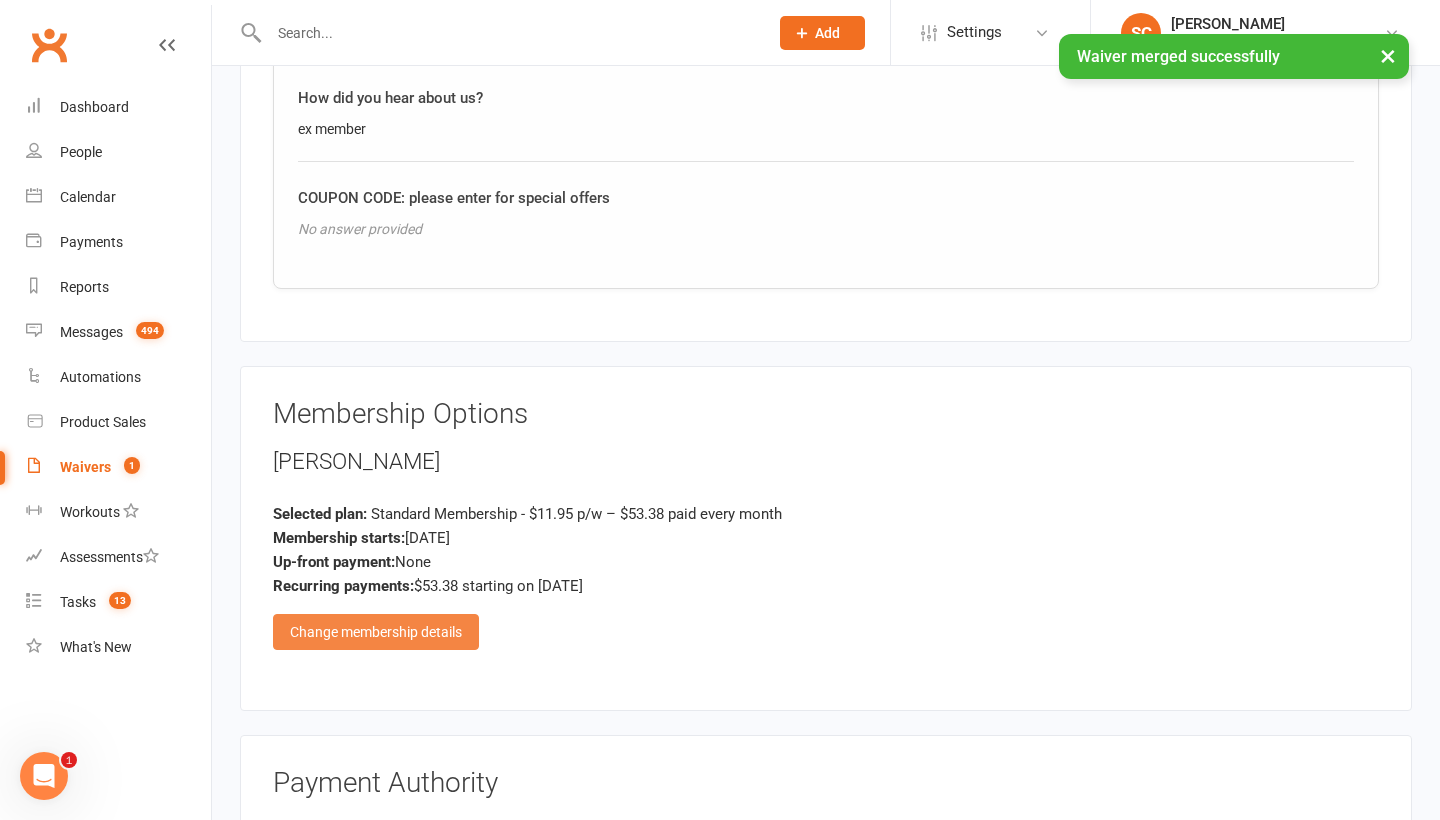 click on "Change membership details" at bounding box center [376, 632] 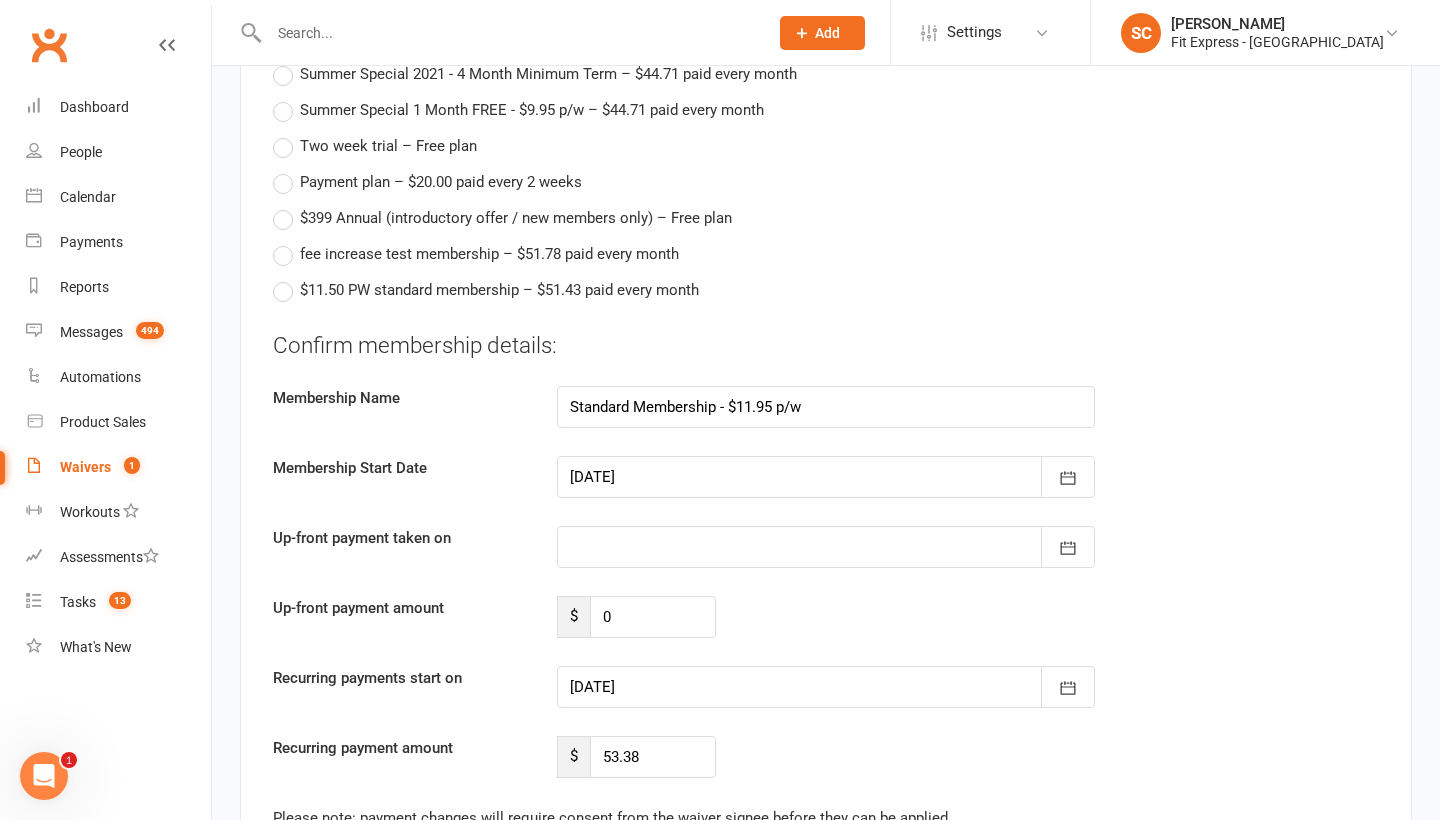 scroll, scrollTop: 3886, scrollLeft: 0, axis: vertical 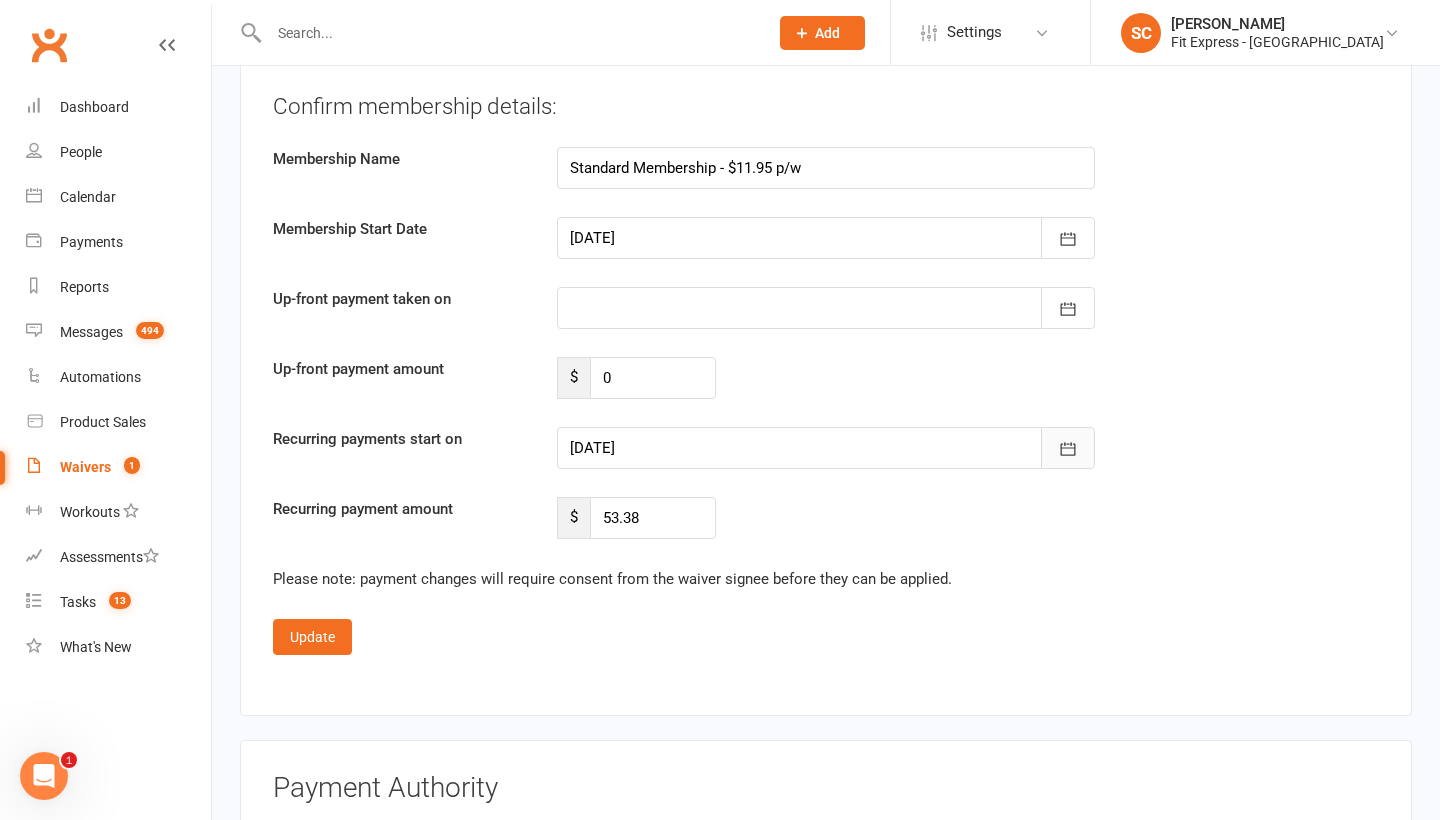 click 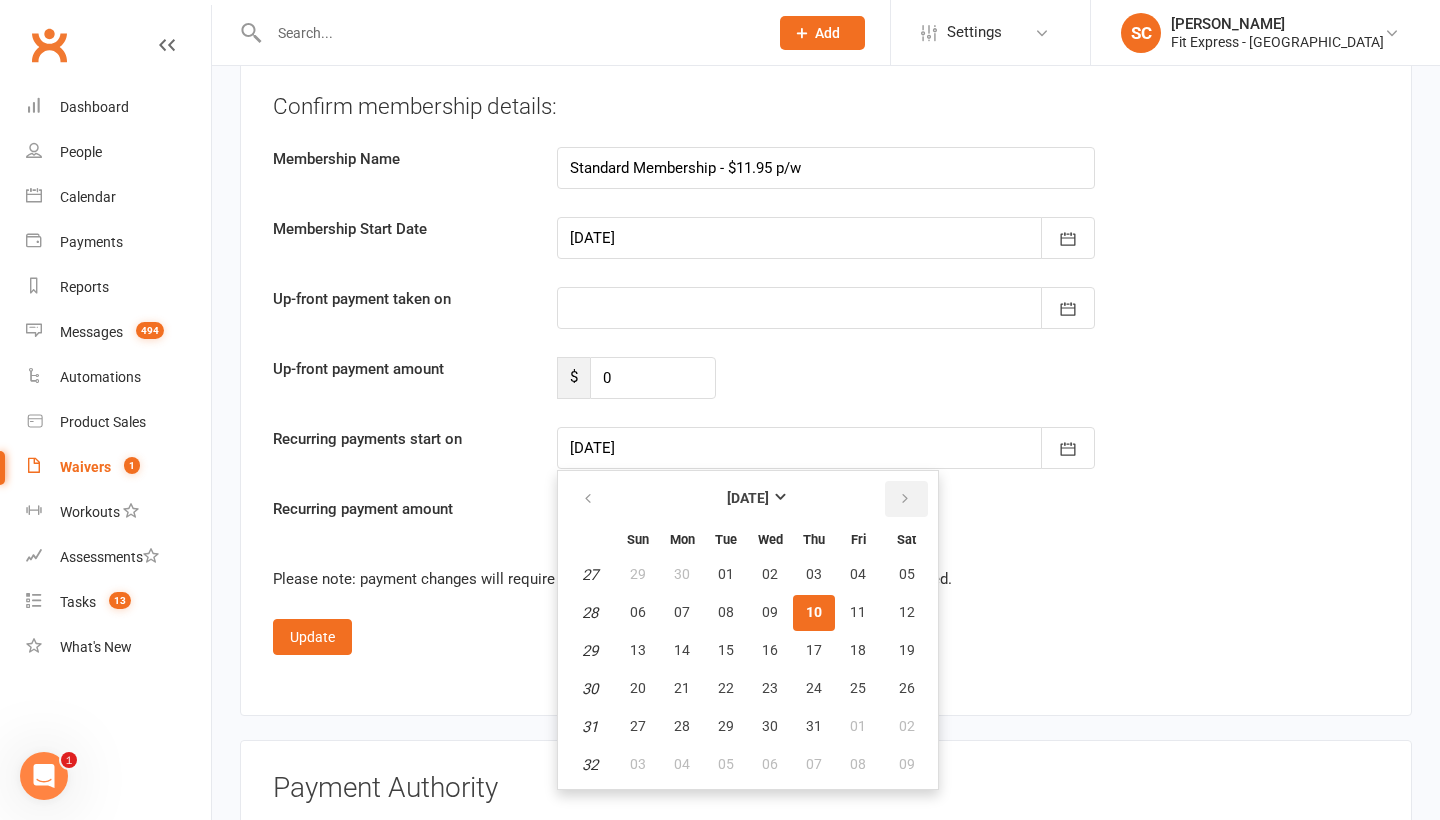 click at bounding box center (905, 499) 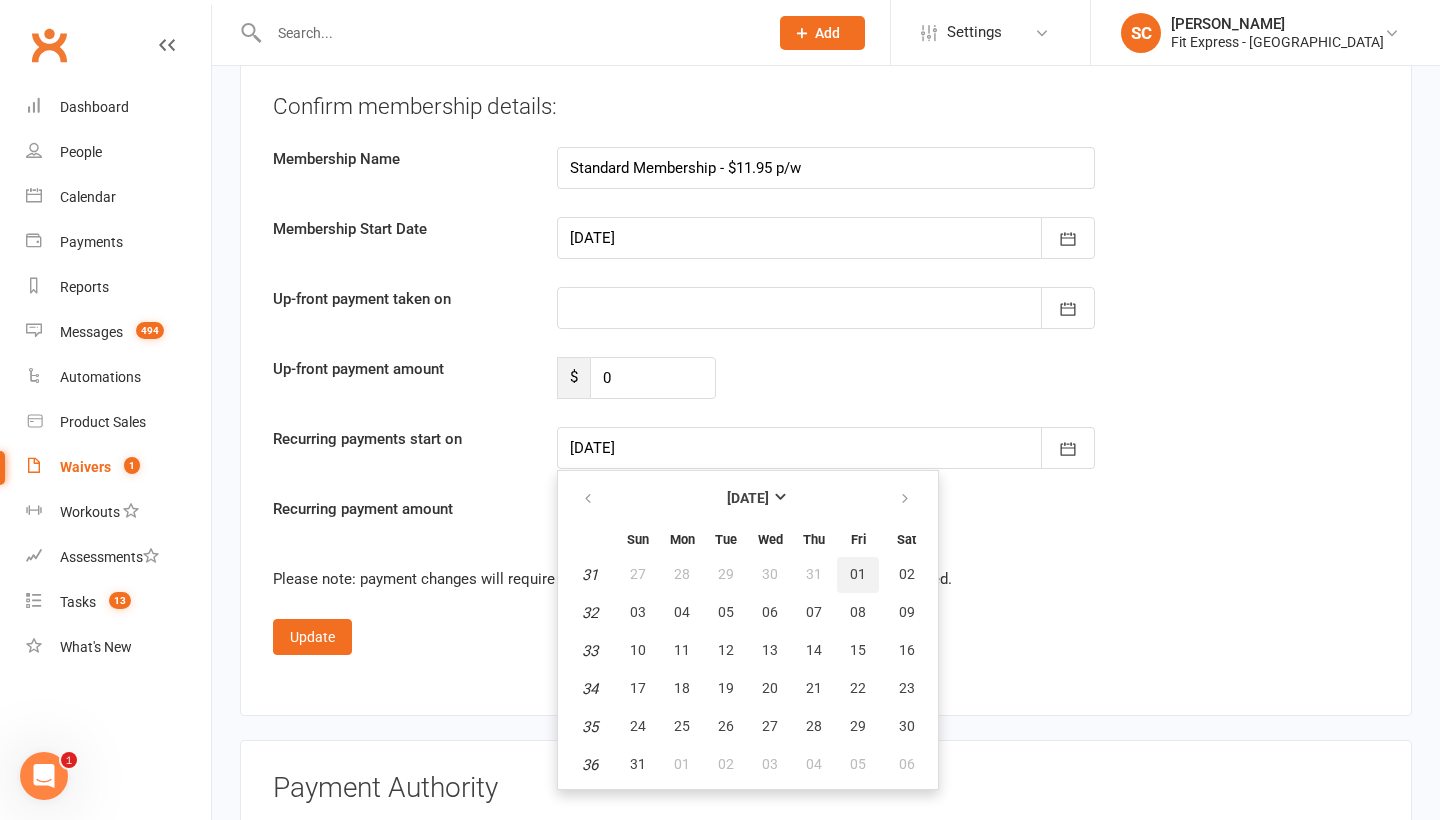 click on "01" at bounding box center [858, 575] 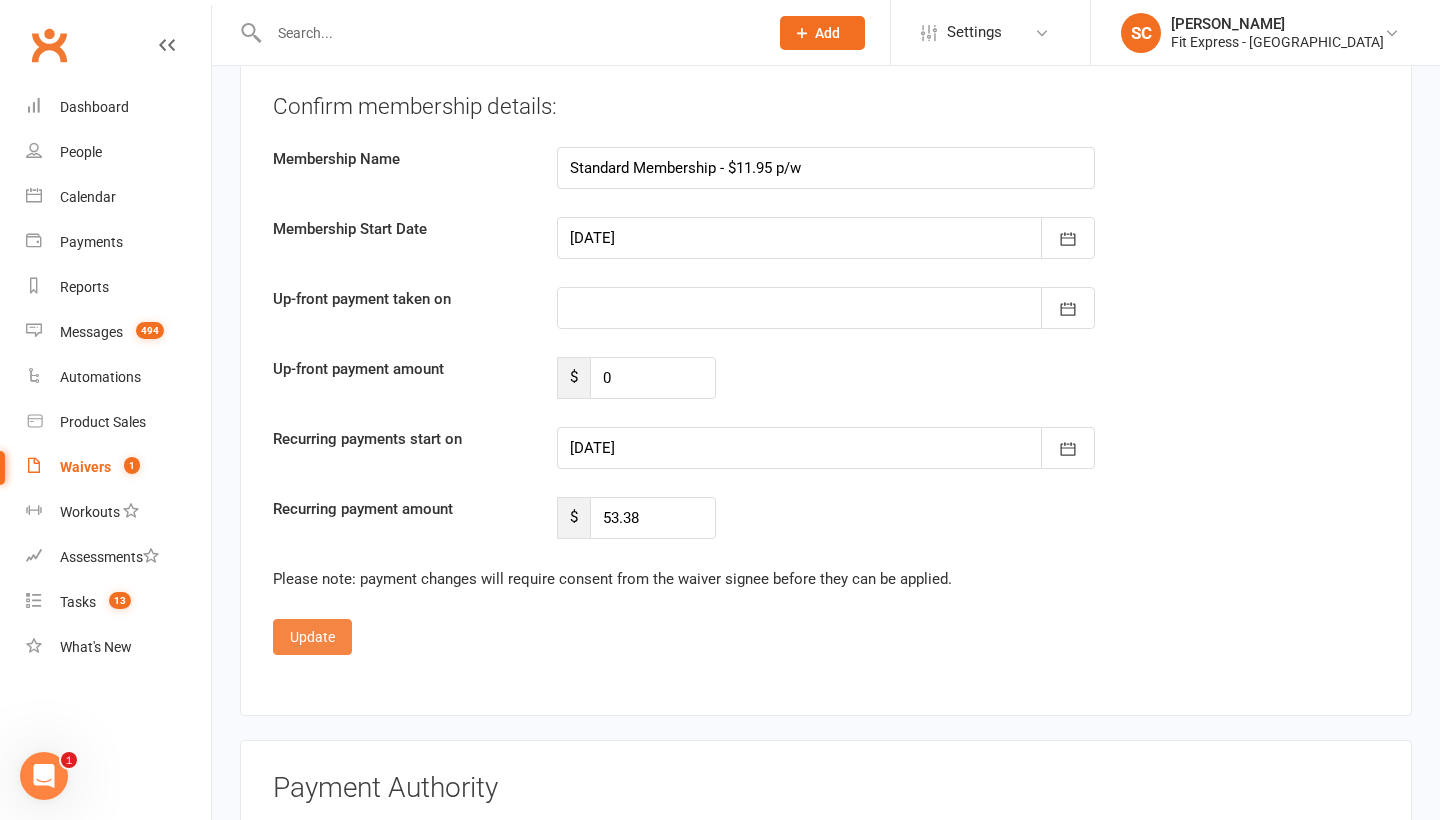 click on "Update" at bounding box center [312, 637] 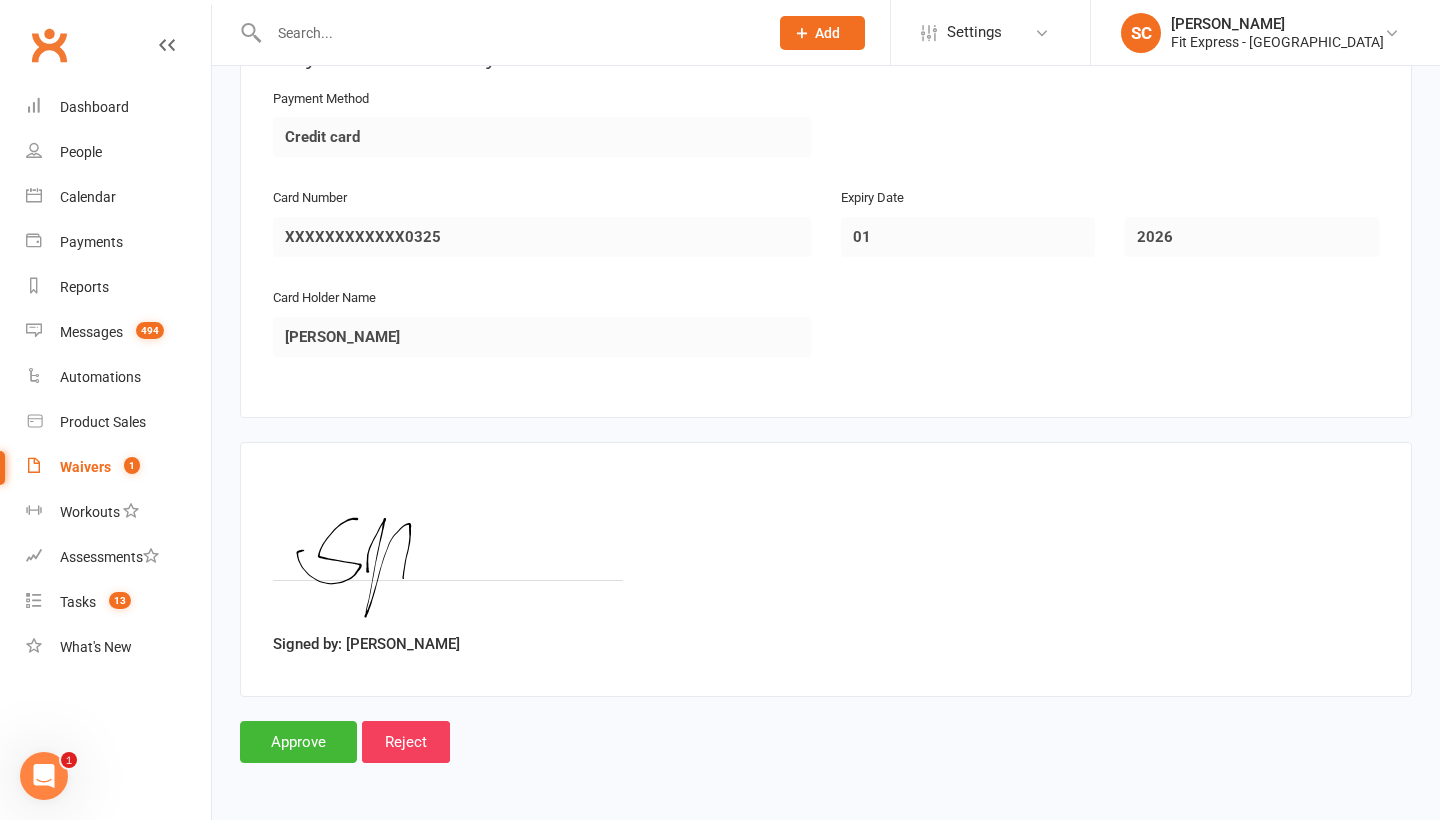 scroll, scrollTop: 2710, scrollLeft: 0, axis: vertical 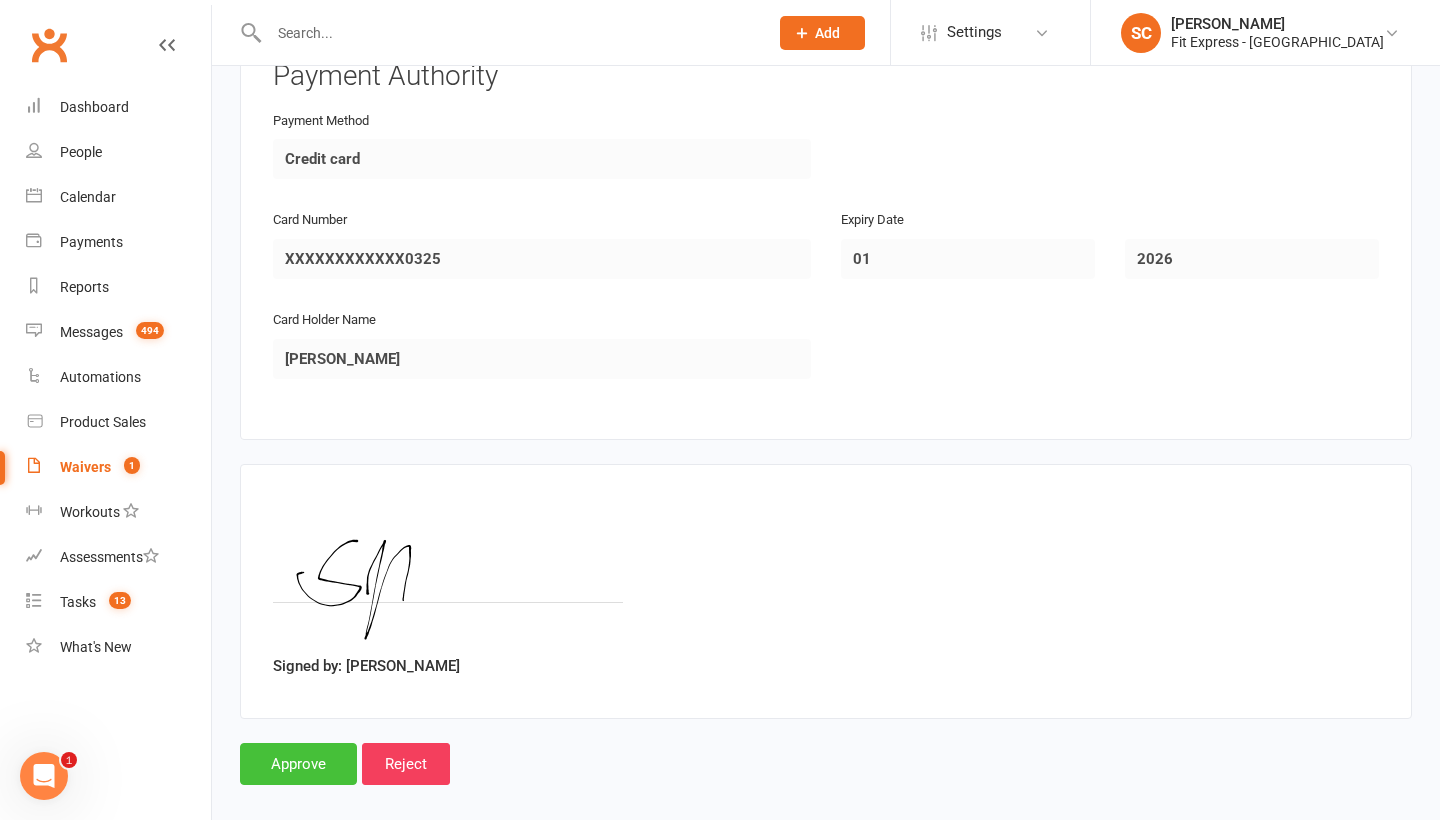 click on "Approve" at bounding box center [298, 764] 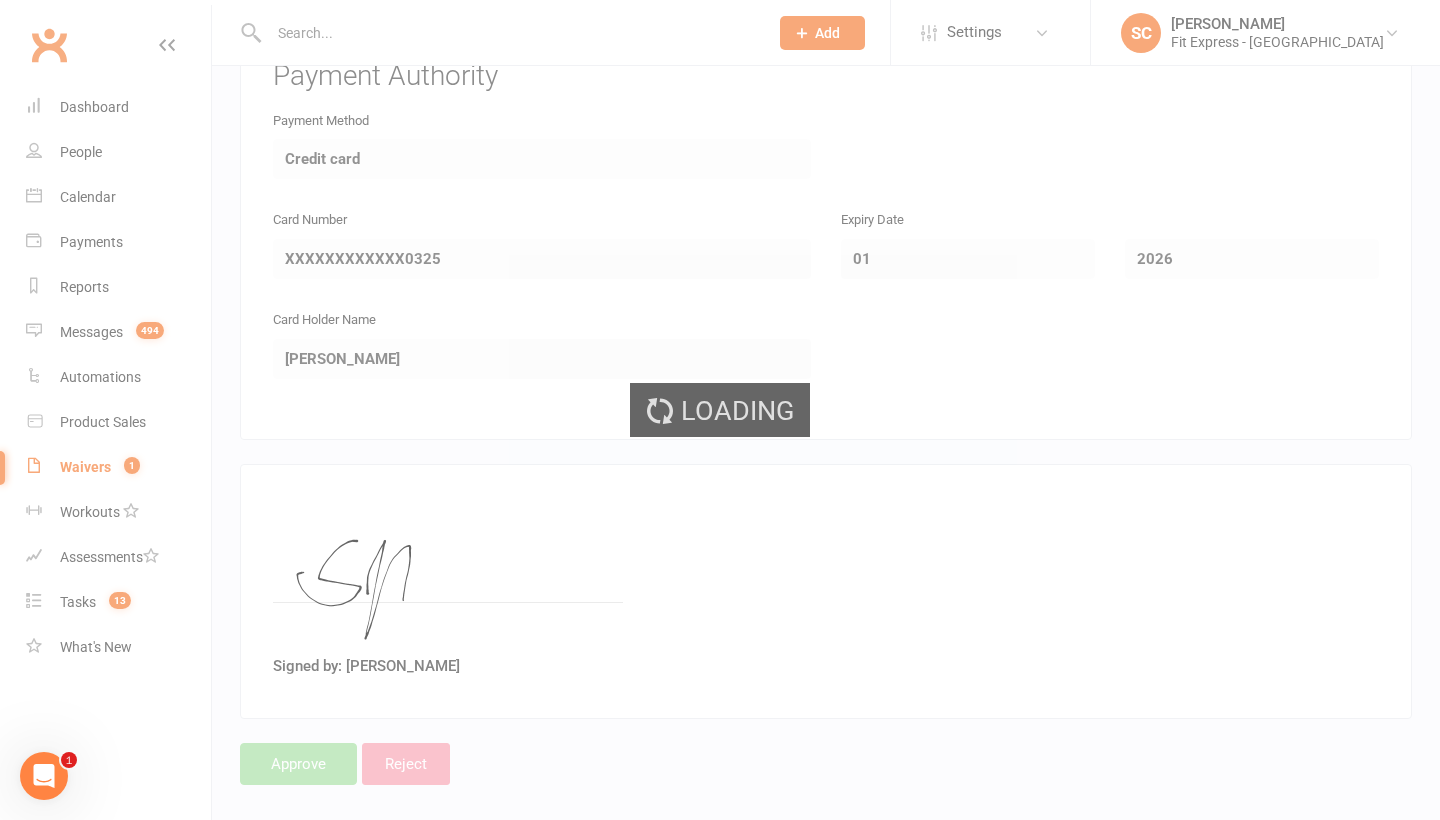scroll, scrollTop: 0, scrollLeft: 0, axis: both 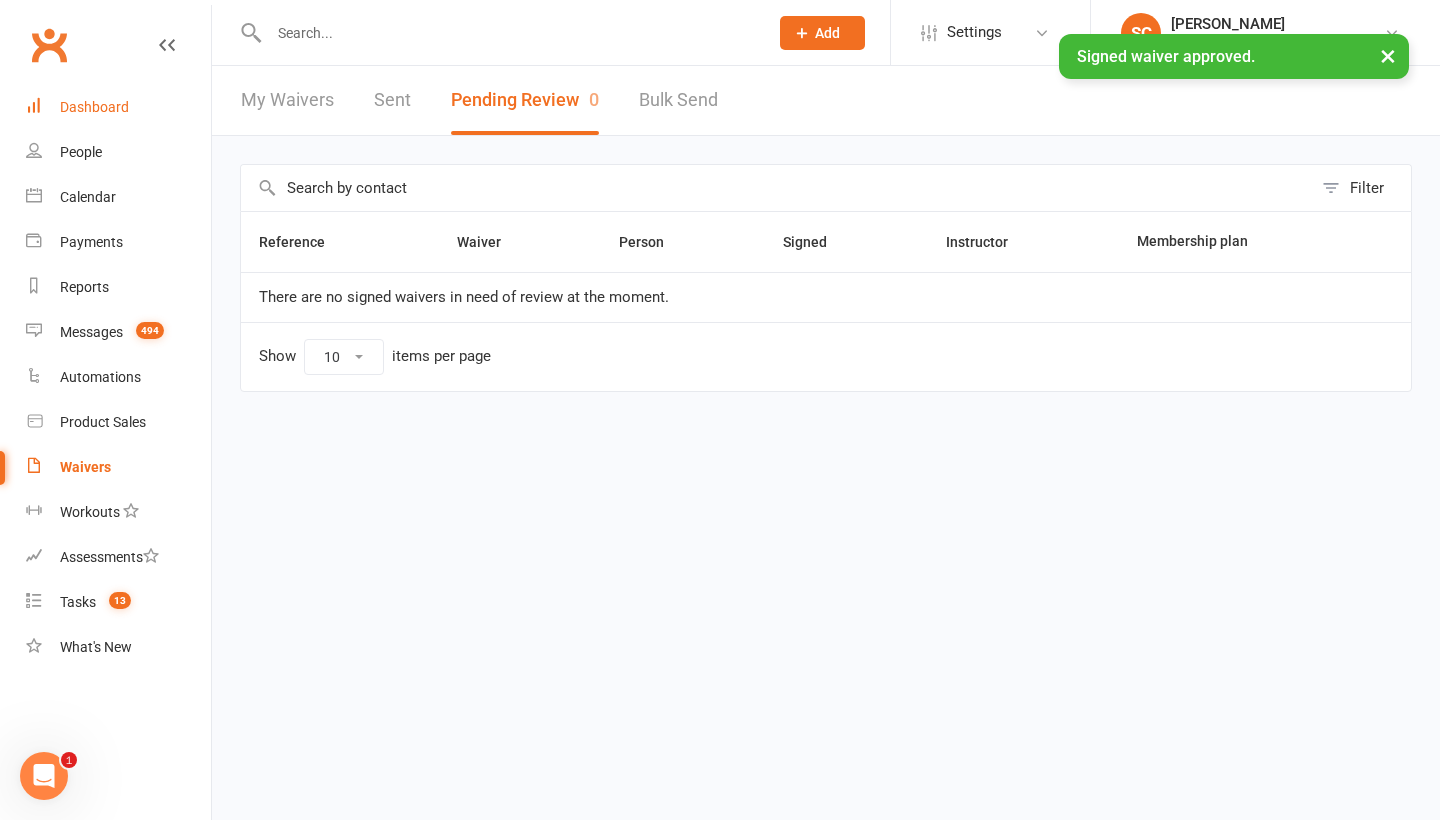 click on "Dashboard" at bounding box center [94, 107] 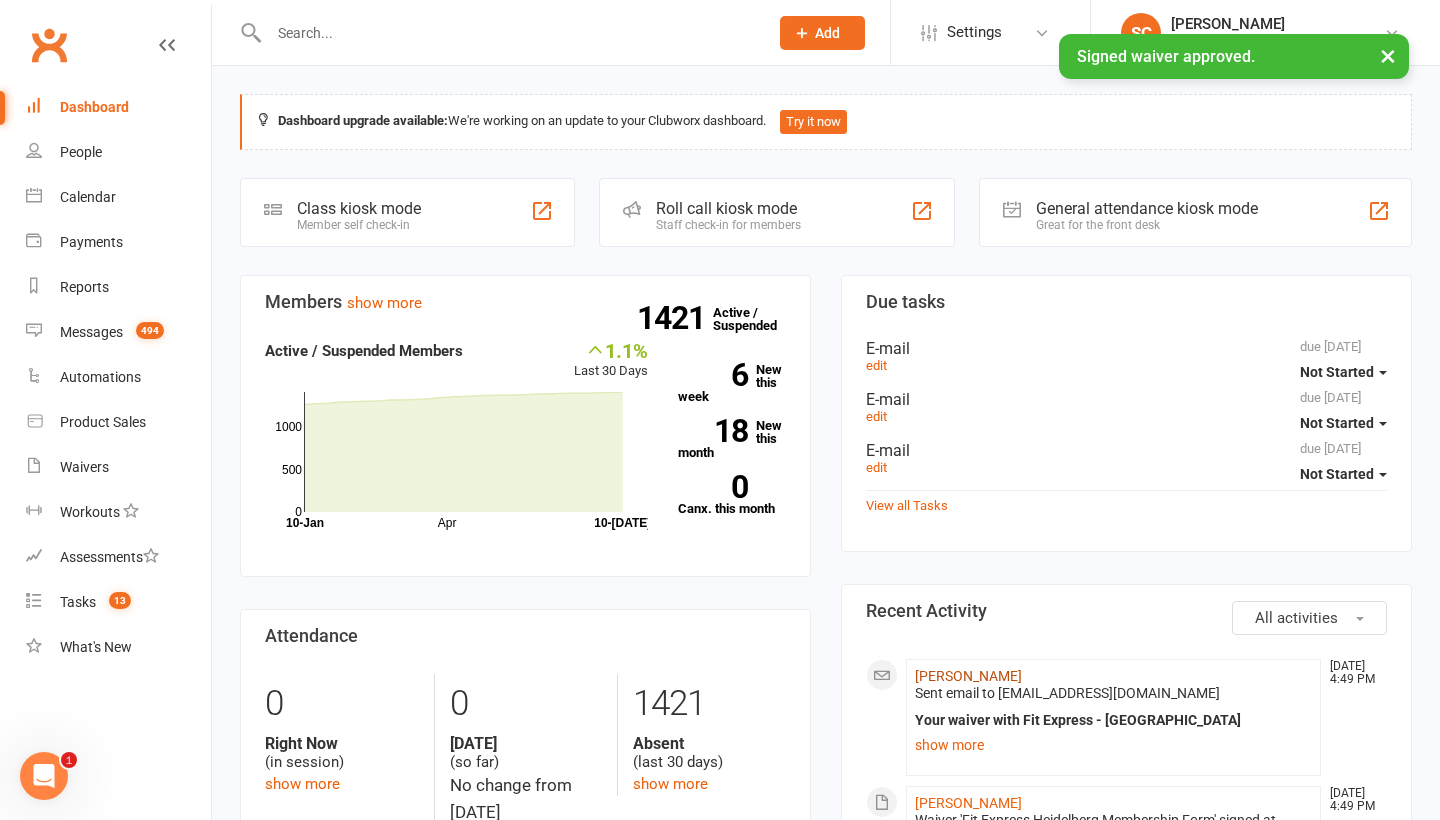 click on "[PERSON_NAME]" 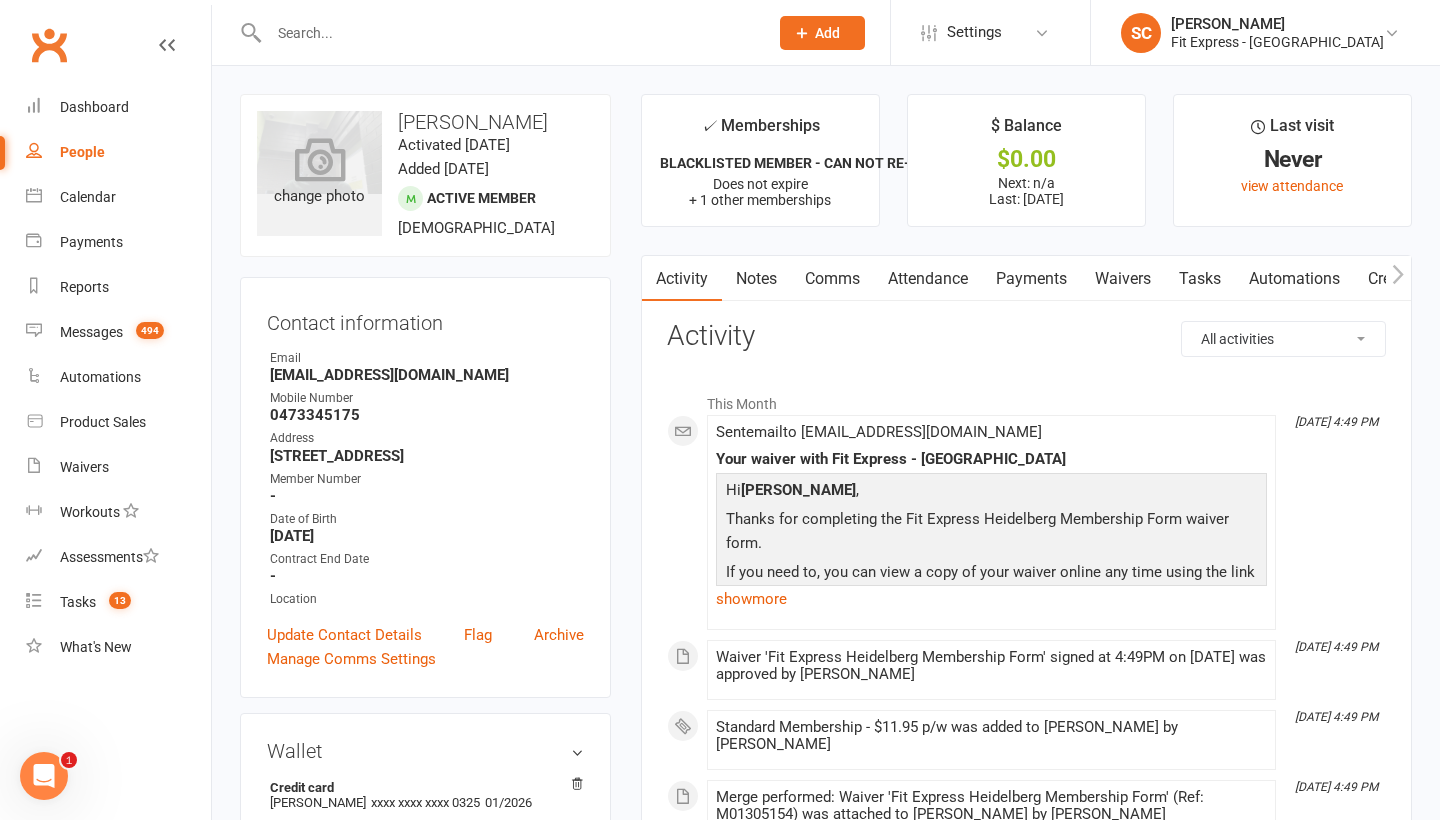 click at bounding box center [319, 159] 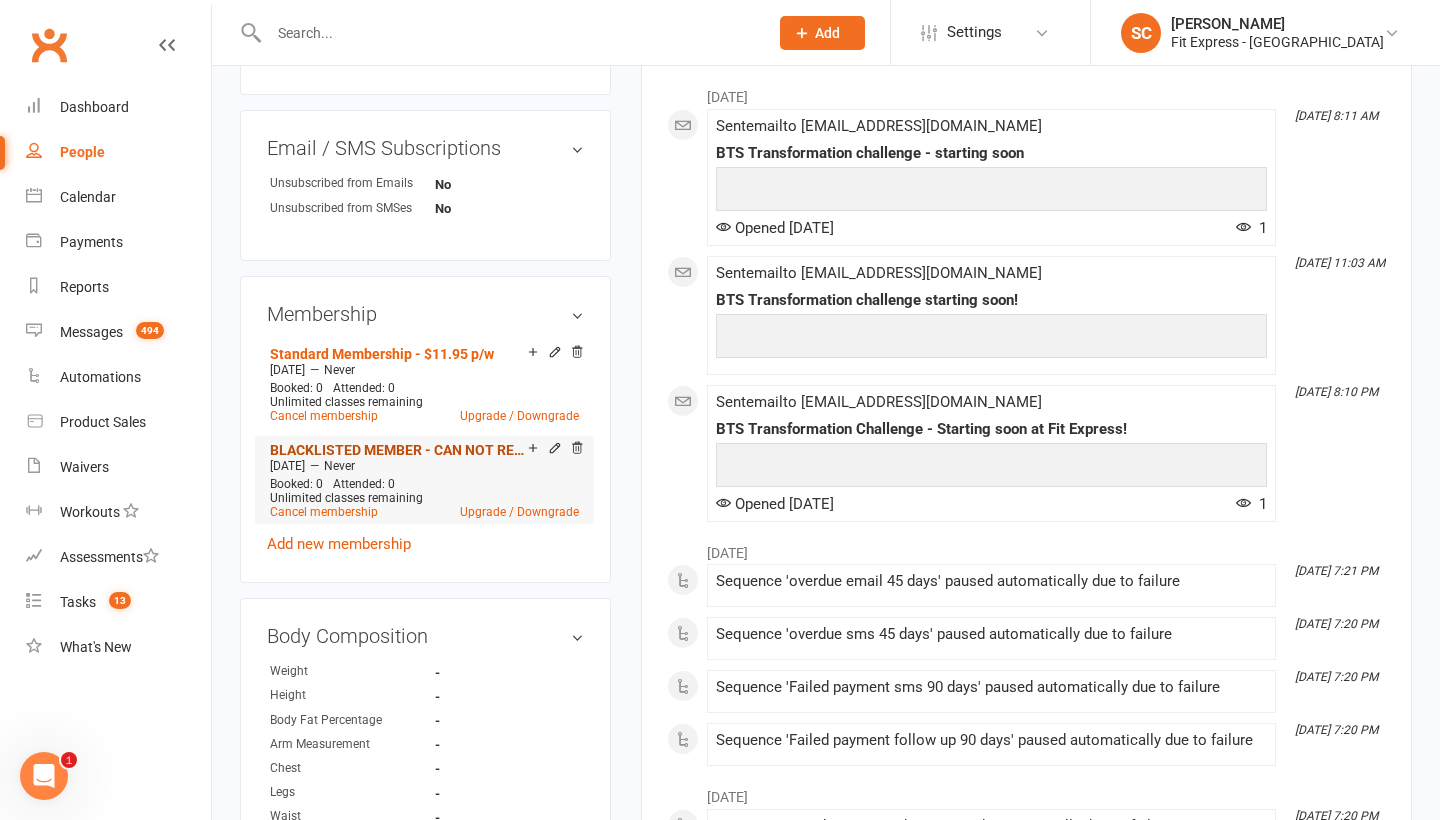 scroll, scrollTop: 776, scrollLeft: 0, axis: vertical 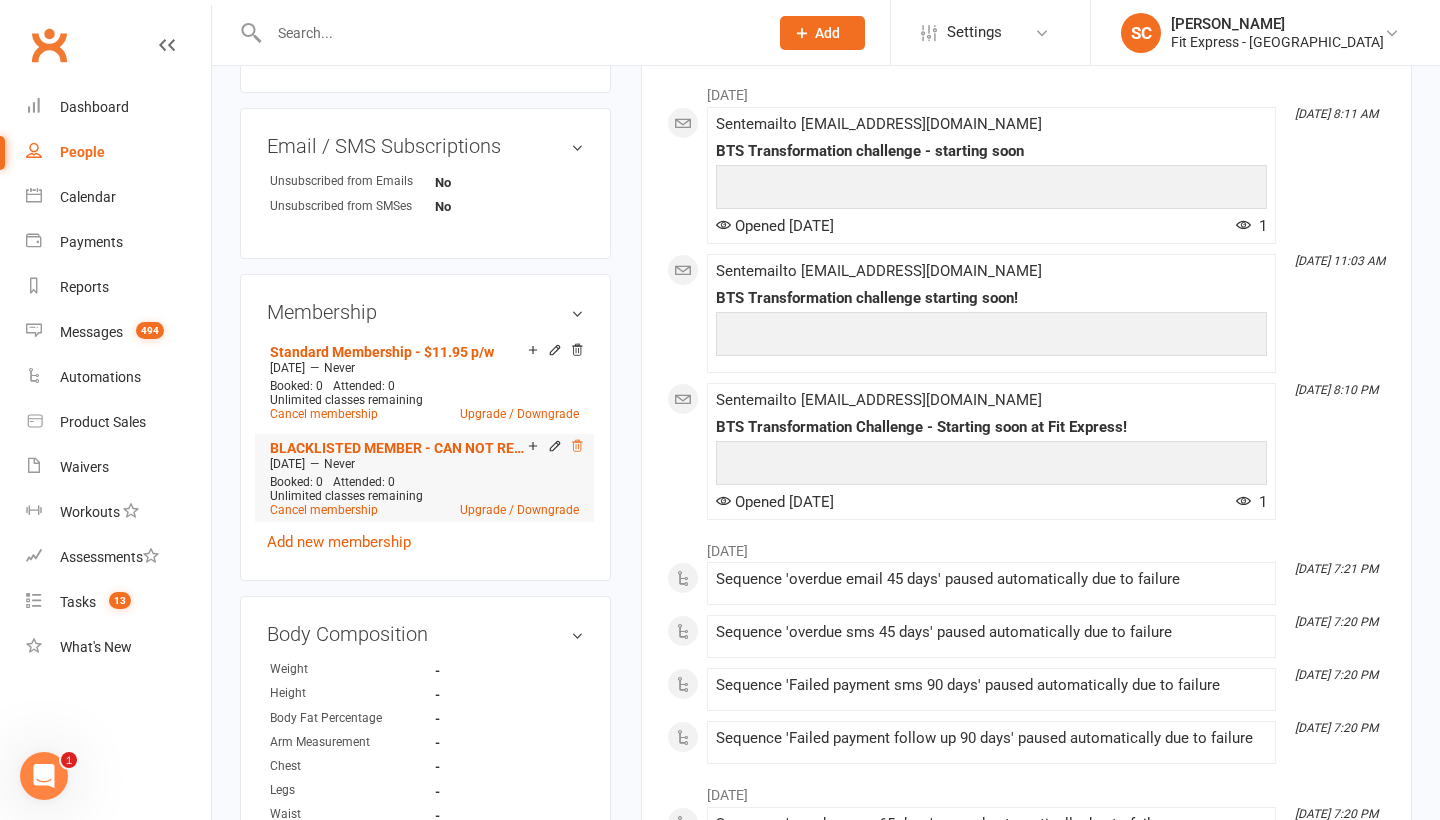 click 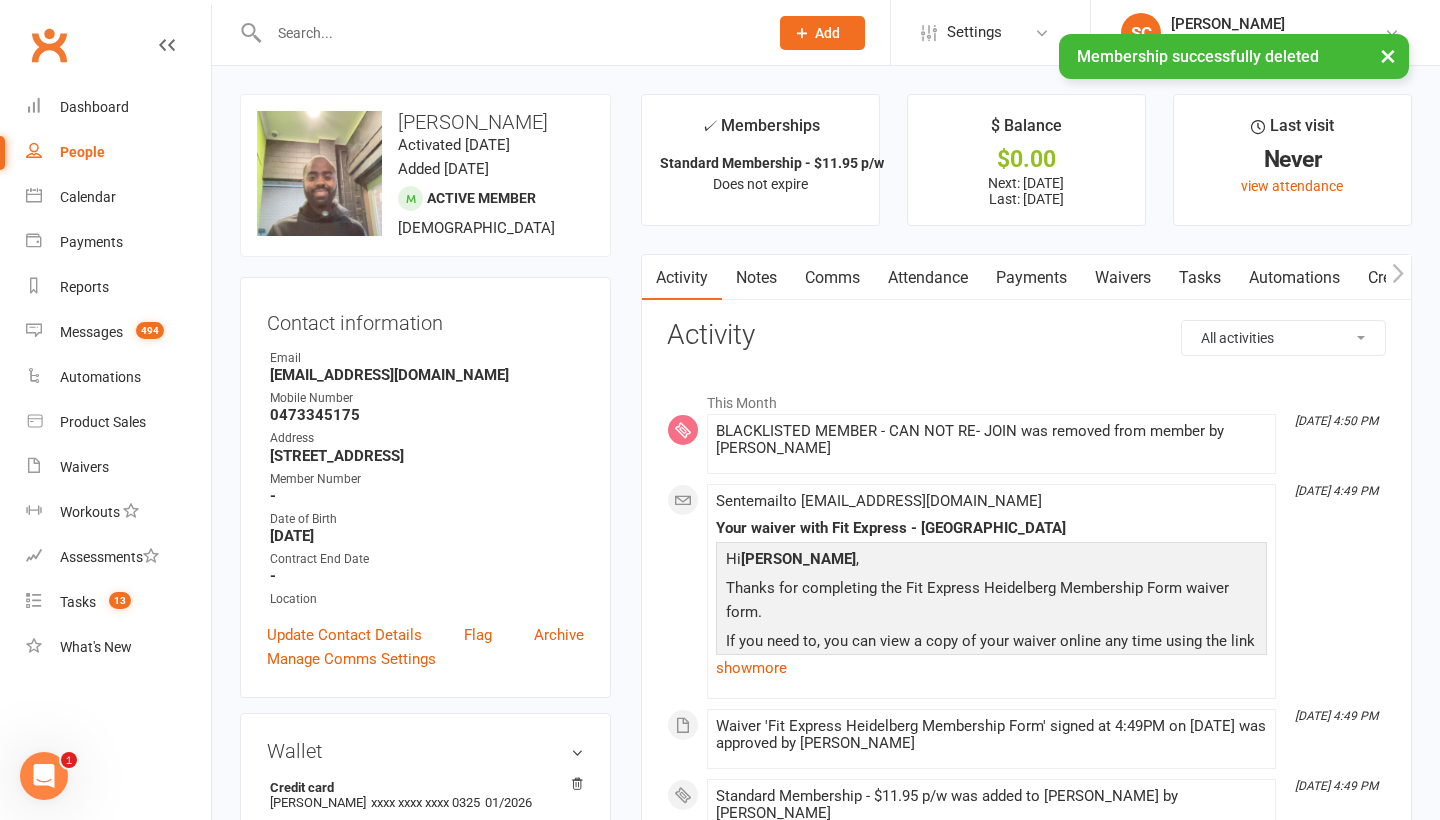 scroll, scrollTop: 0, scrollLeft: 0, axis: both 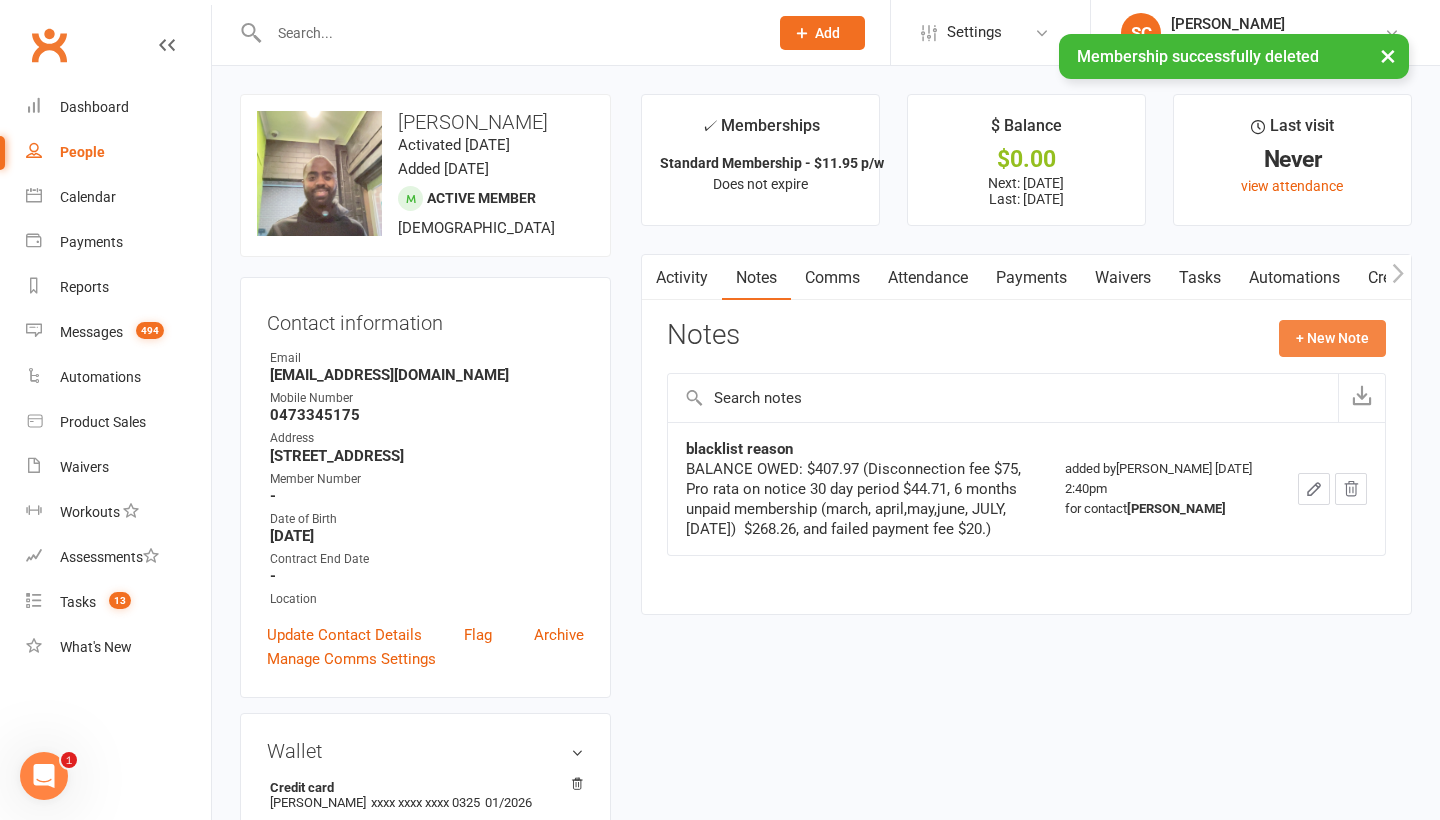 click on "+ New Note" at bounding box center [1332, 338] 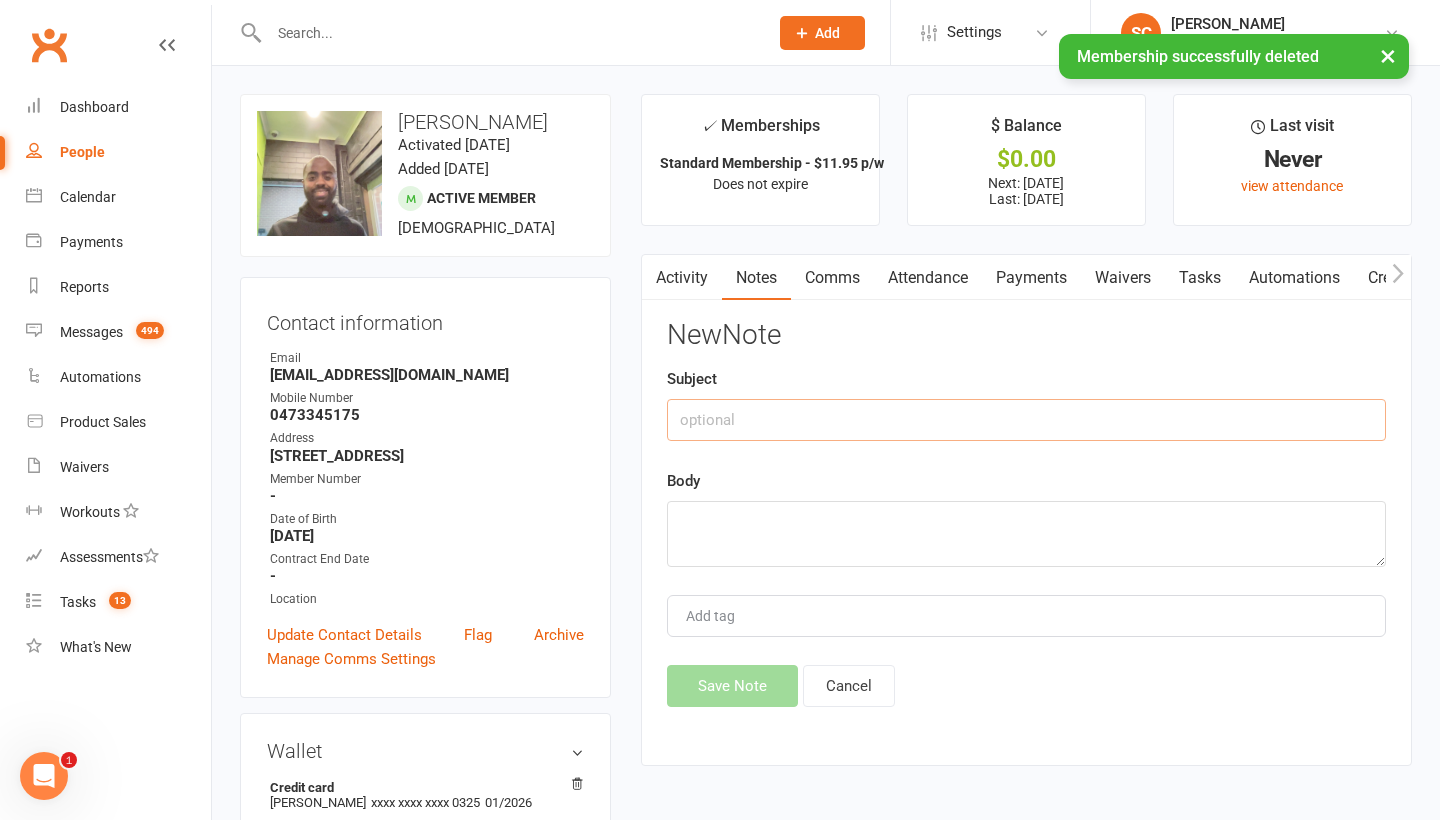 click at bounding box center (1026, 420) 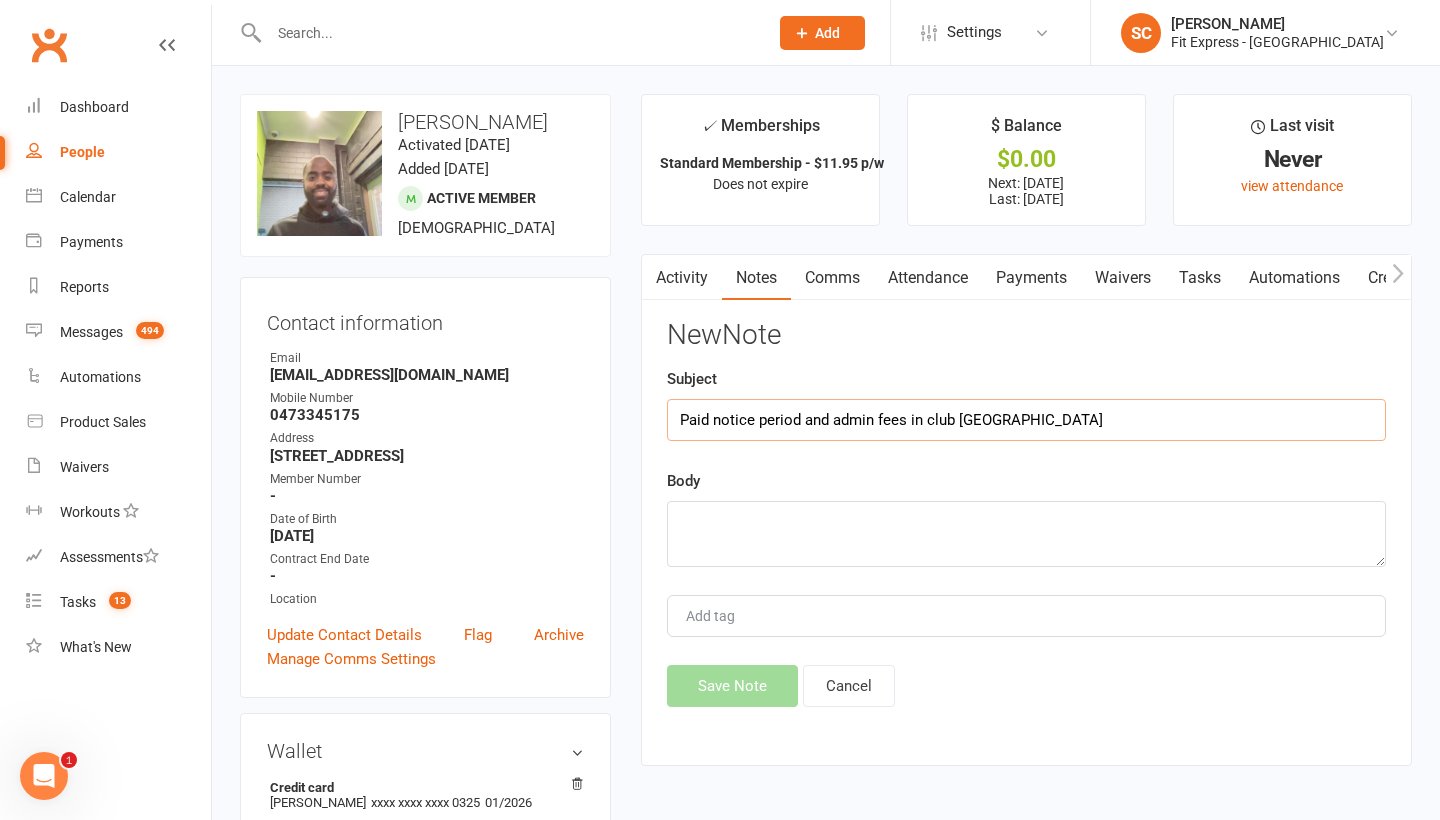 type on "Paid notice period and admin fees in club [GEOGRAPHIC_DATA]" 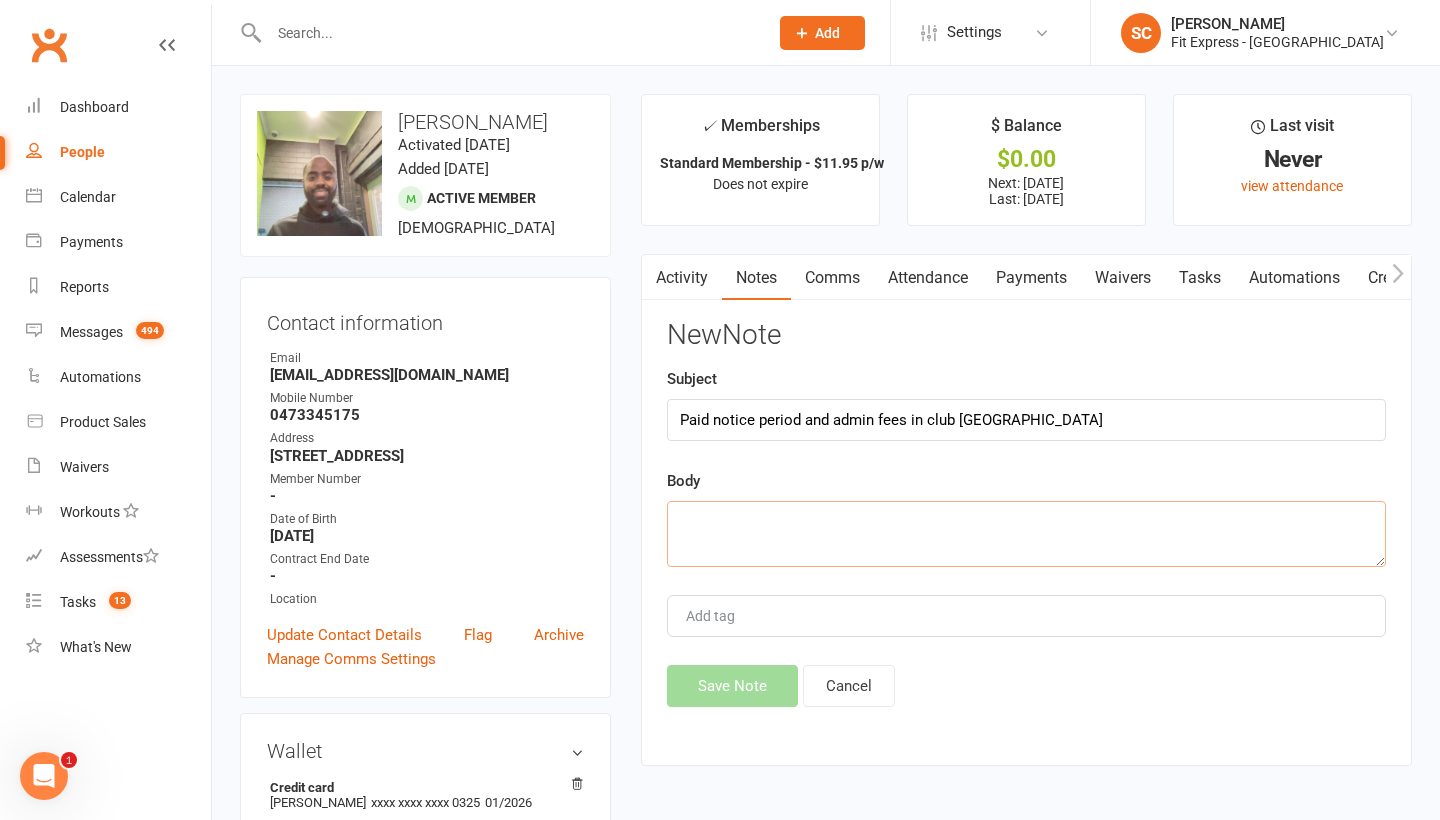 click at bounding box center (1026, 534) 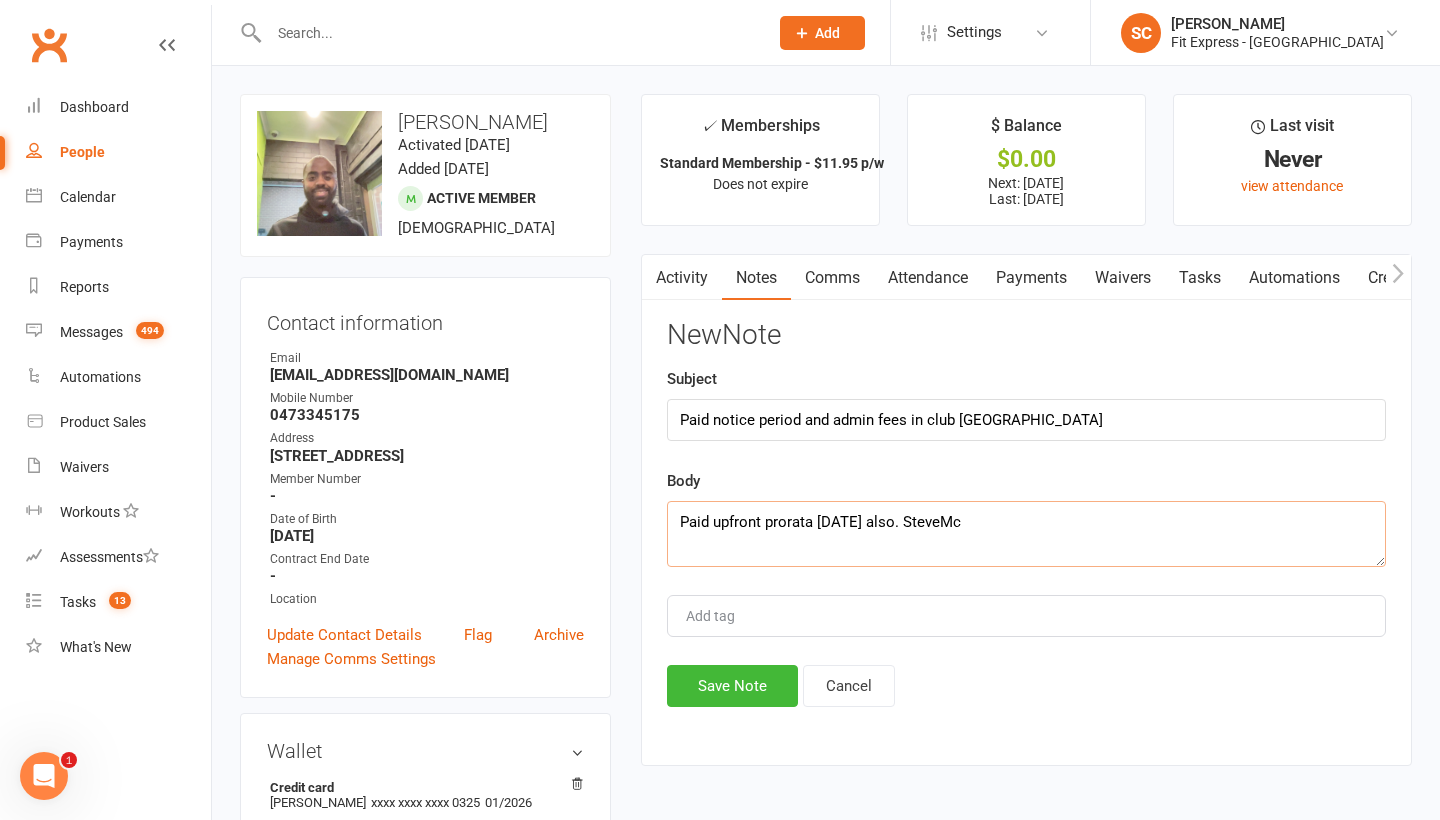 type on "Paid upfront prorata [DATE] also. SteveMc" 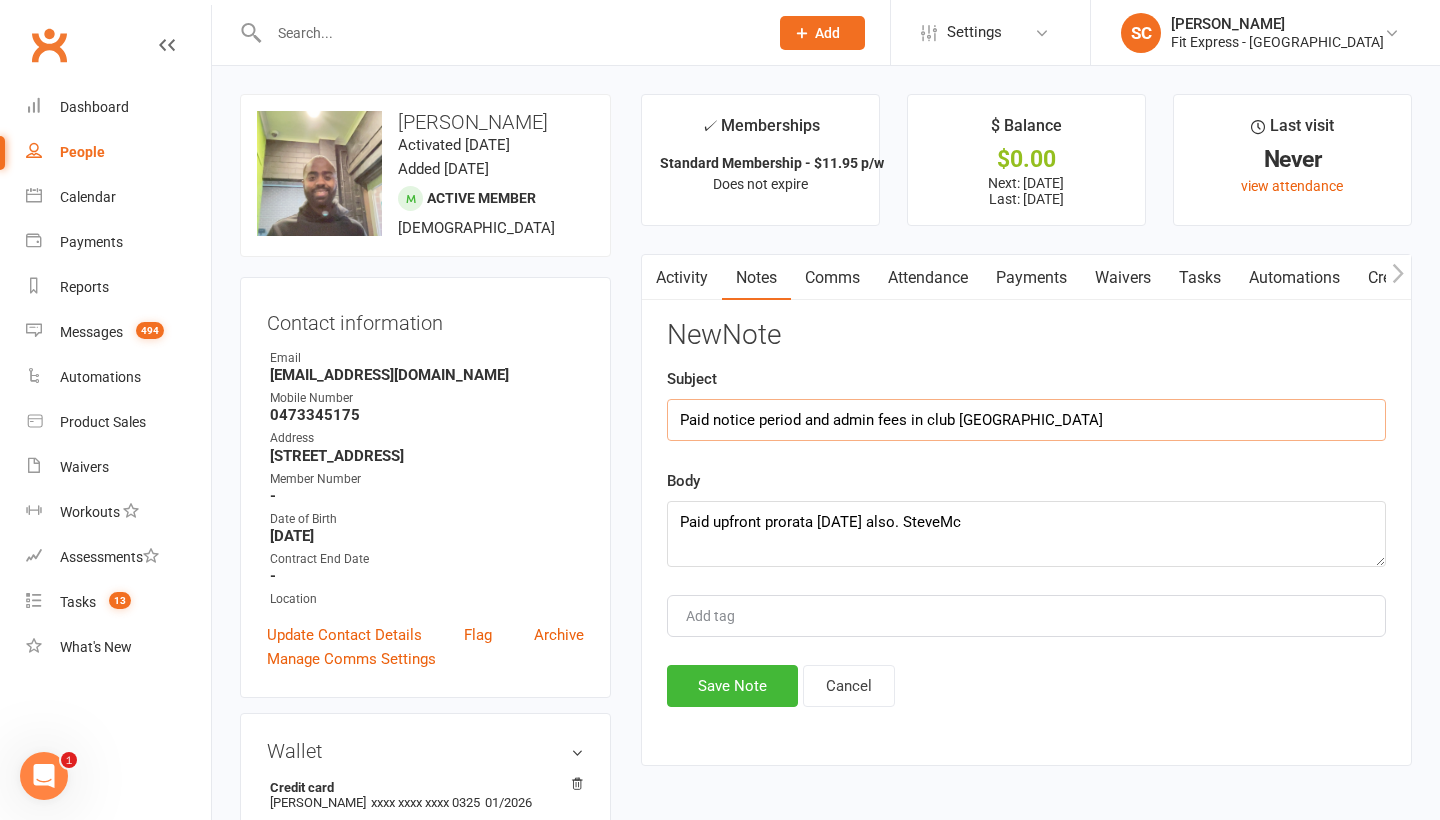 click on "Paid notice period and admin fees in club [GEOGRAPHIC_DATA]" at bounding box center (1026, 420) 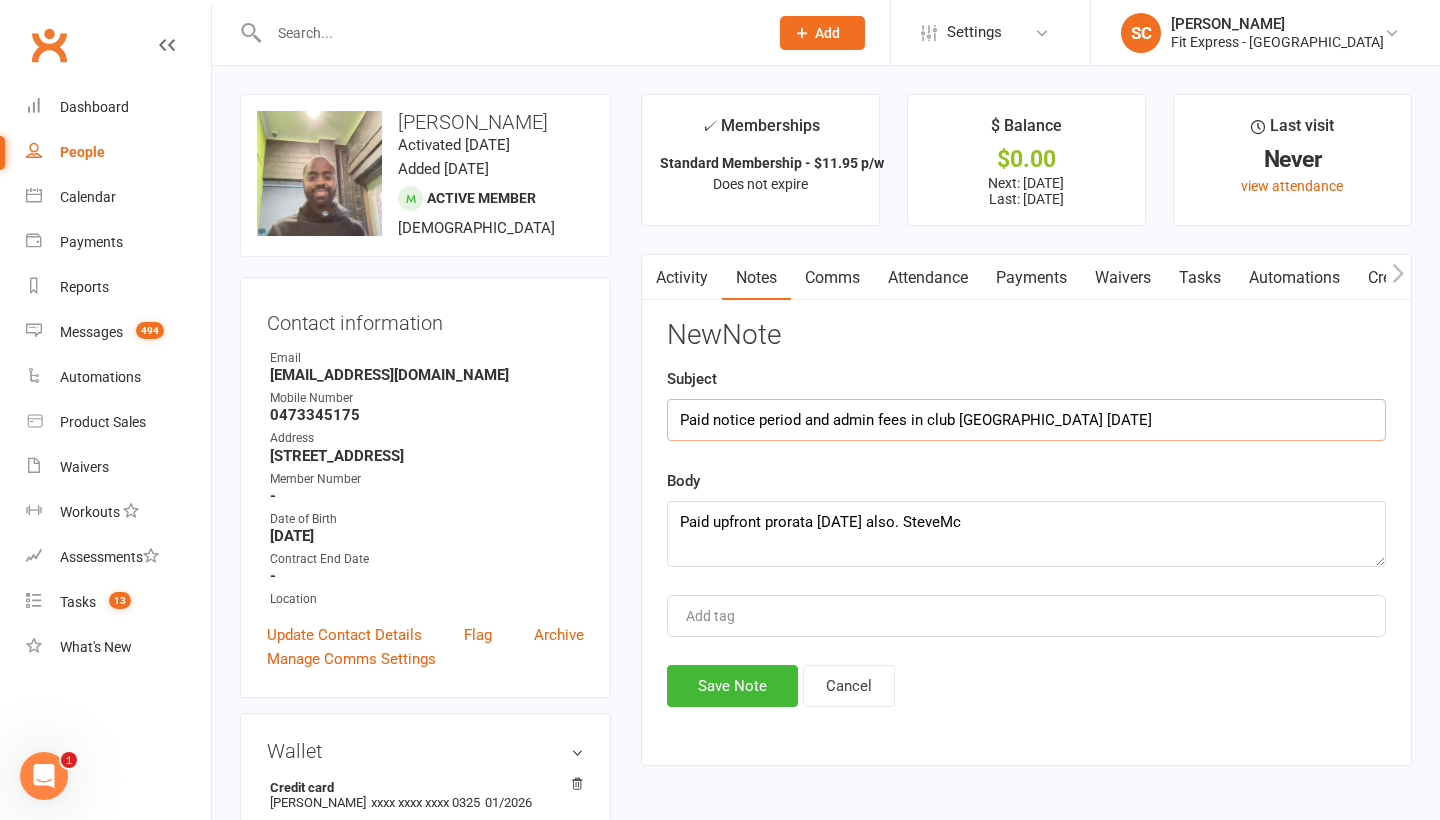 click on "Paid notice period and admin fees in club [GEOGRAPHIC_DATA] [DATE]" at bounding box center (1026, 420) 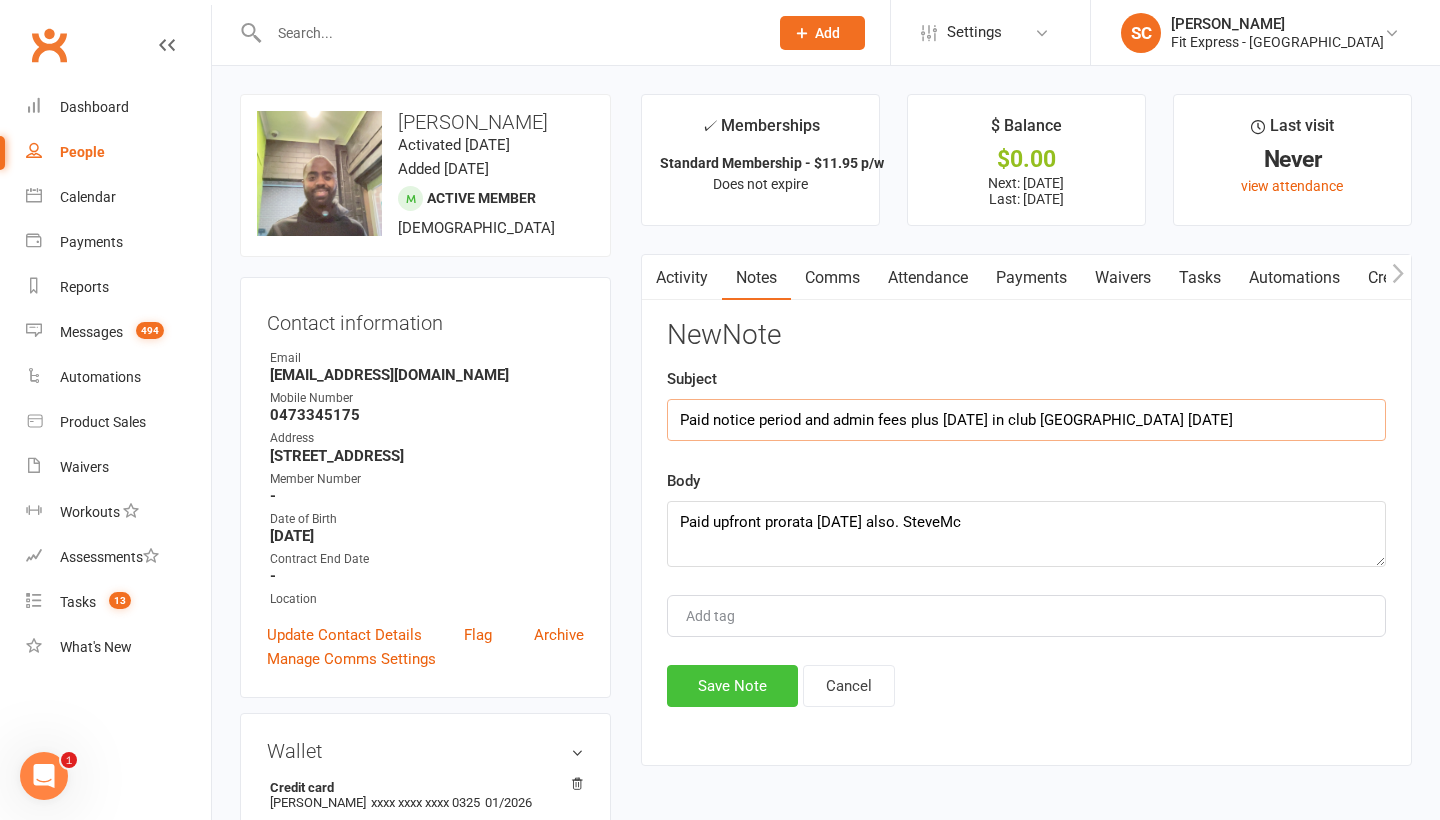 type on "Paid notice period and admin fees plus [DATE] in club [GEOGRAPHIC_DATA] [DATE]" 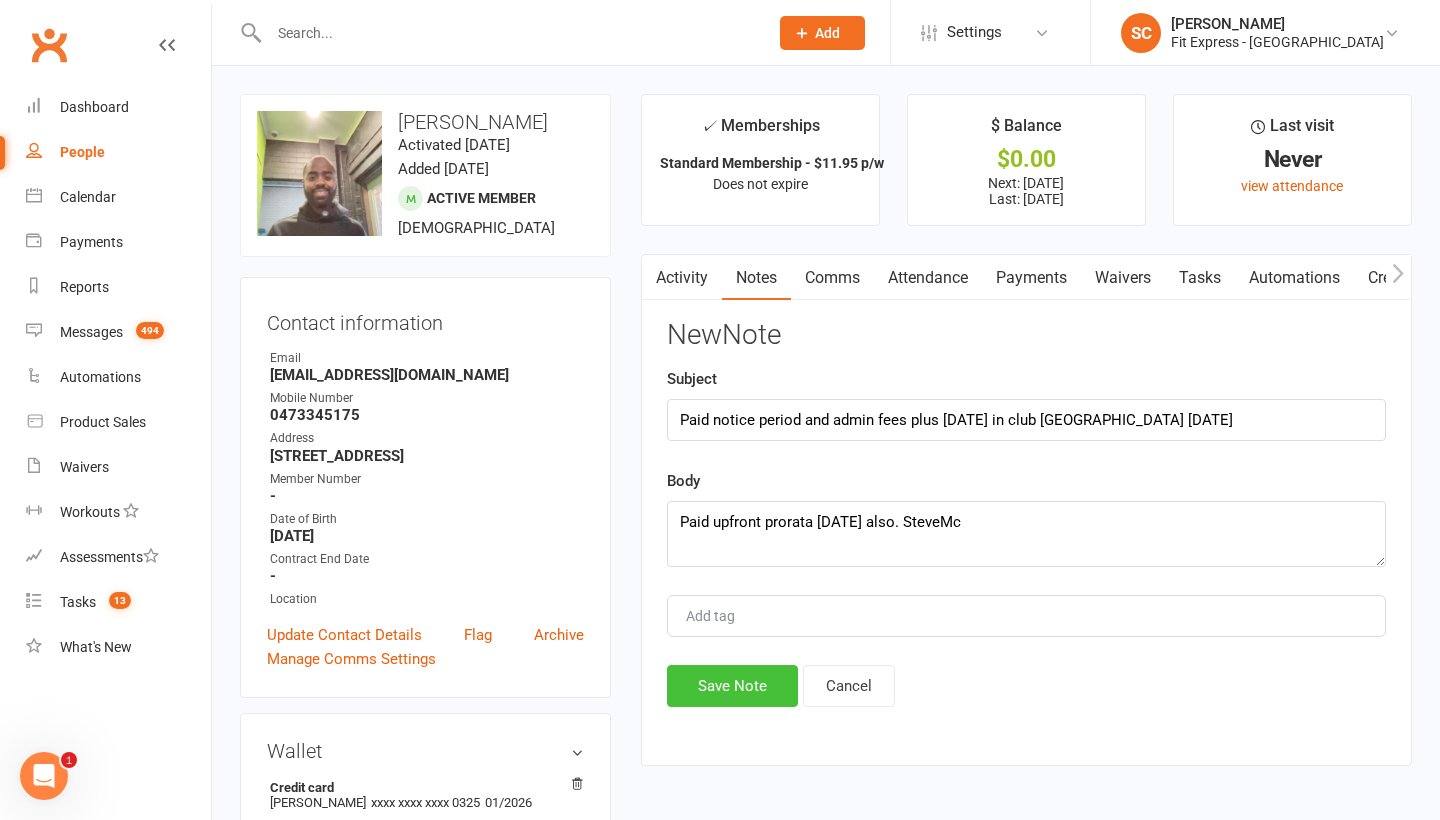 click on "Save Note" at bounding box center (732, 686) 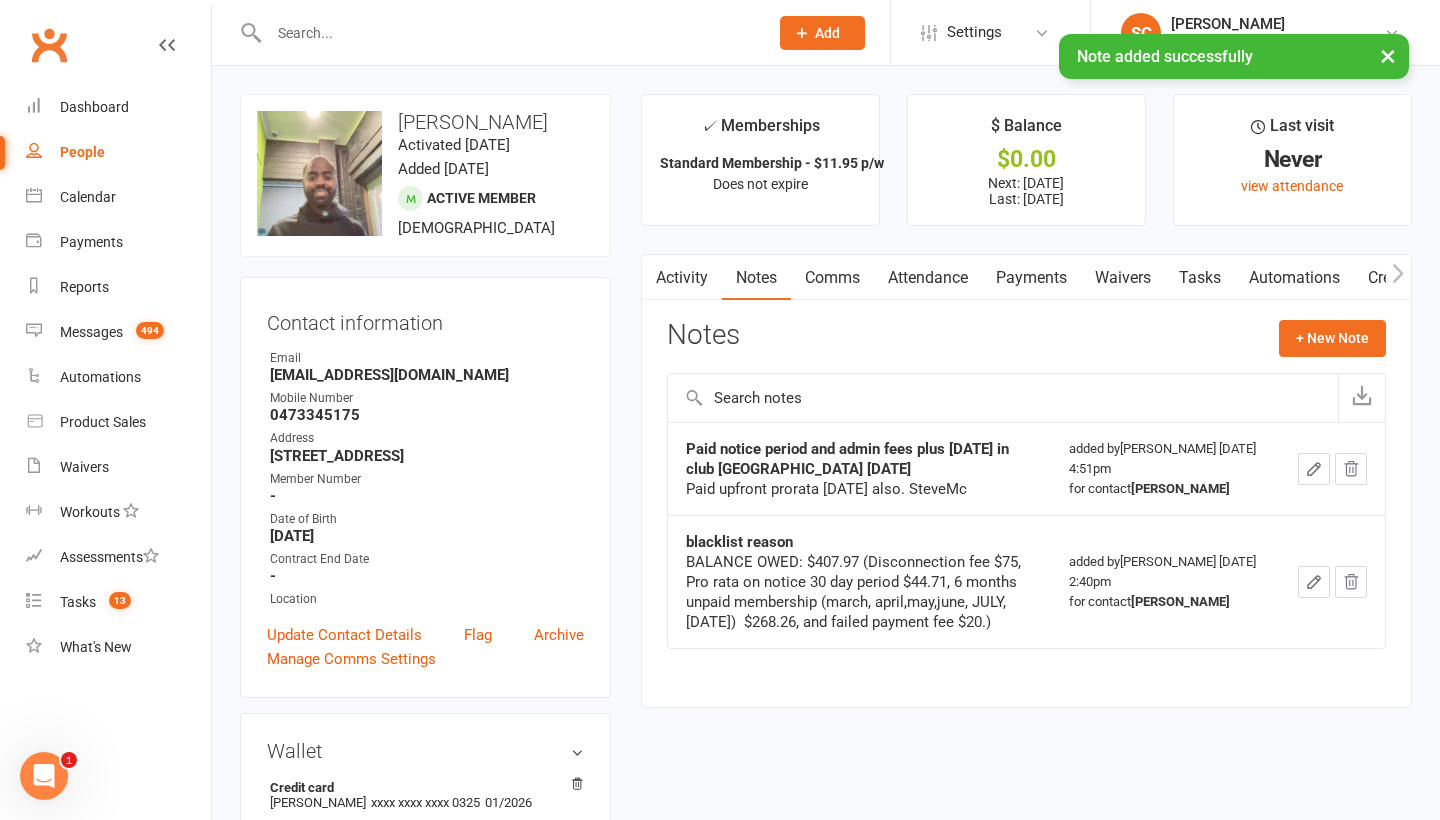 click on "Payments" at bounding box center [1031, 278] 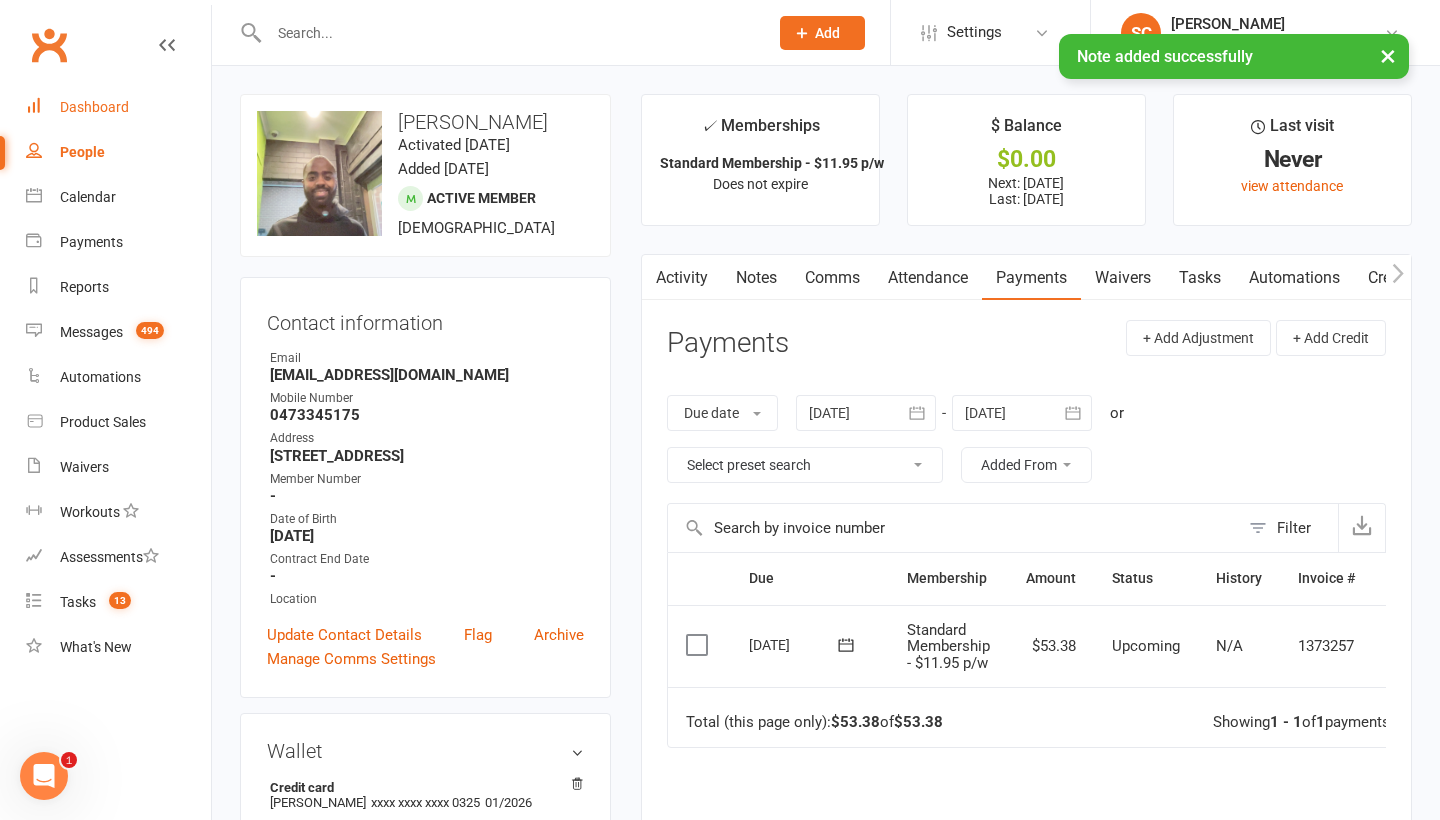 click on "Dashboard" at bounding box center (94, 107) 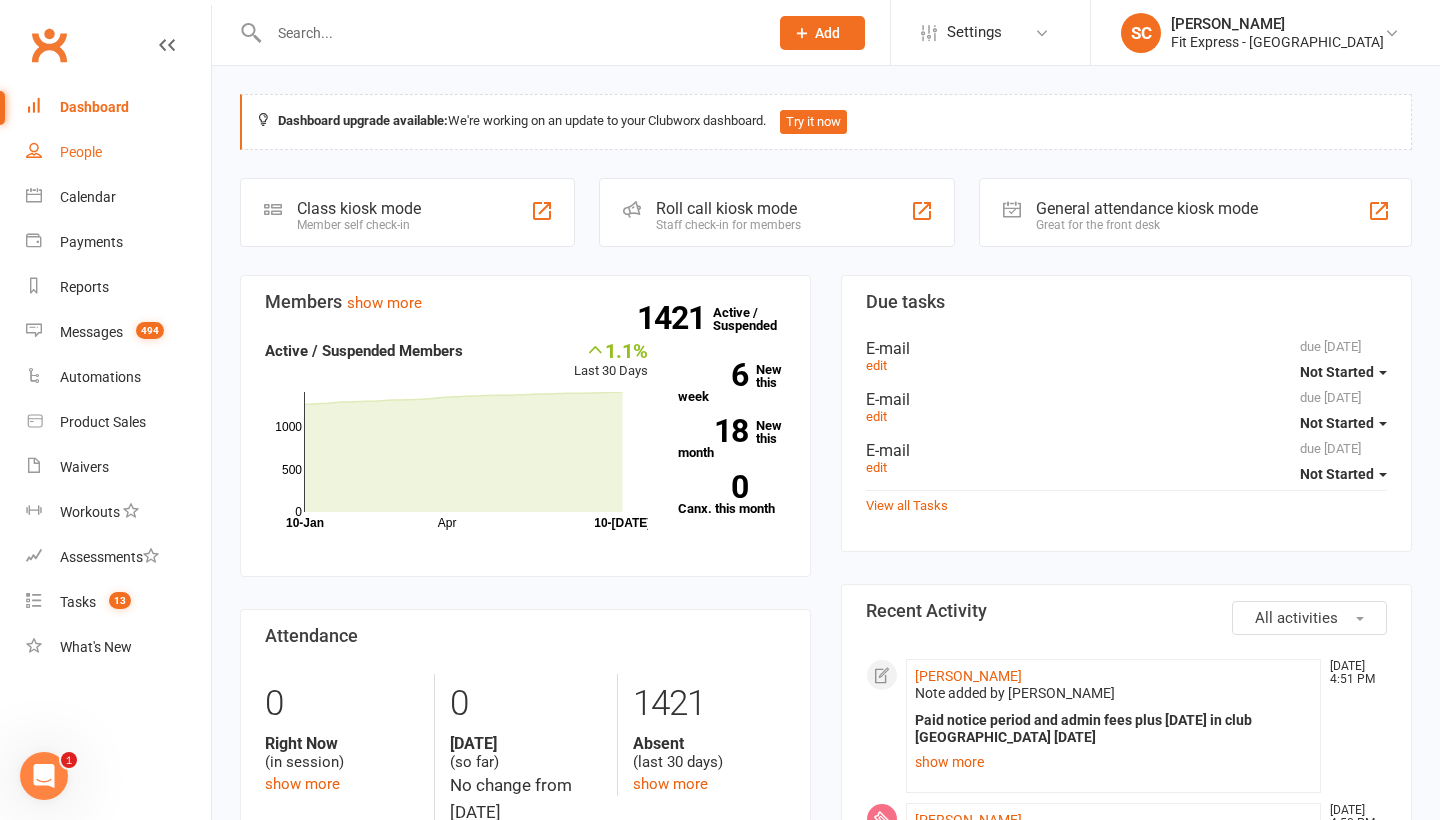 click on "People" at bounding box center [81, 152] 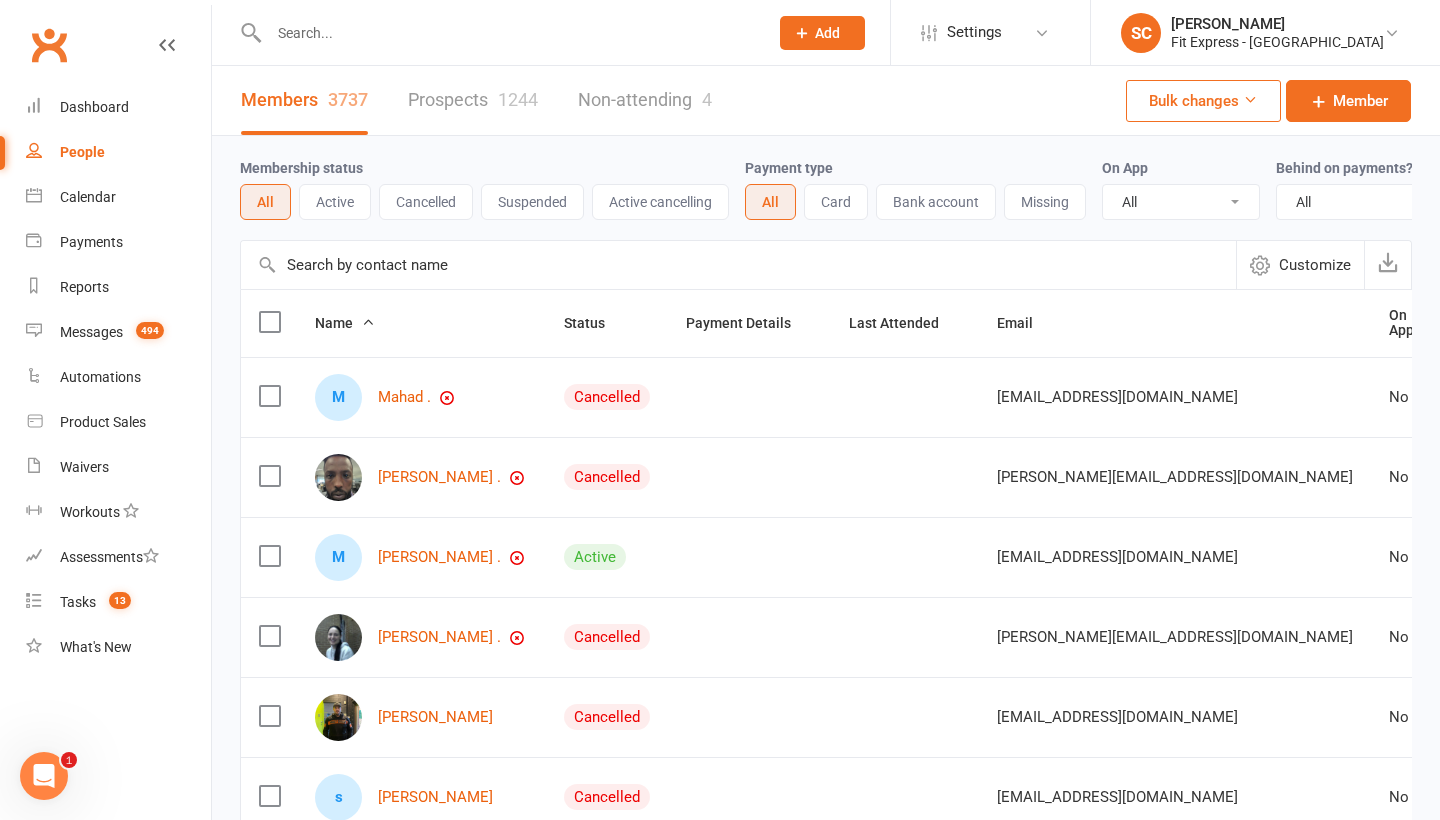 click at bounding box center [738, 265] 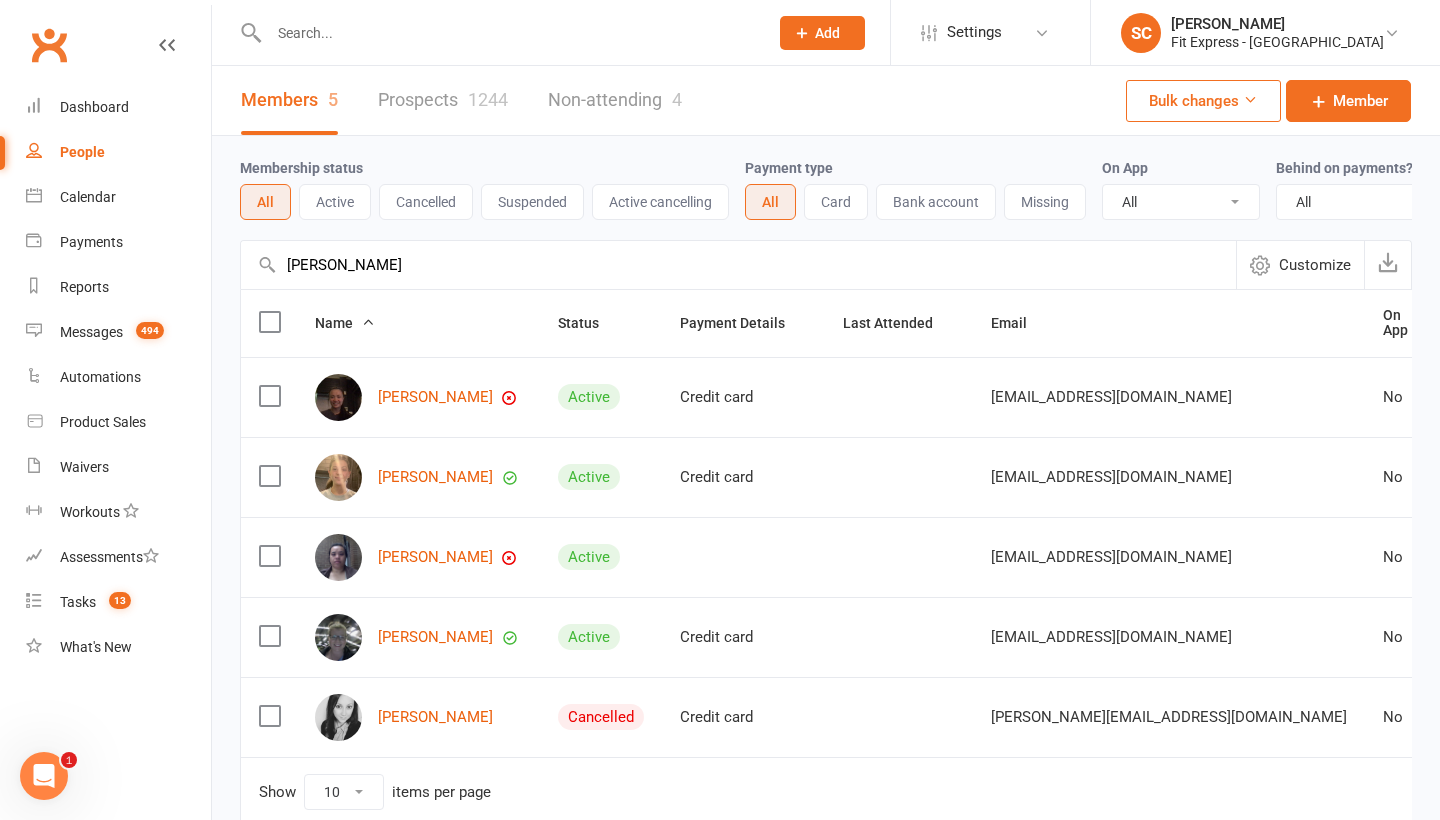 type on "[PERSON_NAME]" 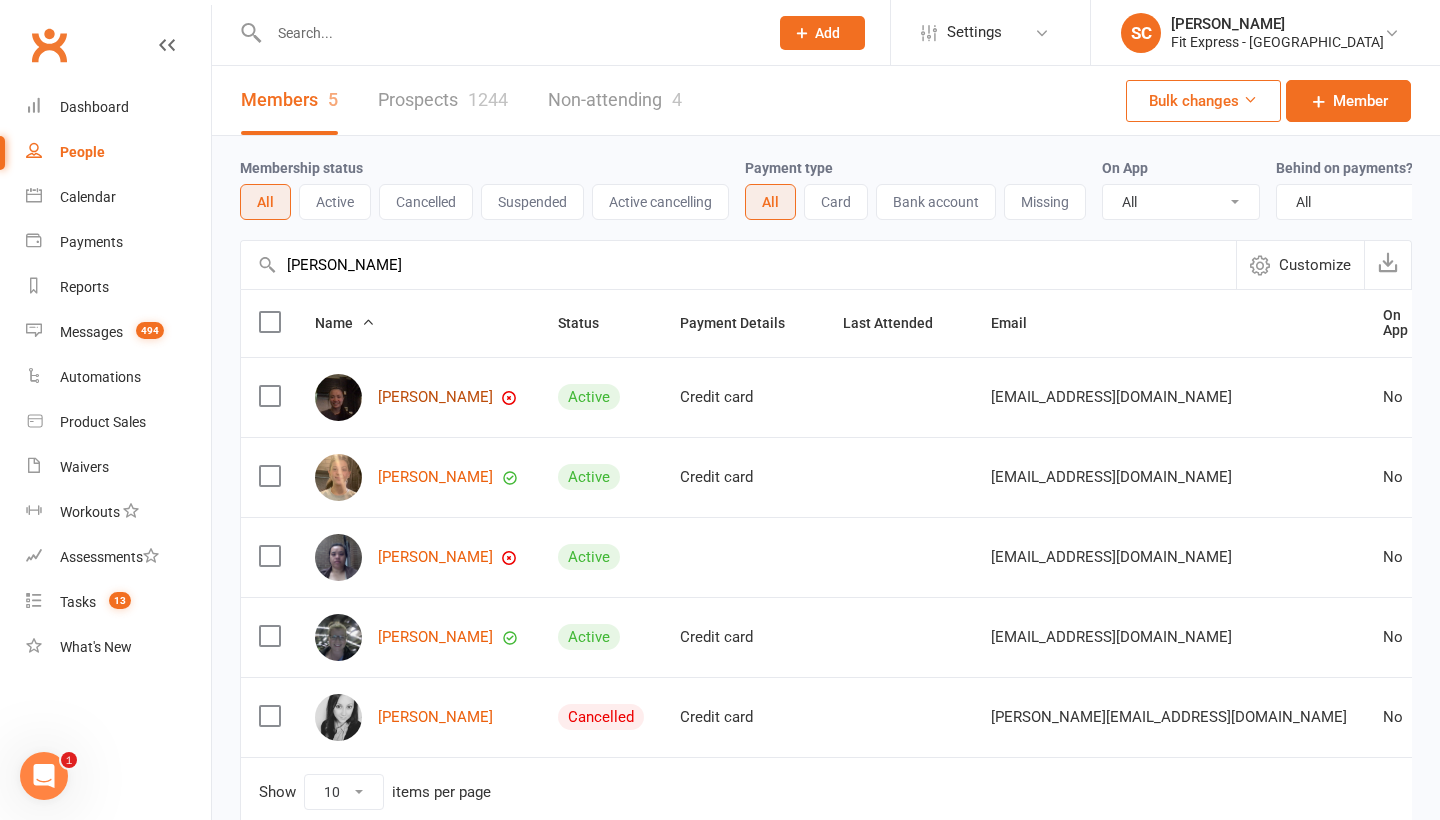 drag, startPoint x: 354, startPoint y: 254, endPoint x: 413, endPoint y: 393, distance: 151.00331 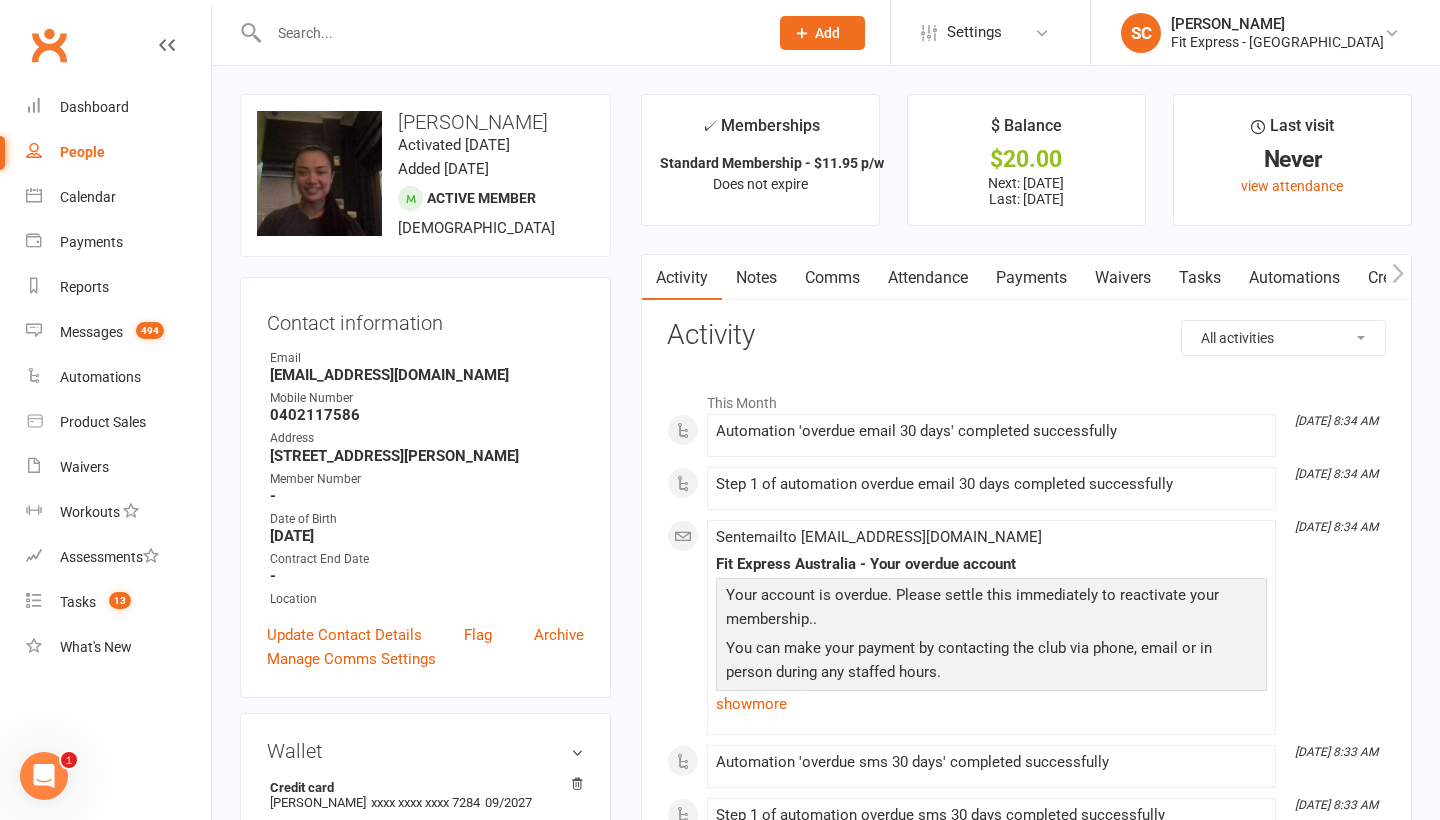 click on "Payments" at bounding box center [1031, 278] 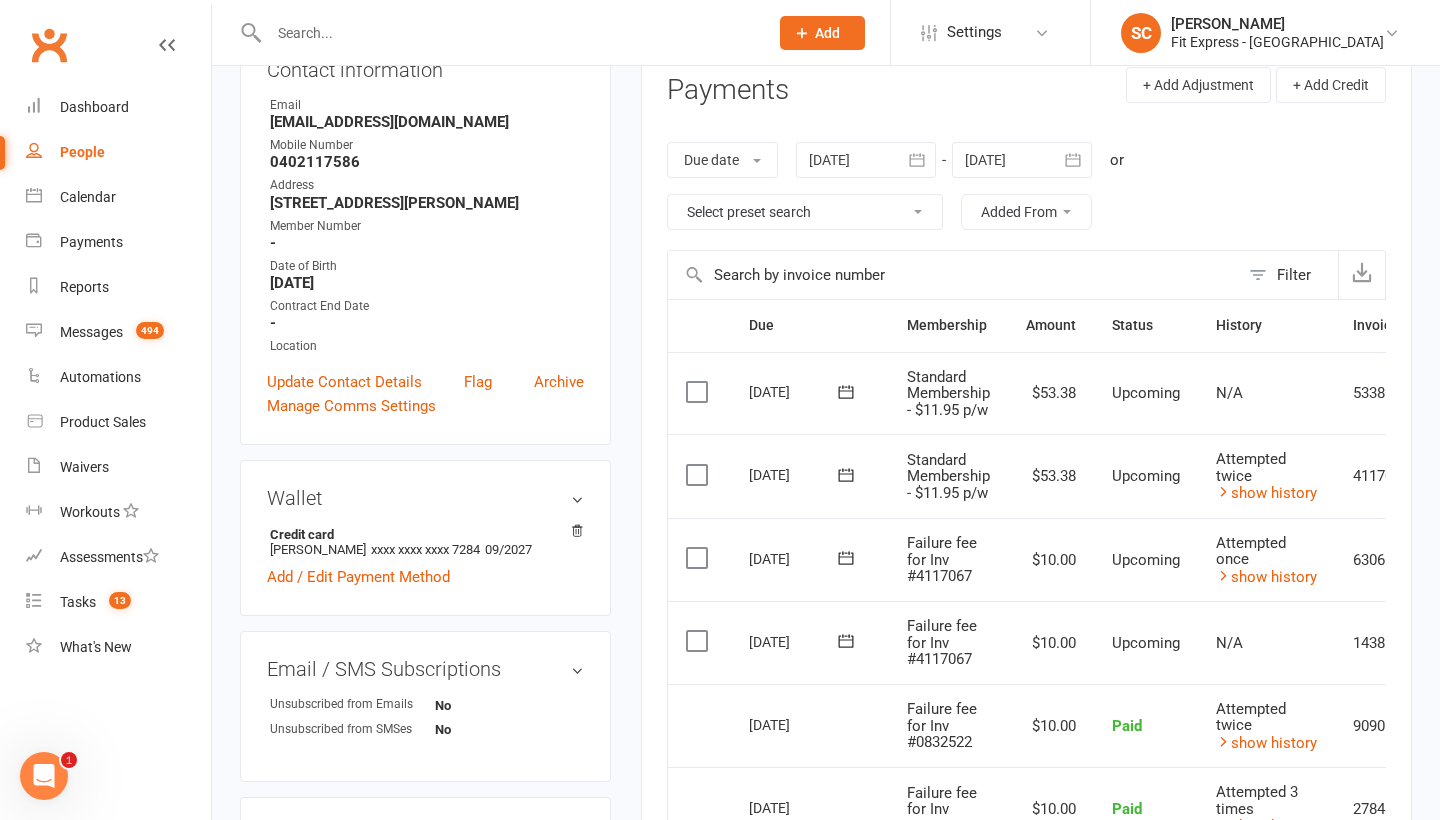 scroll, scrollTop: 252, scrollLeft: 0, axis: vertical 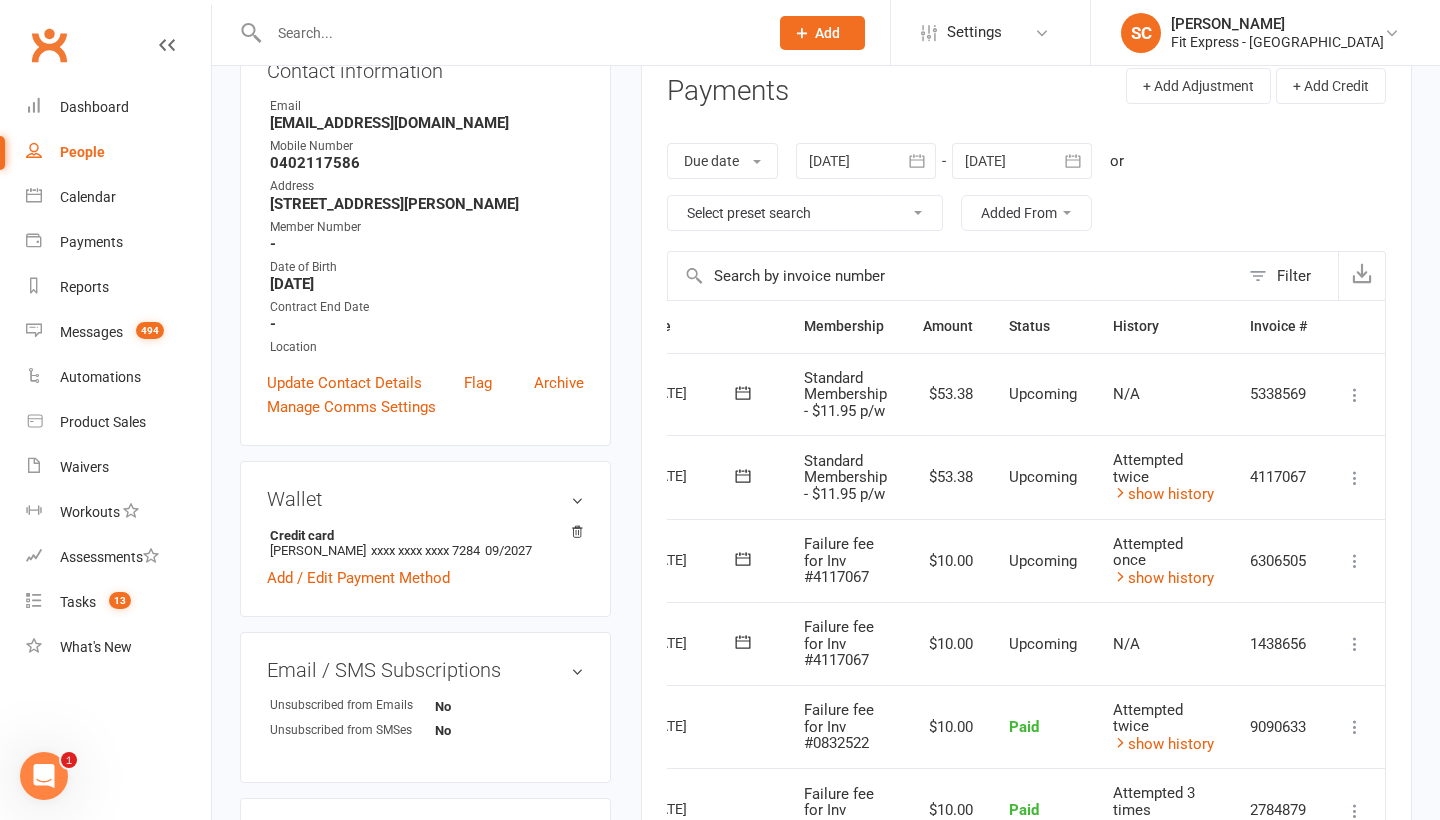 click at bounding box center (1355, 478) 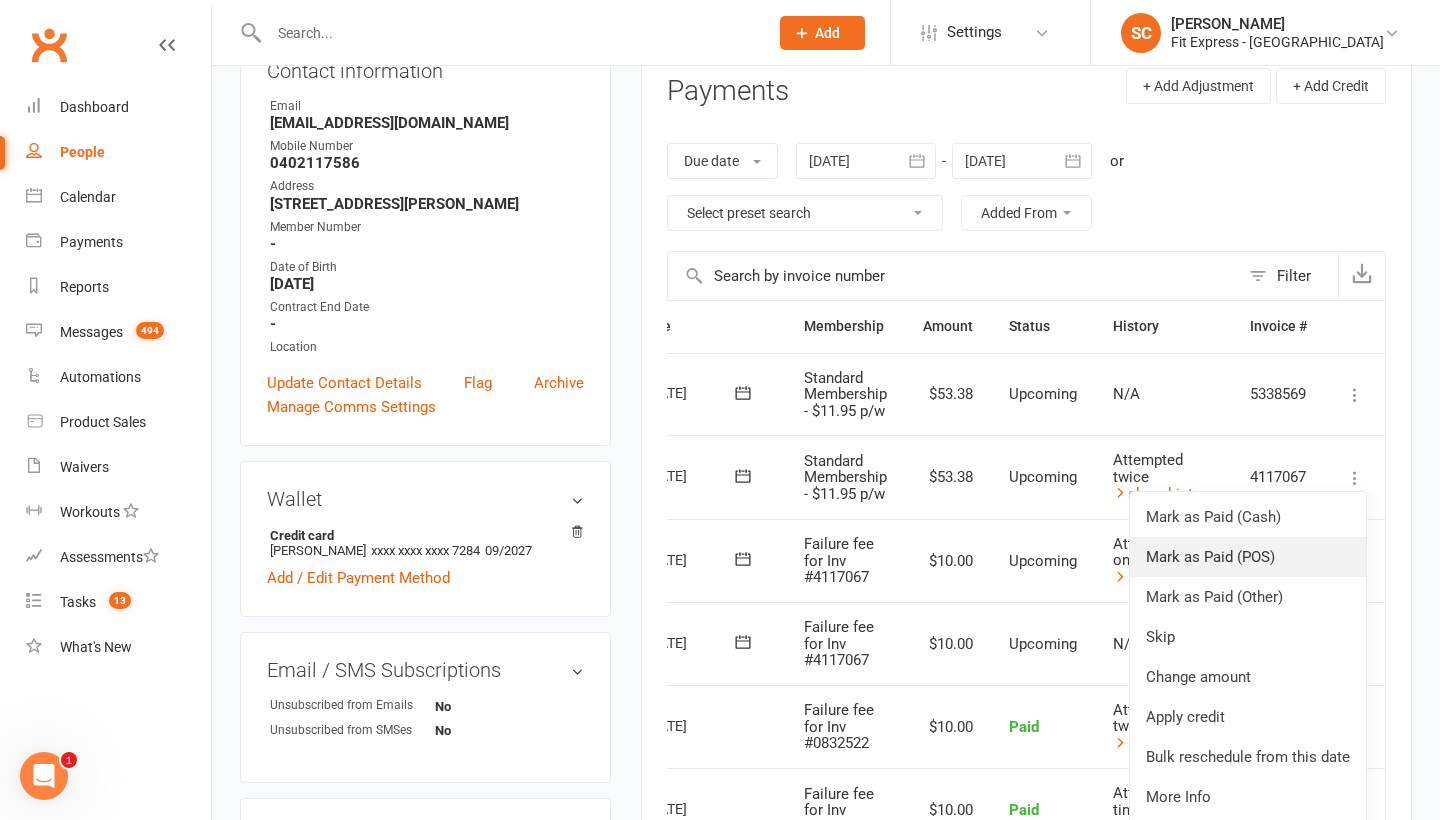 click on "Mark as Paid (POS)" at bounding box center (1248, 557) 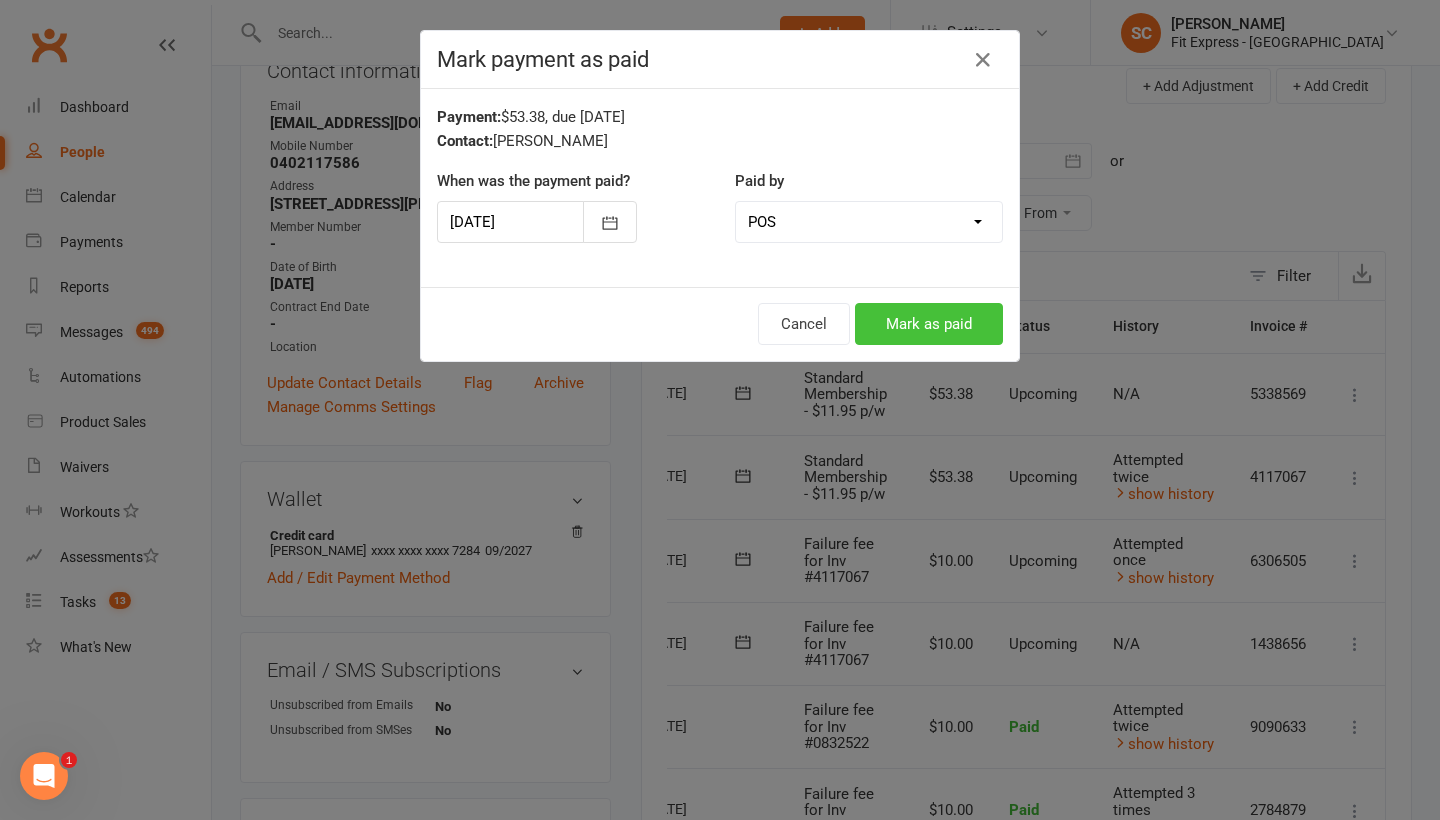 click on "Mark as paid" at bounding box center (929, 324) 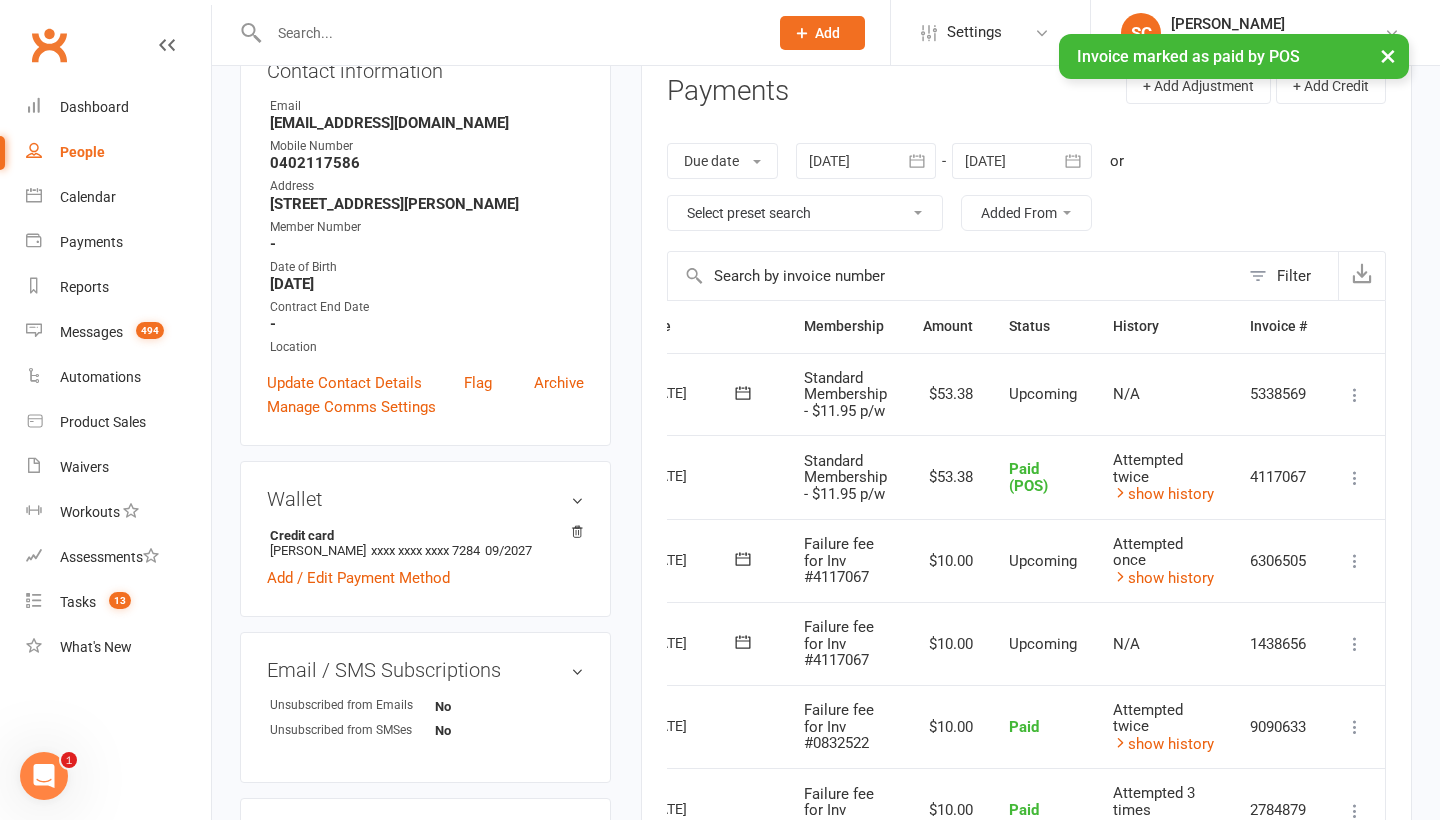 click on "Mark as Paid (Cash)  Mark as Paid (POS)  Mark as Paid (Other)  Skip  Change amount  Apply credit  More Info Send message" at bounding box center [1355, 561] 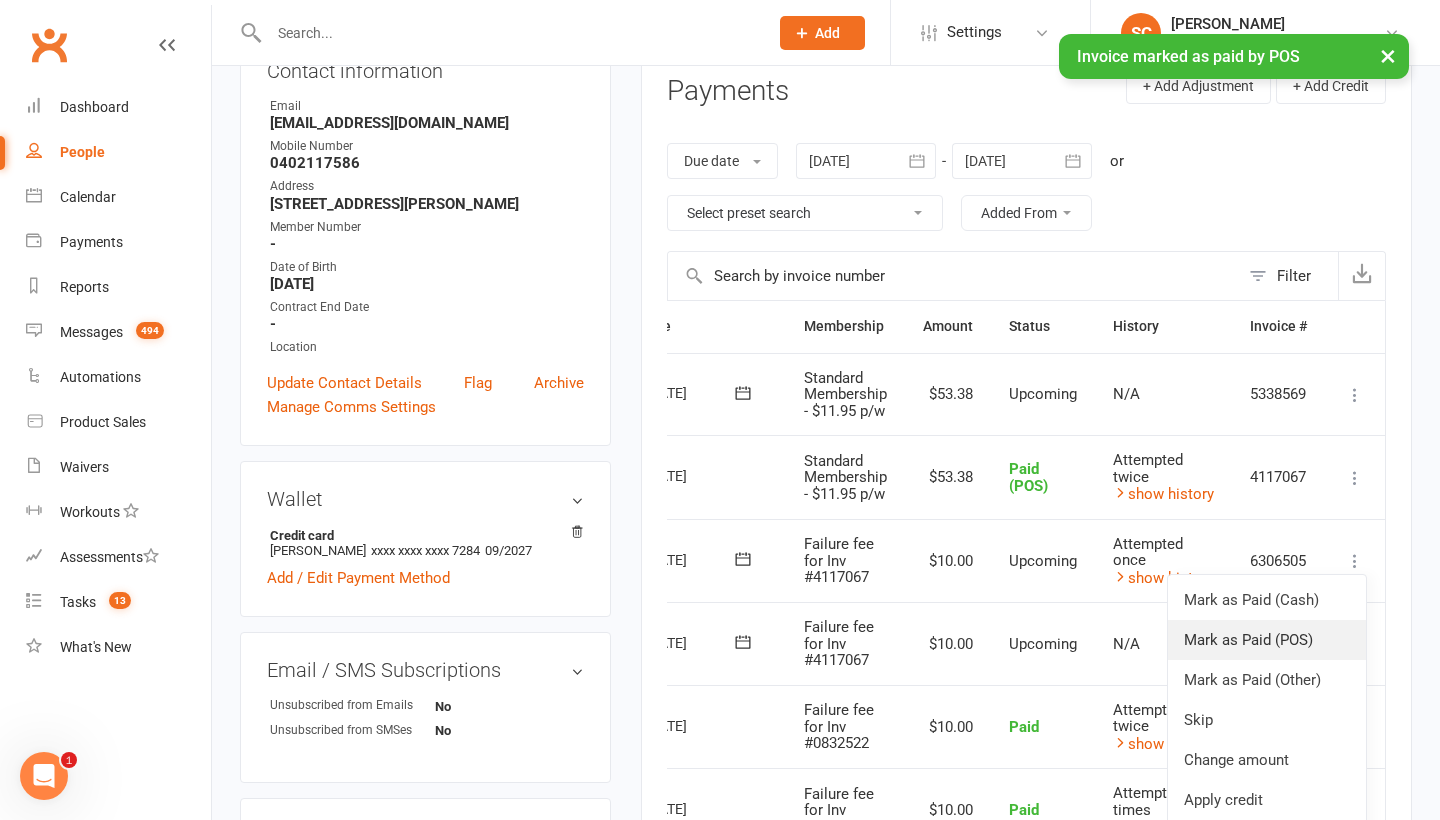 click on "Mark as Paid (POS)" at bounding box center [1267, 640] 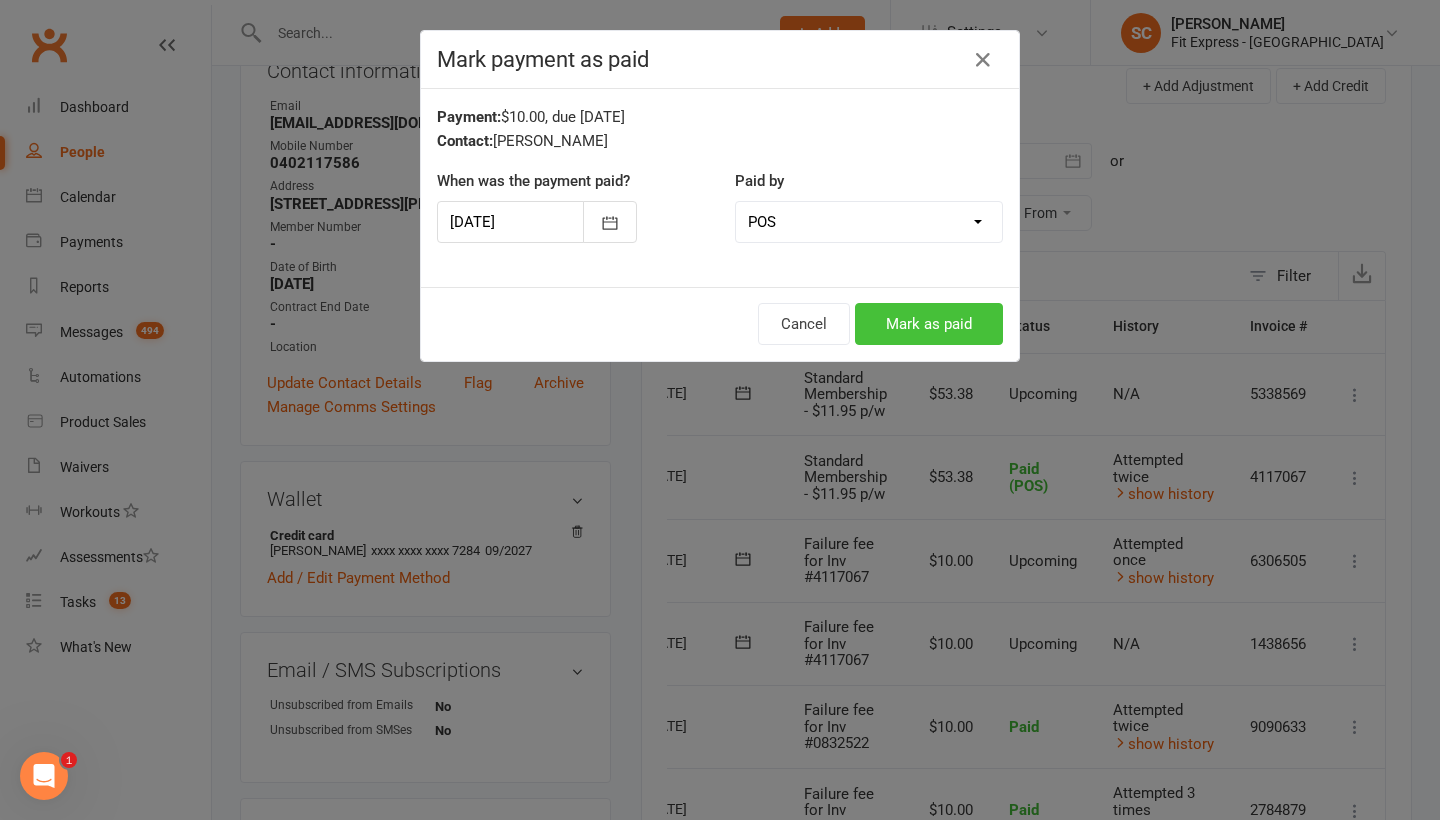 click on "Mark as paid" at bounding box center [929, 324] 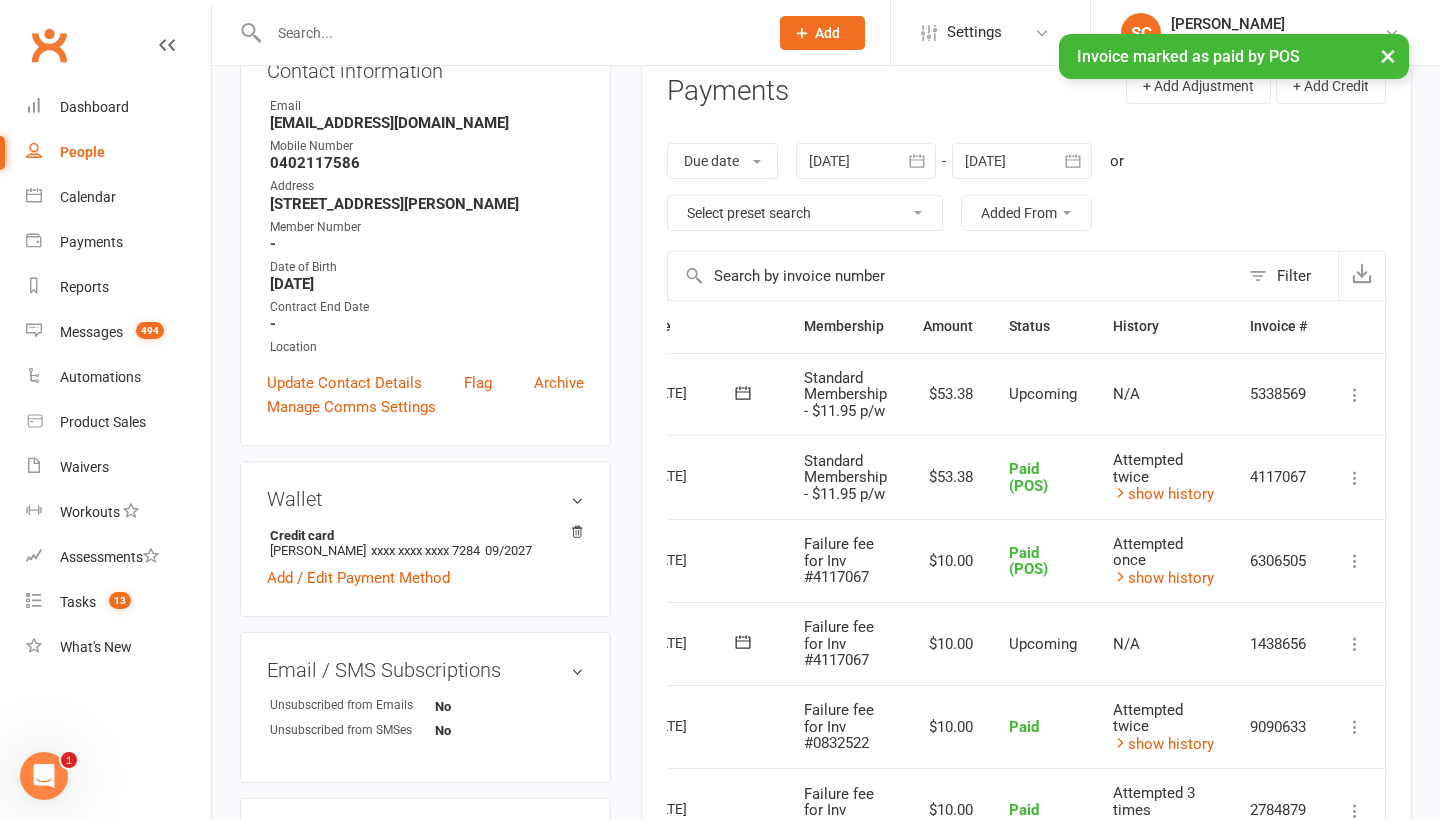 click at bounding box center (1355, 644) 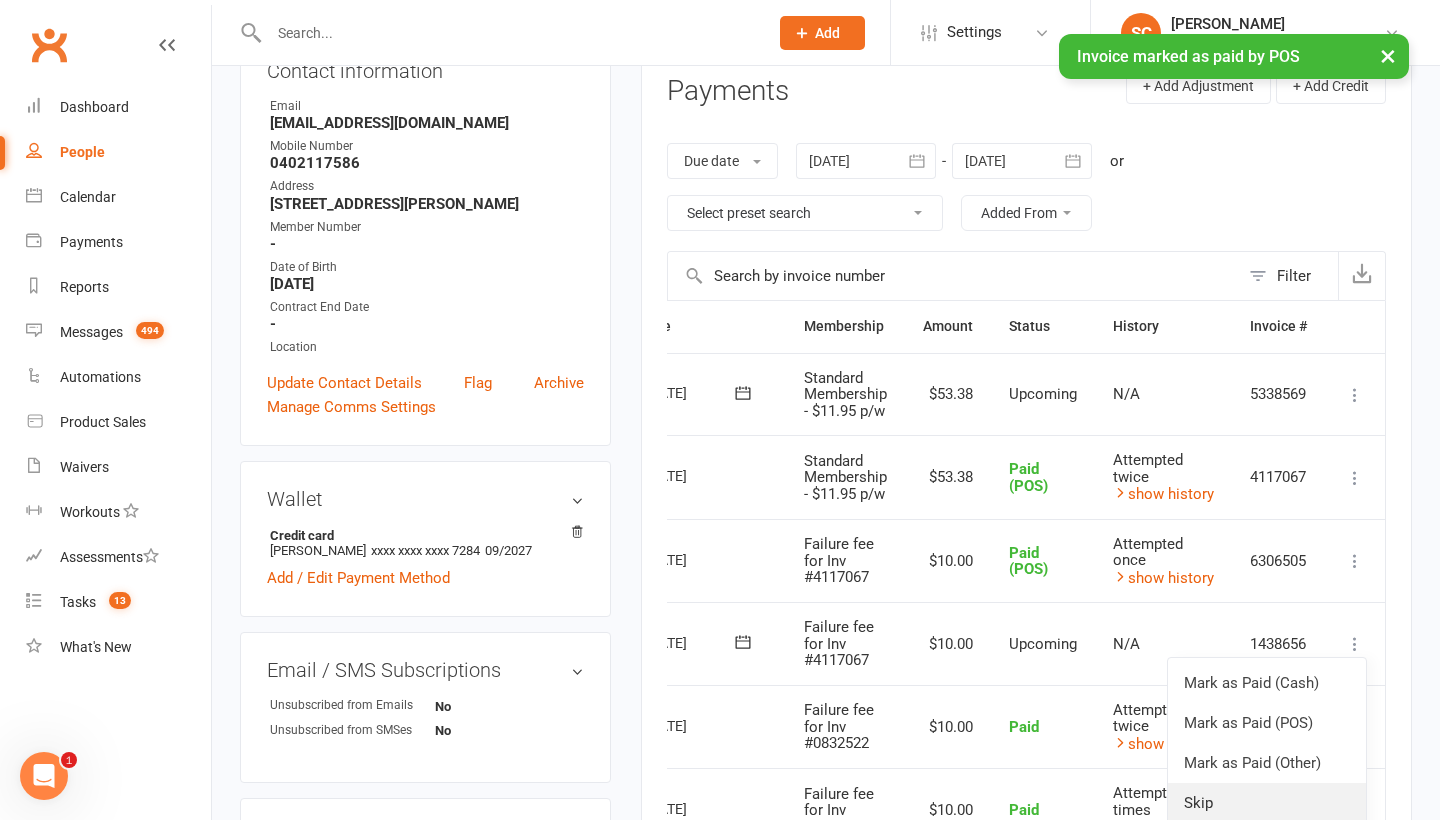 click on "Skip" at bounding box center (1267, 803) 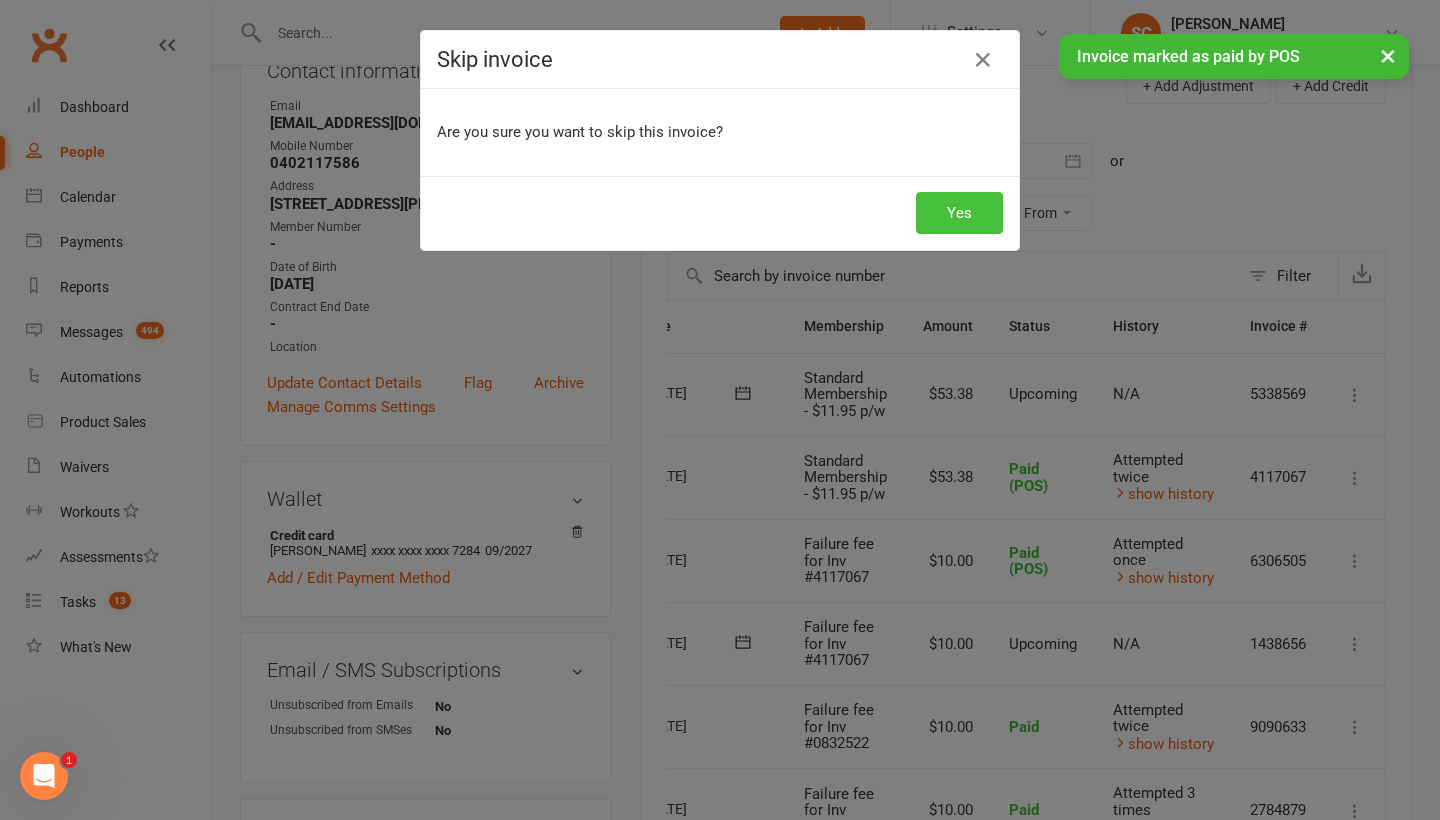 click on "Yes" at bounding box center [959, 213] 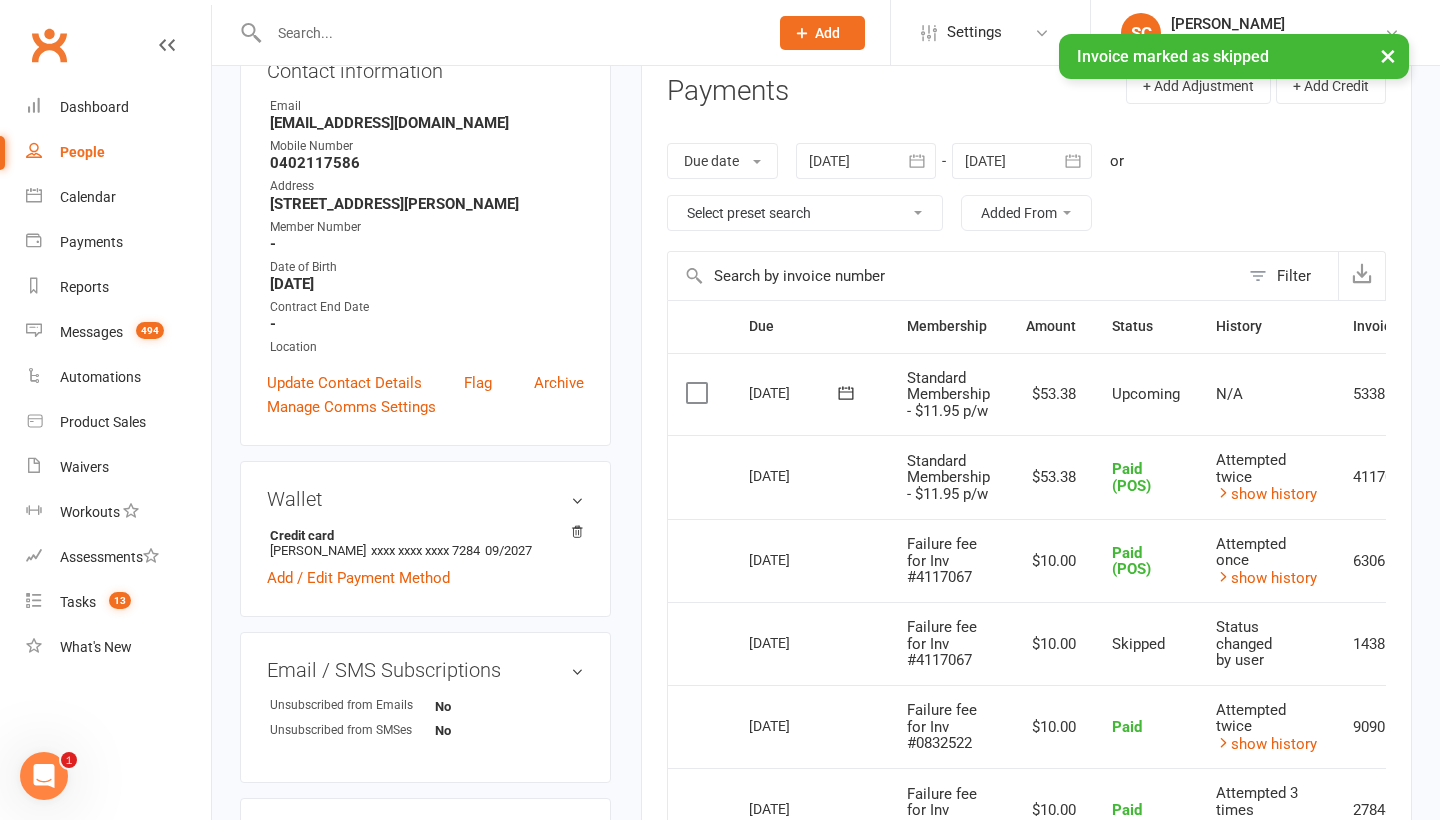 scroll, scrollTop: 0, scrollLeft: 0, axis: both 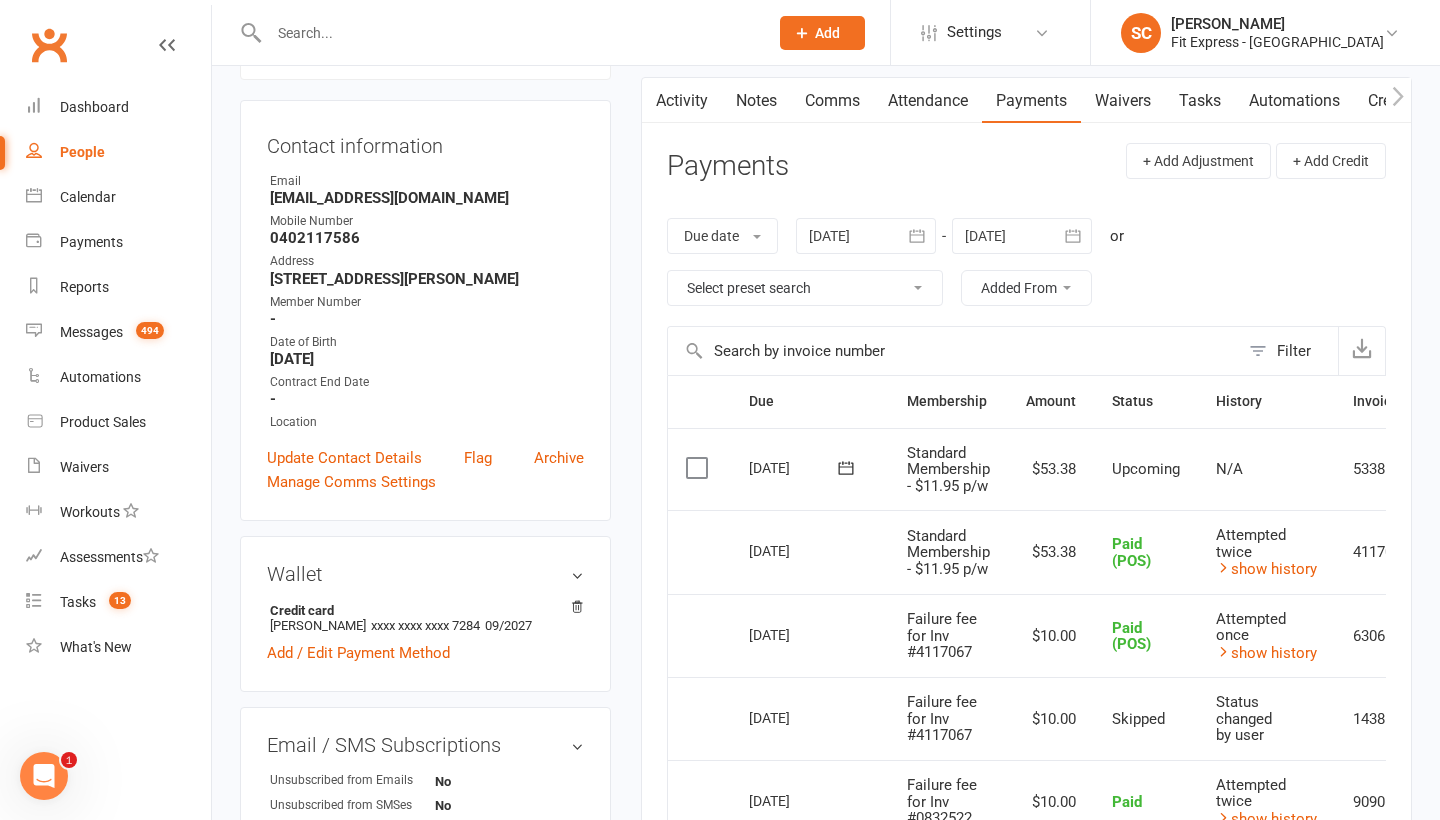 click 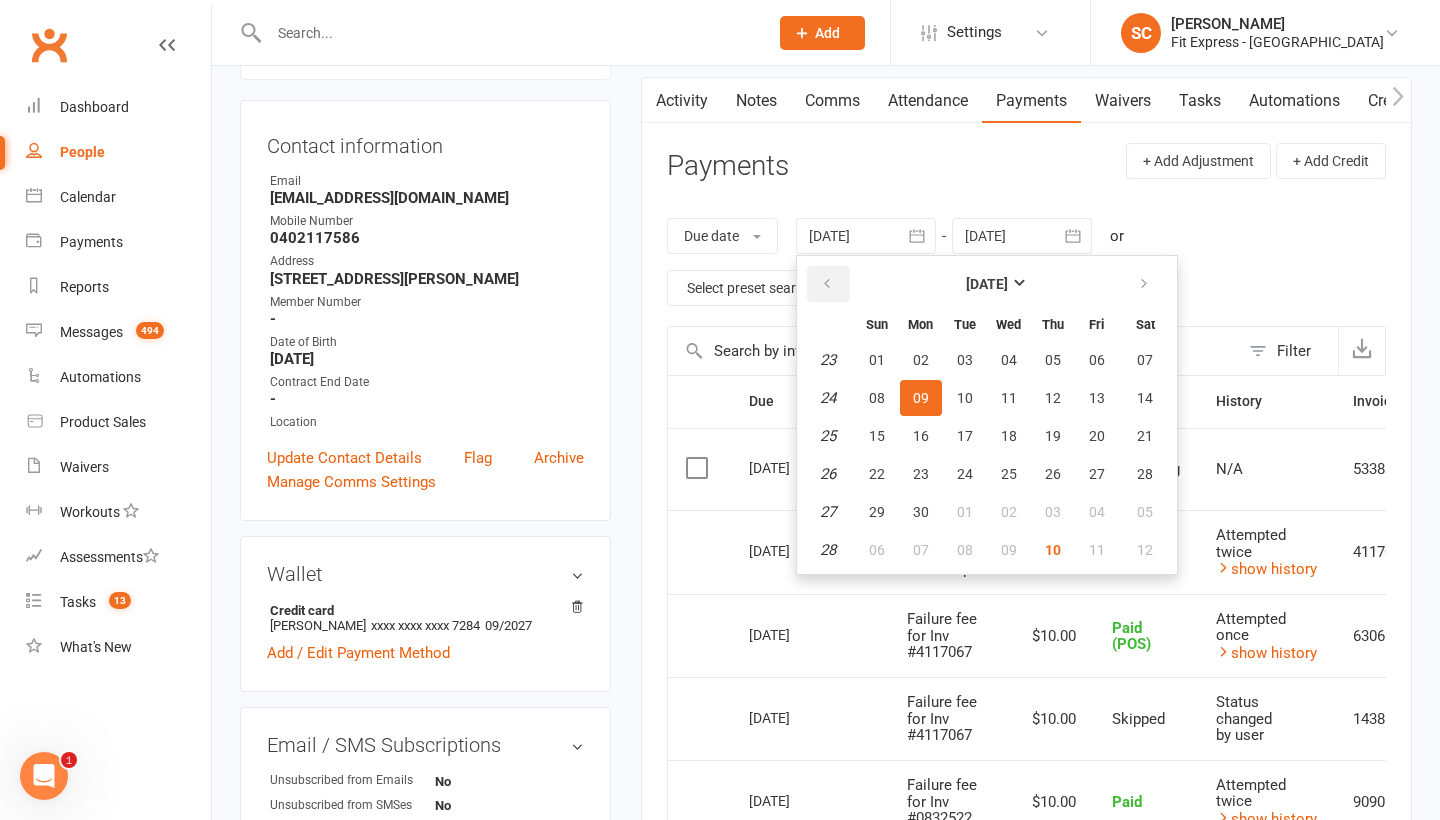 click at bounding box center [827, 284] 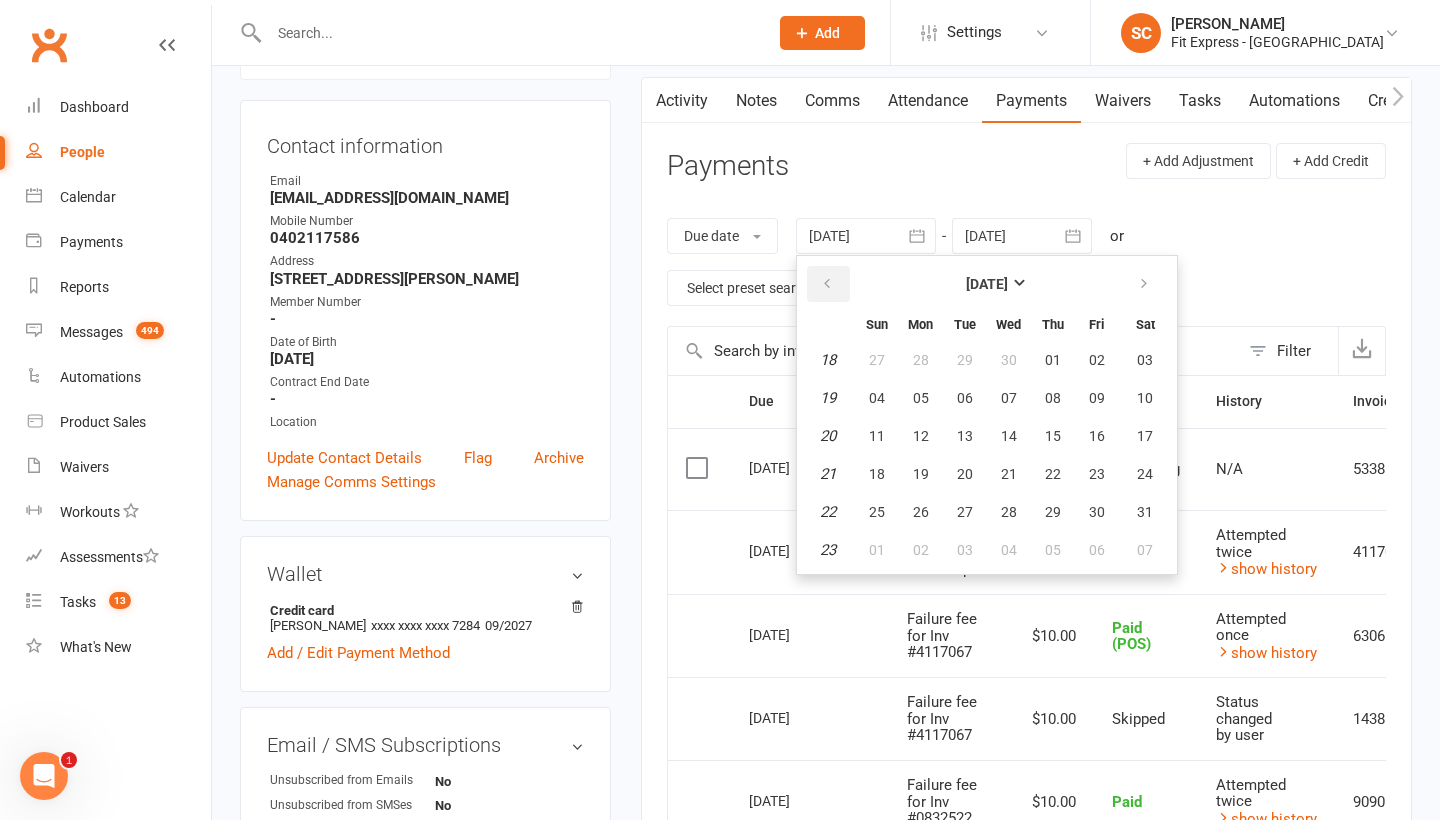 click at bounding box center [827, 284] 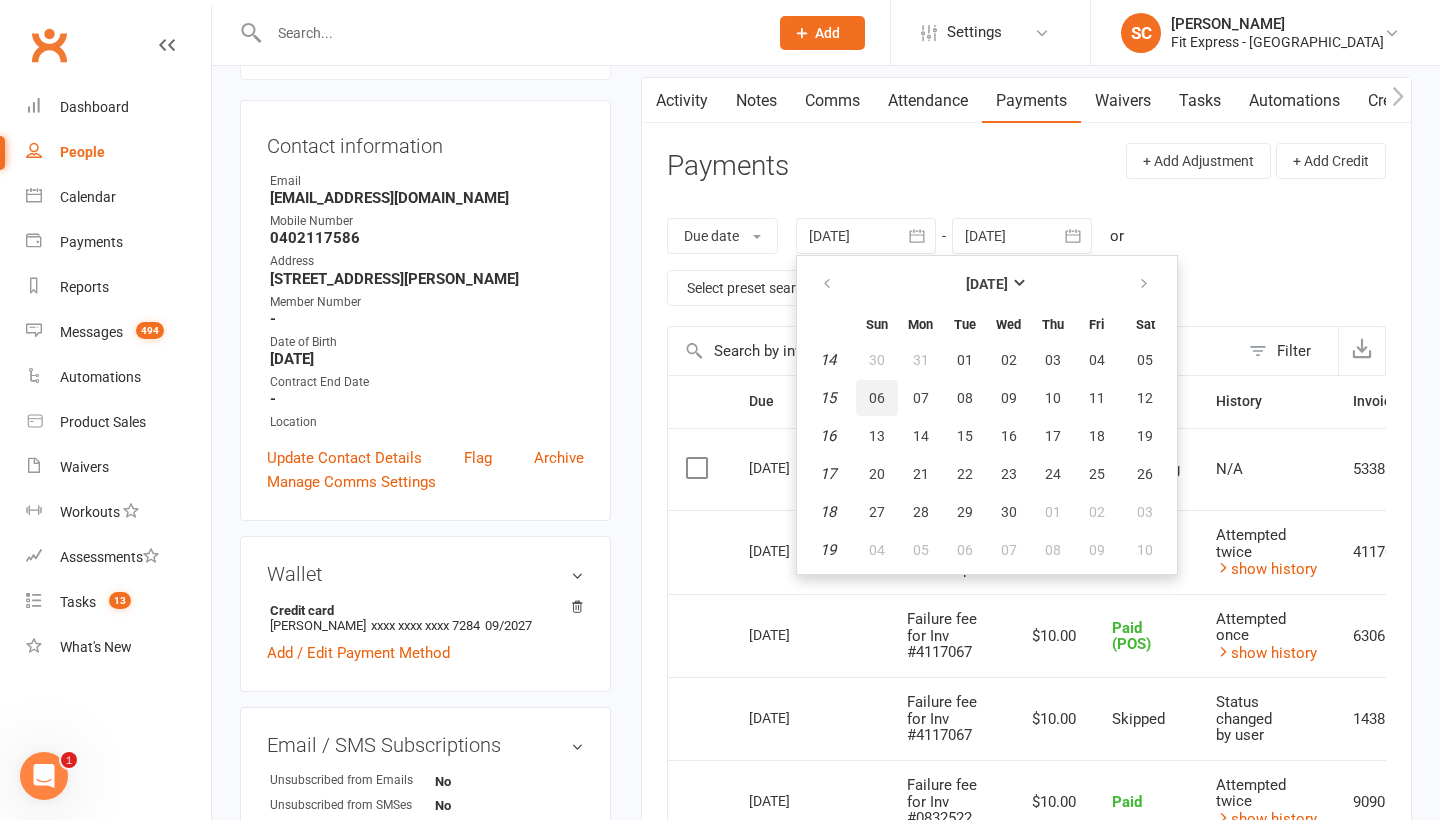 click on "06" at bounding box center (877, 398) 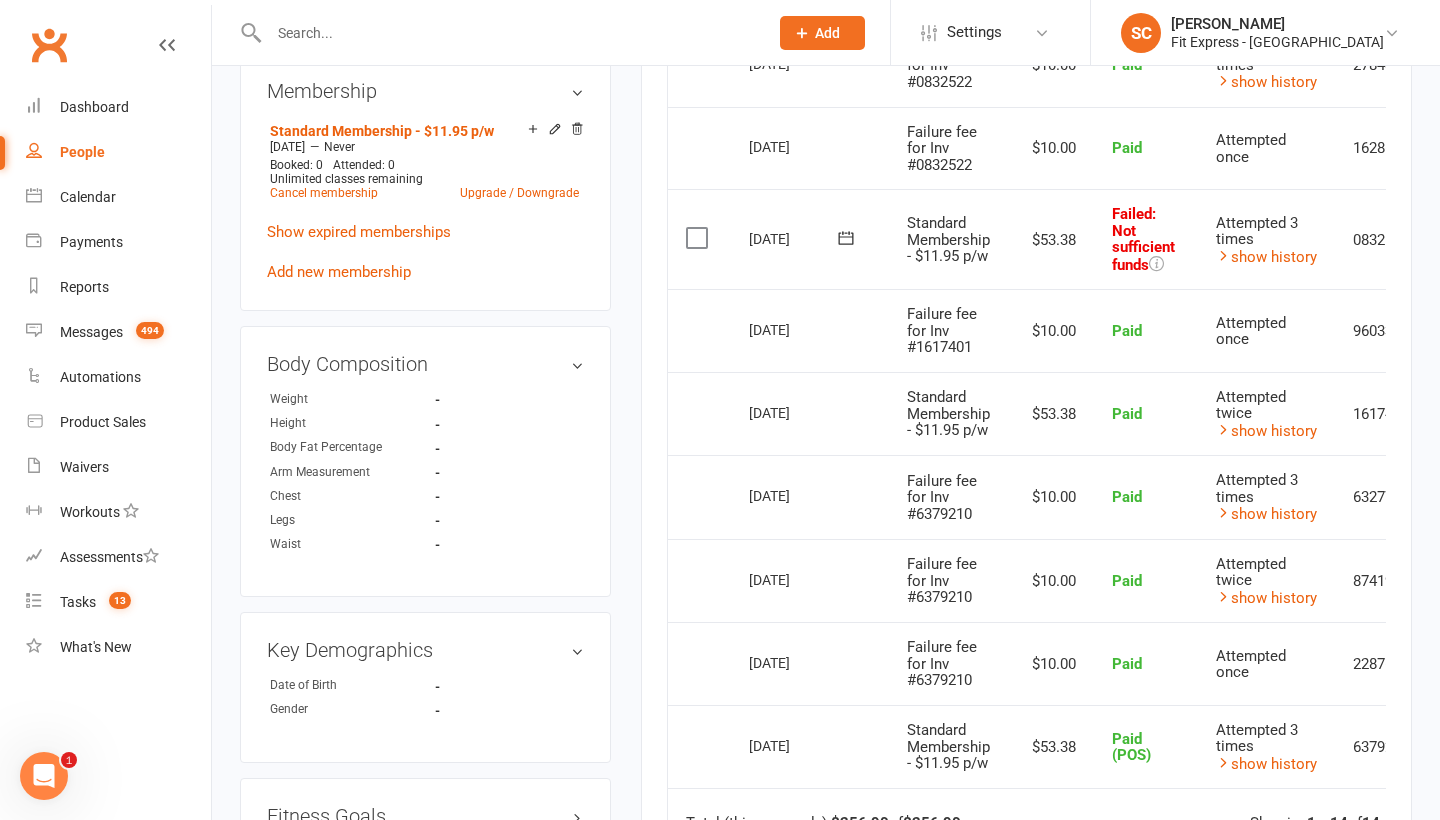 scroll, scrollTop: 993, scrollLeft: 0, axis: vertical 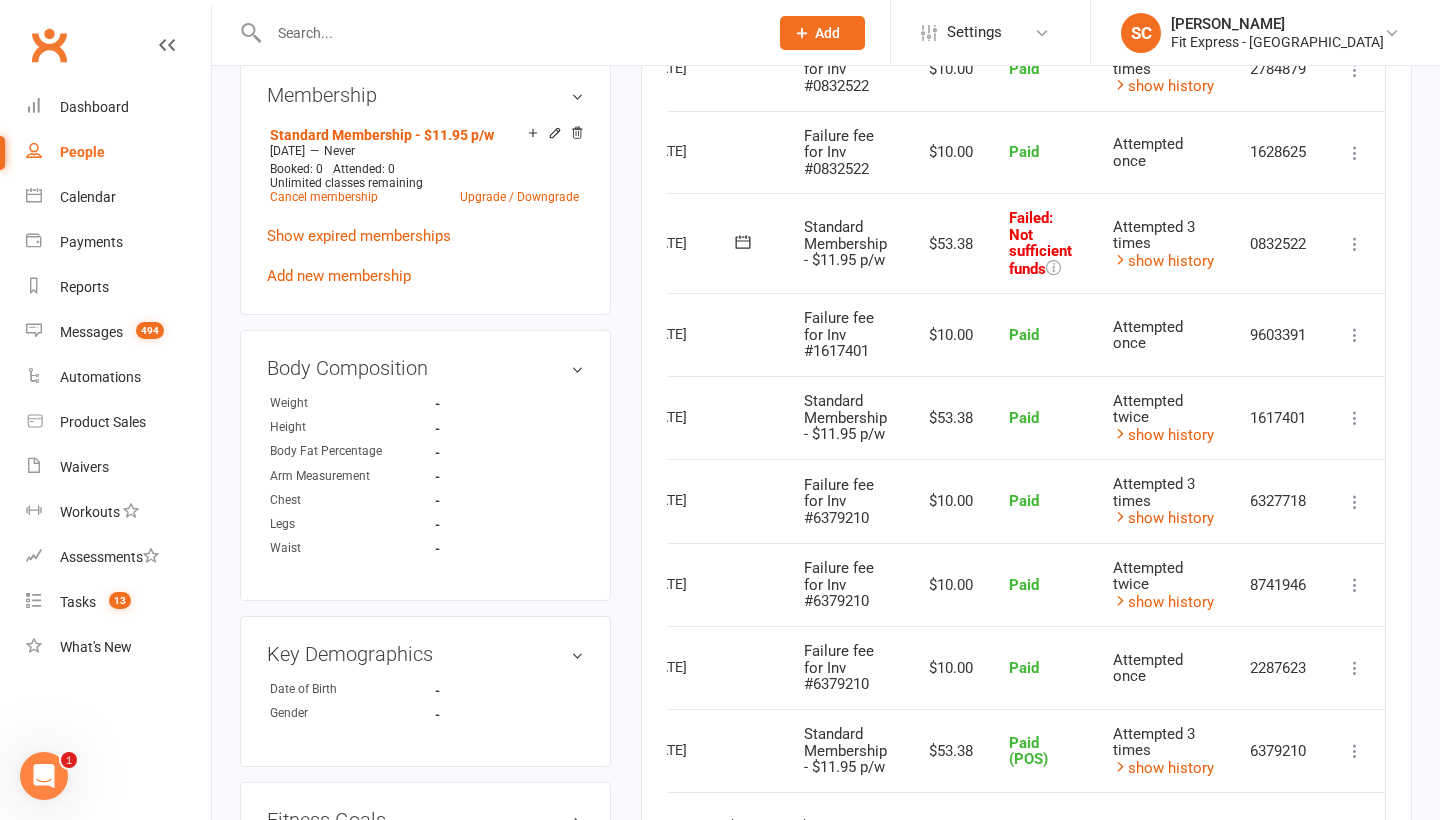 click at bounding box center [1355, 244] 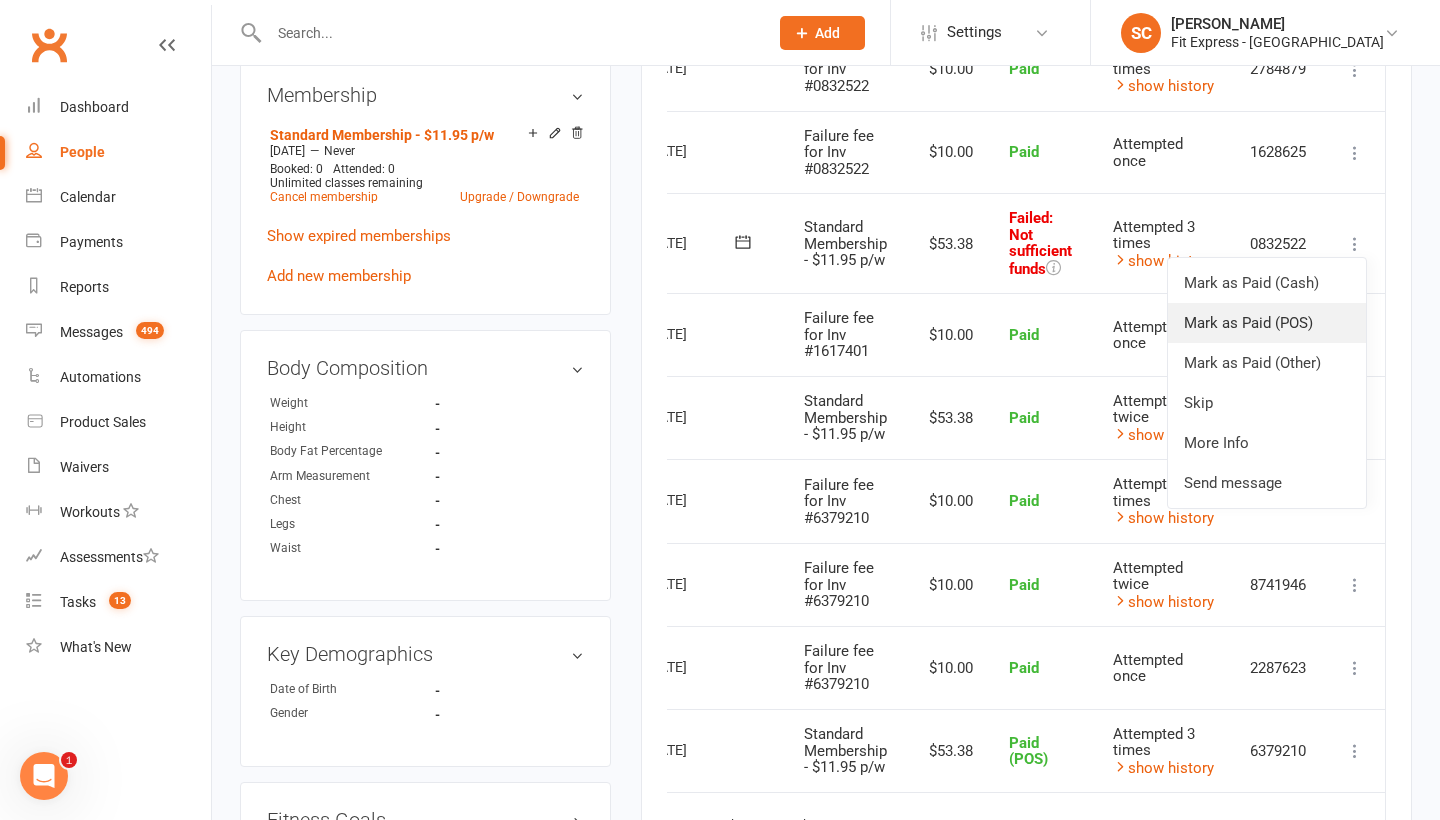 click on "Mark as Paid (POS)" at bounding box center (1267, 323) 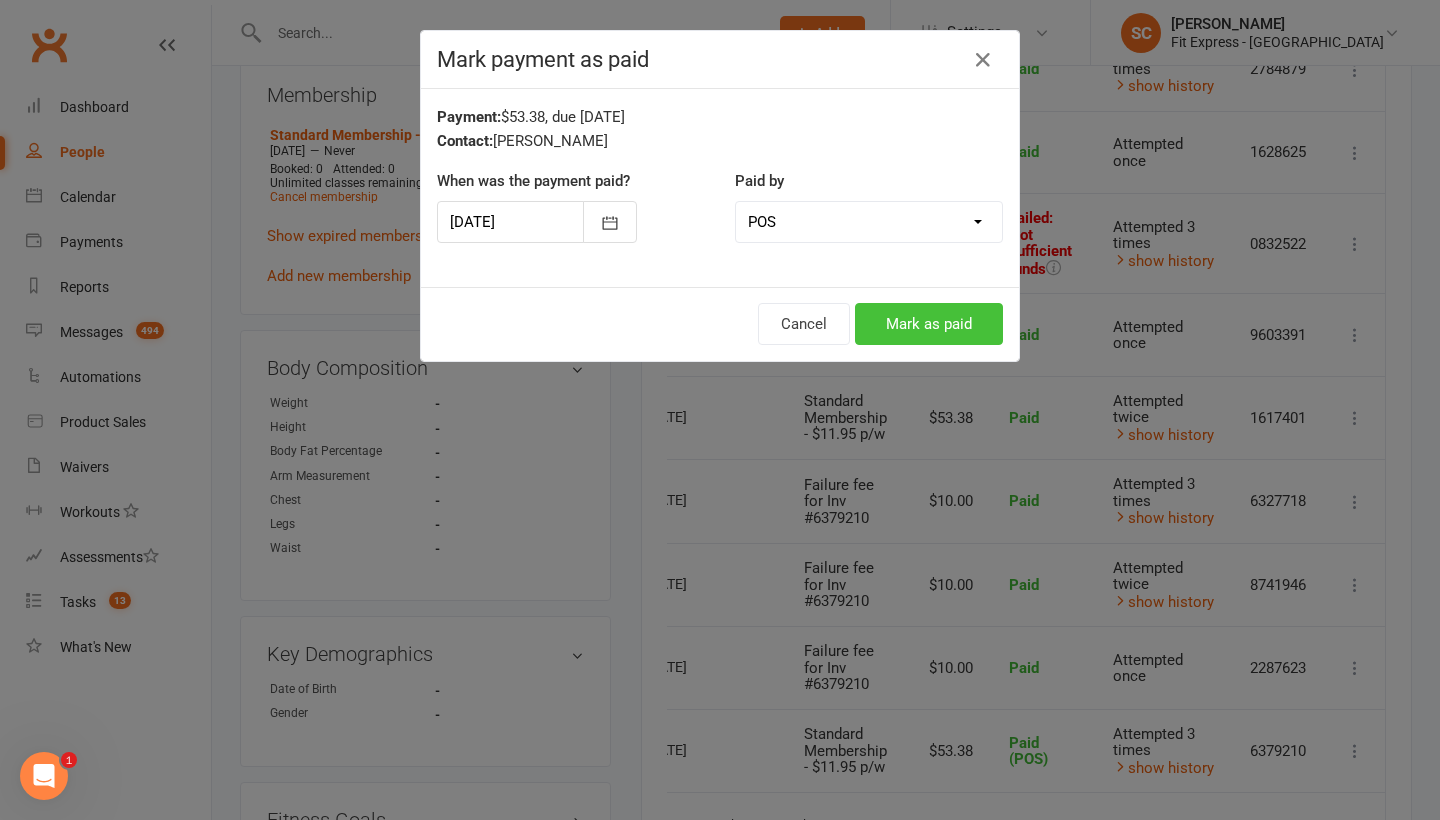 click on "Mark as paid" at bounding box center (929, 324) 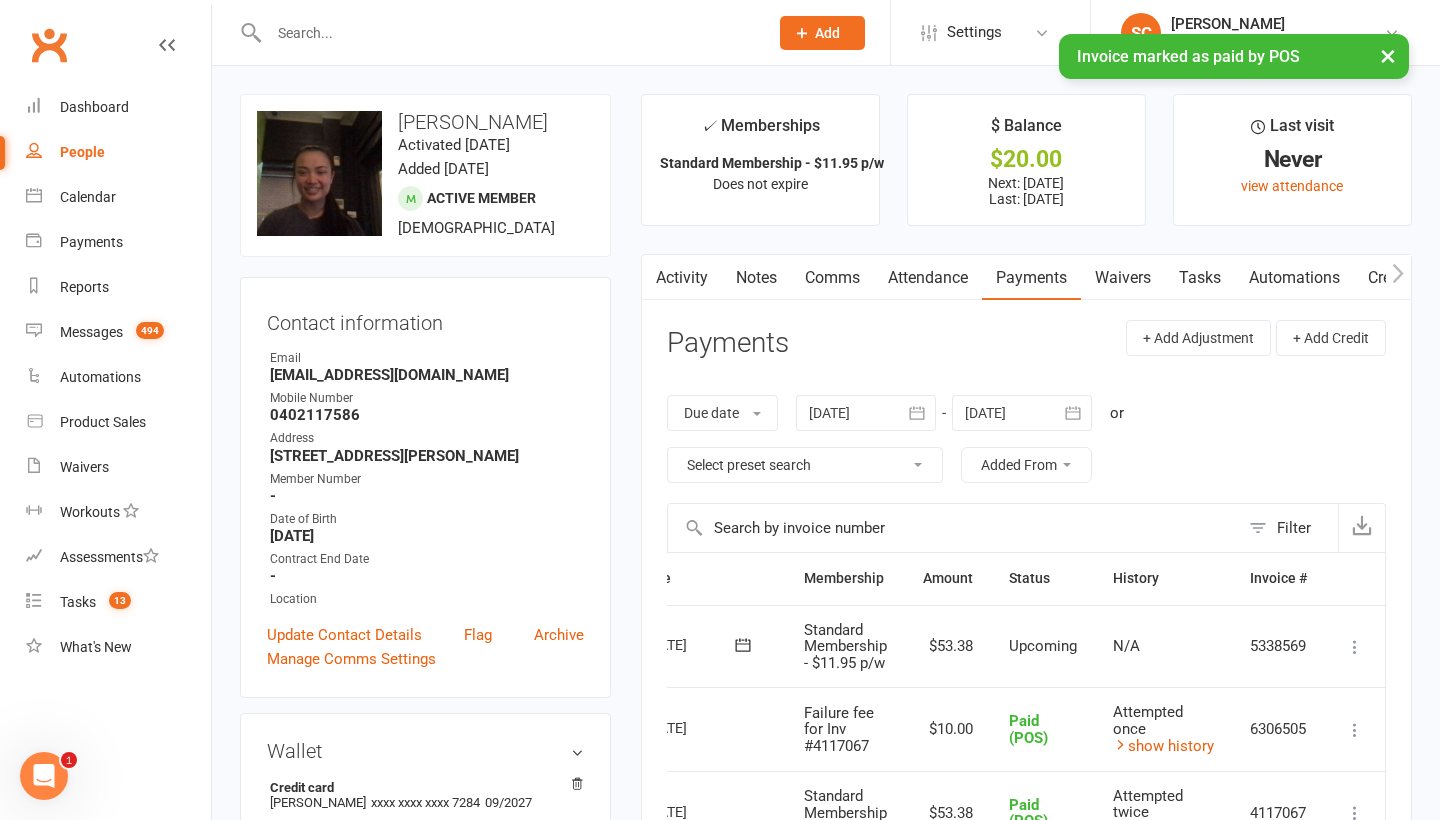 scroll, scrollTop: 0, scrollLeft: 0, axis: both 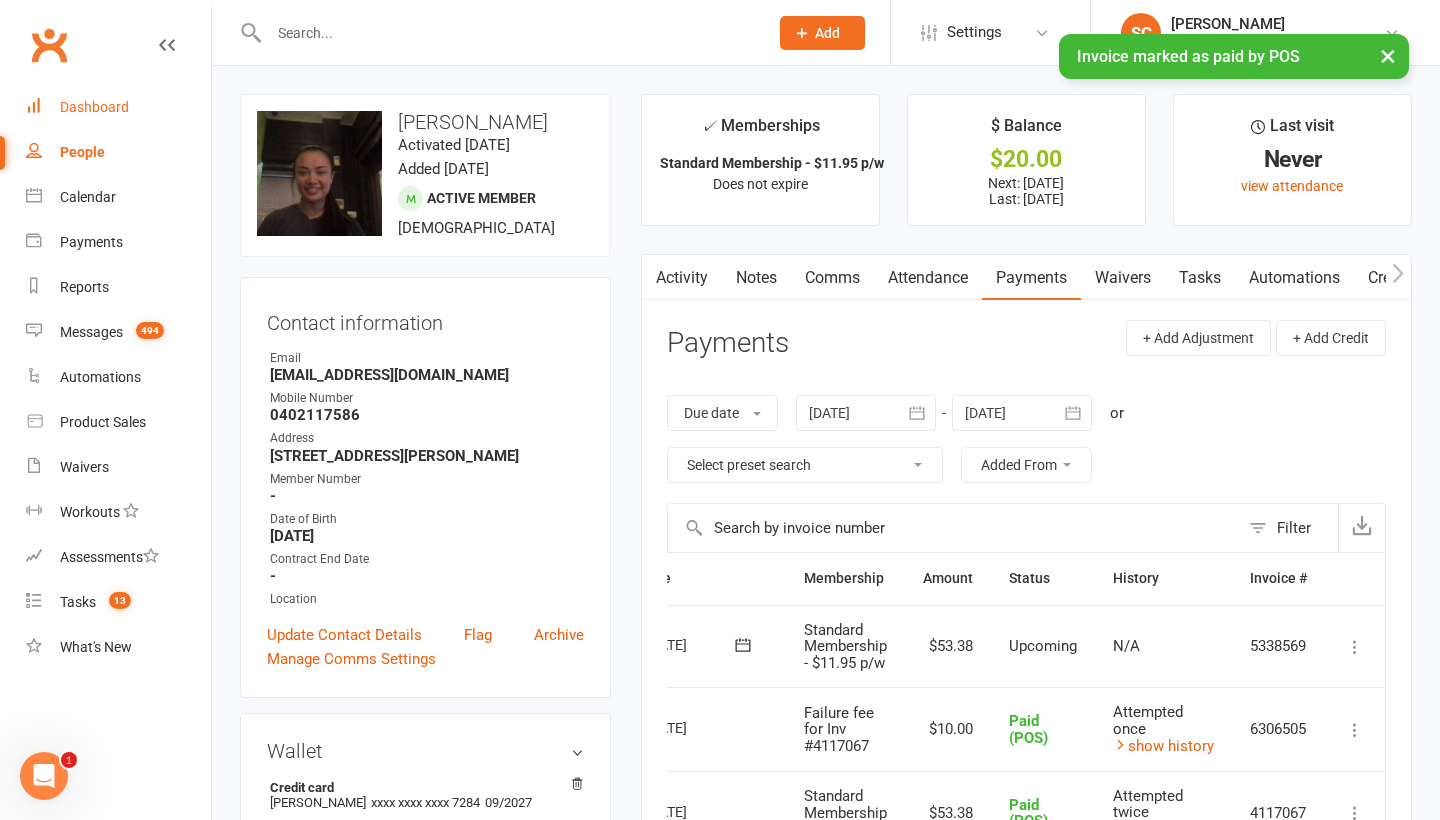 click on "Dashboard" at bounding box center (94, 107) 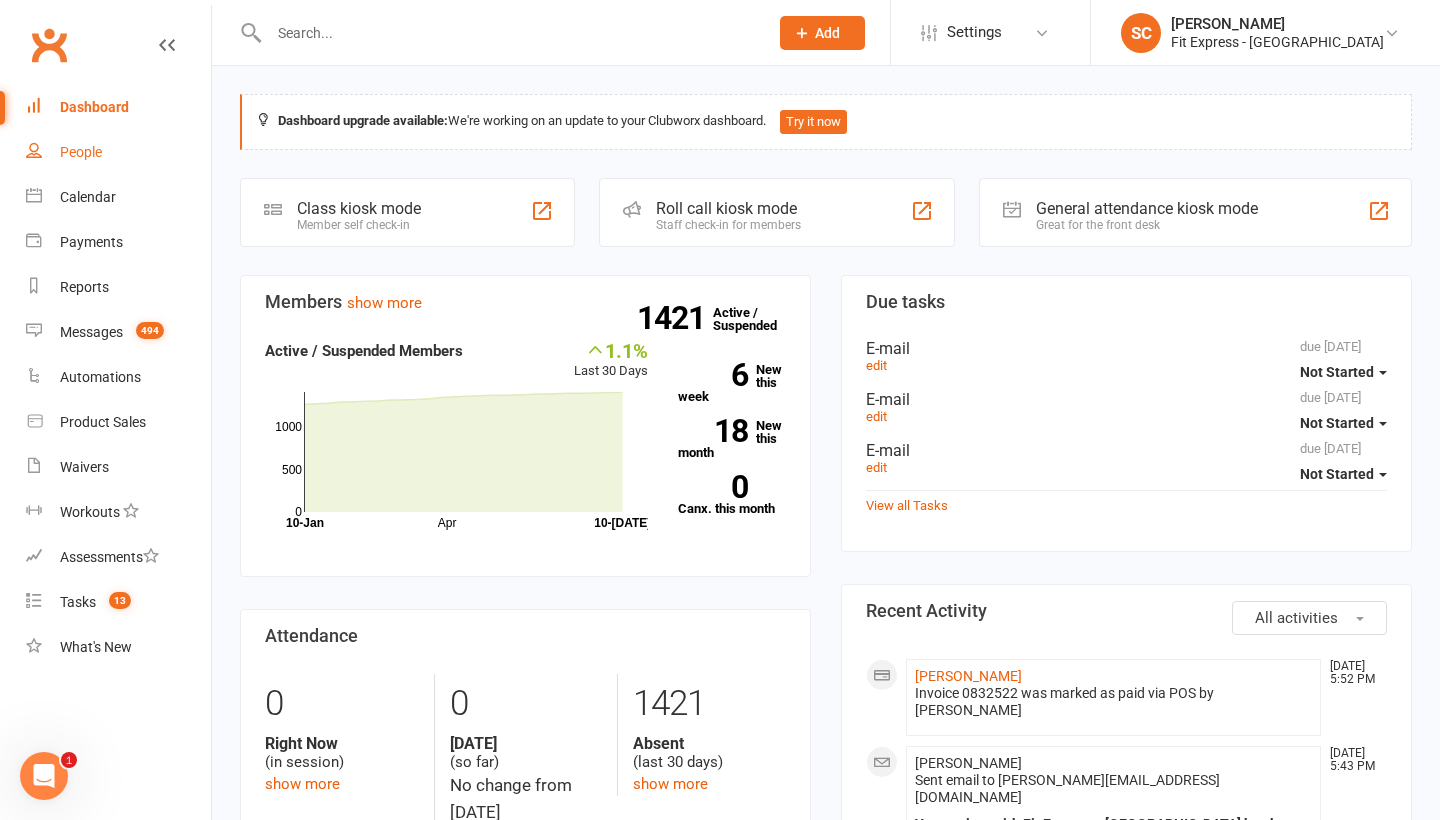 click on "People" at bounding box center [81, 152] 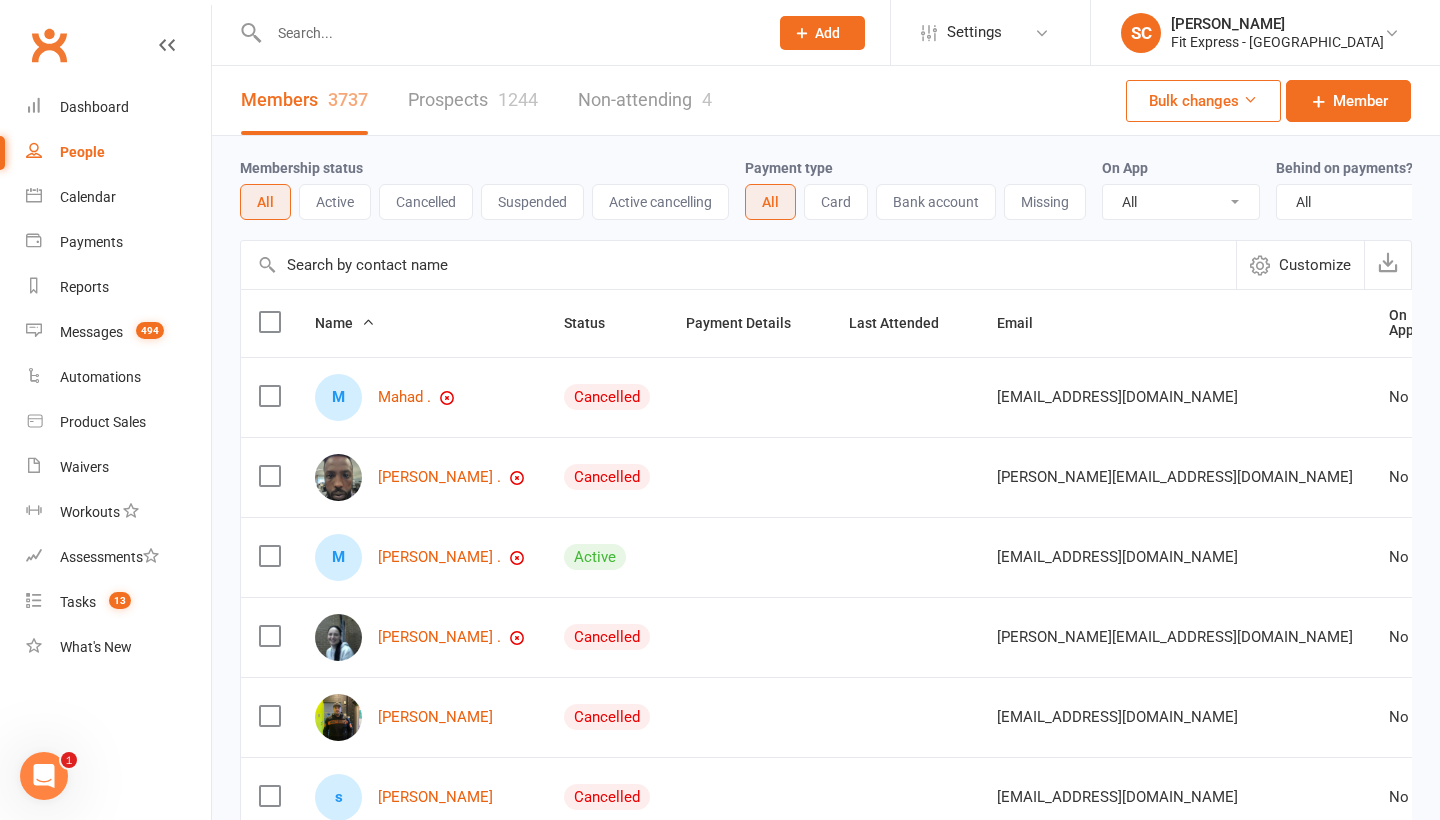 click at bounding box center (738, 265) 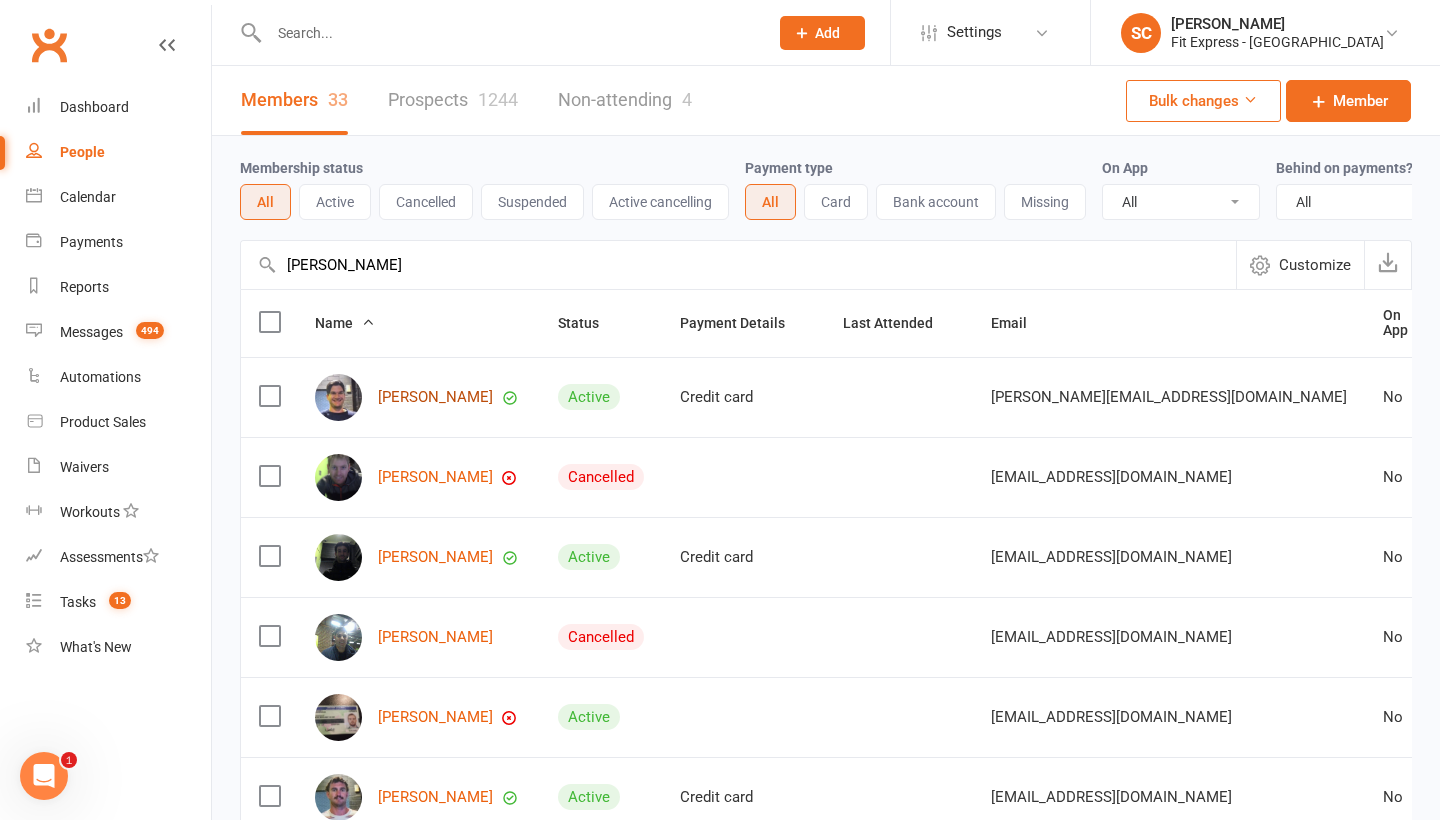 type on "[PERSON_NAME]" 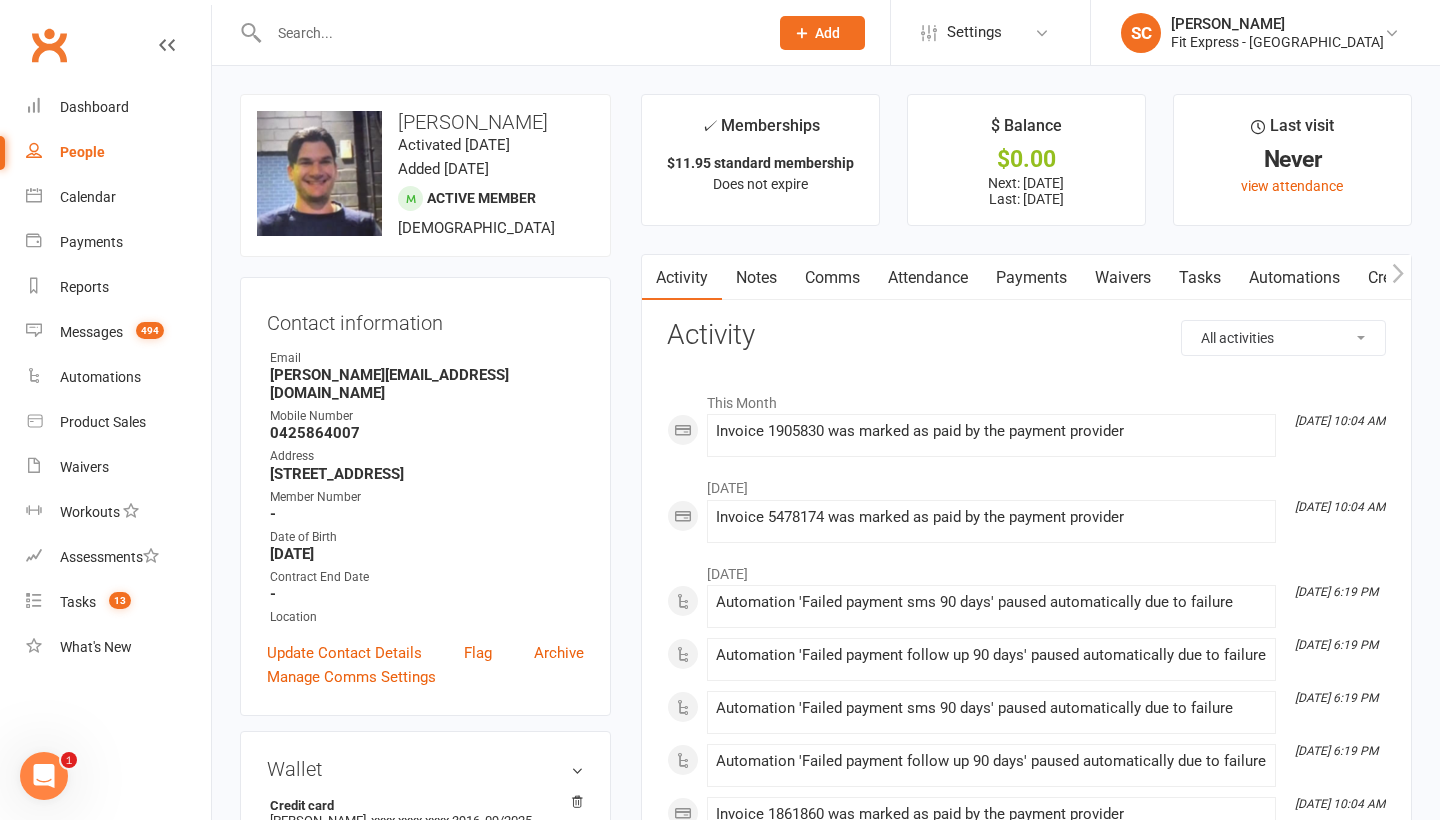 click on "Waivers" at bounding box center (1123, 278) 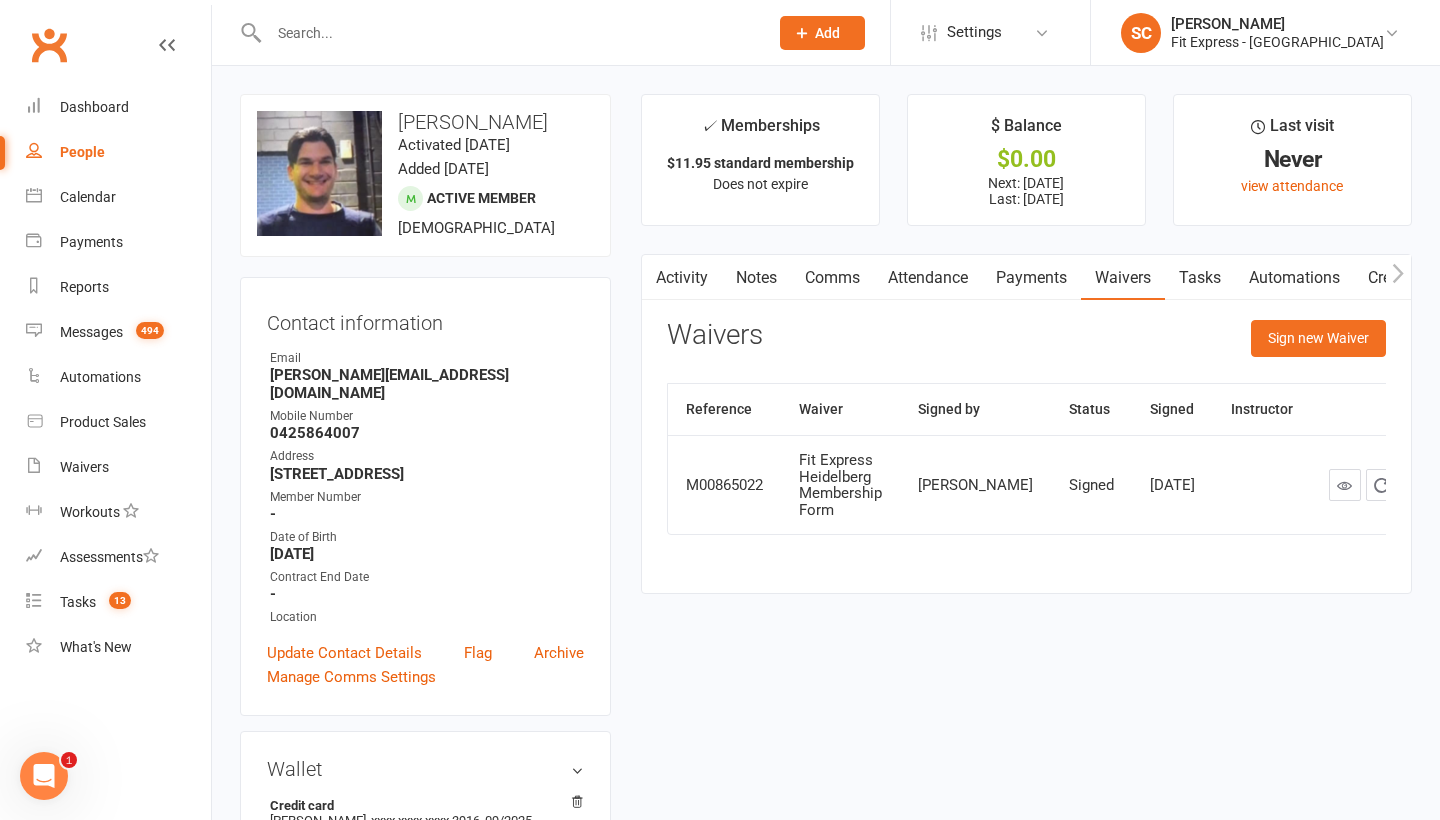 click on "Payments" at bounding box center [1031, 278] 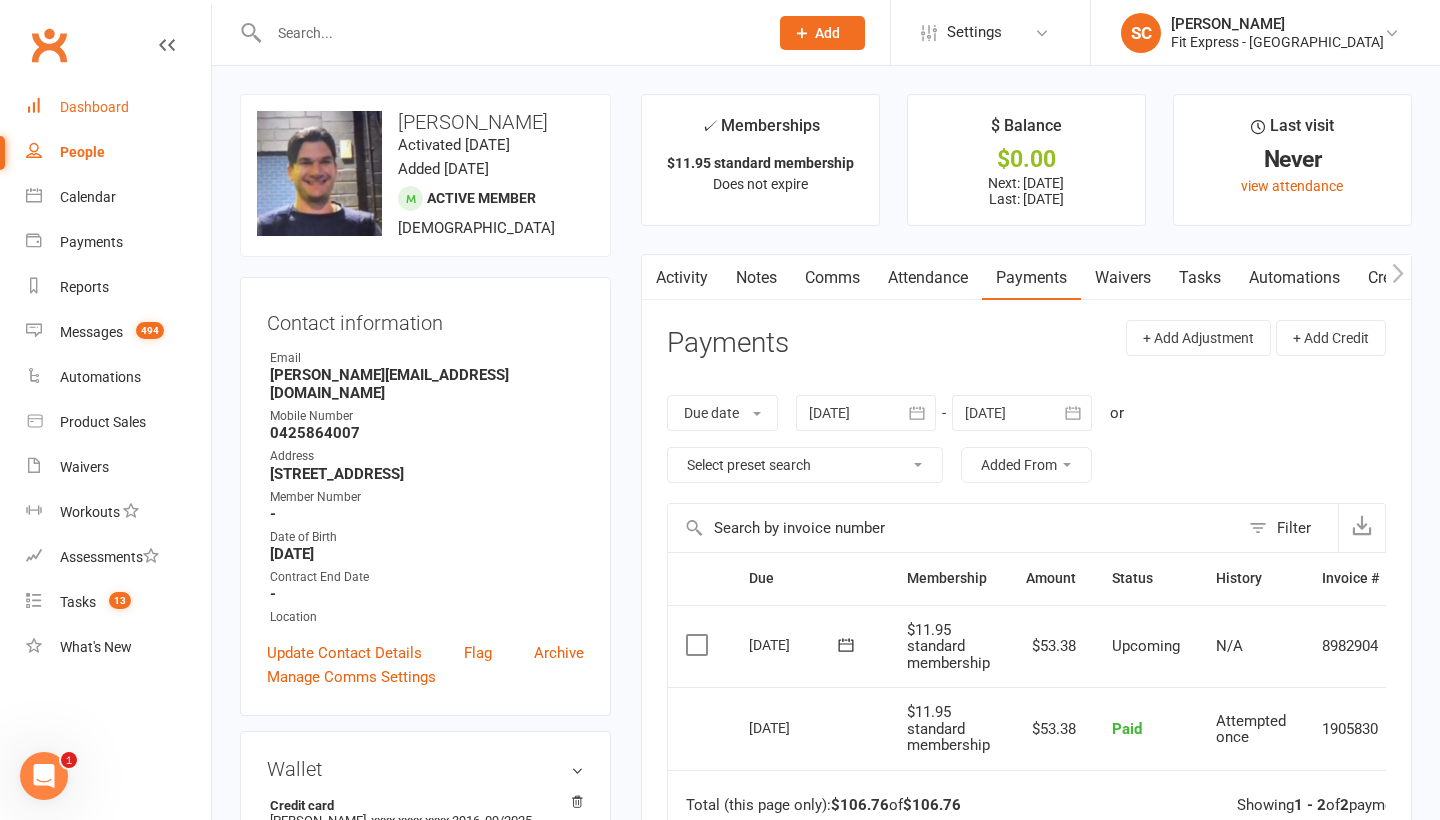 click on "Dashboard" at bounding box center [94, 107] 